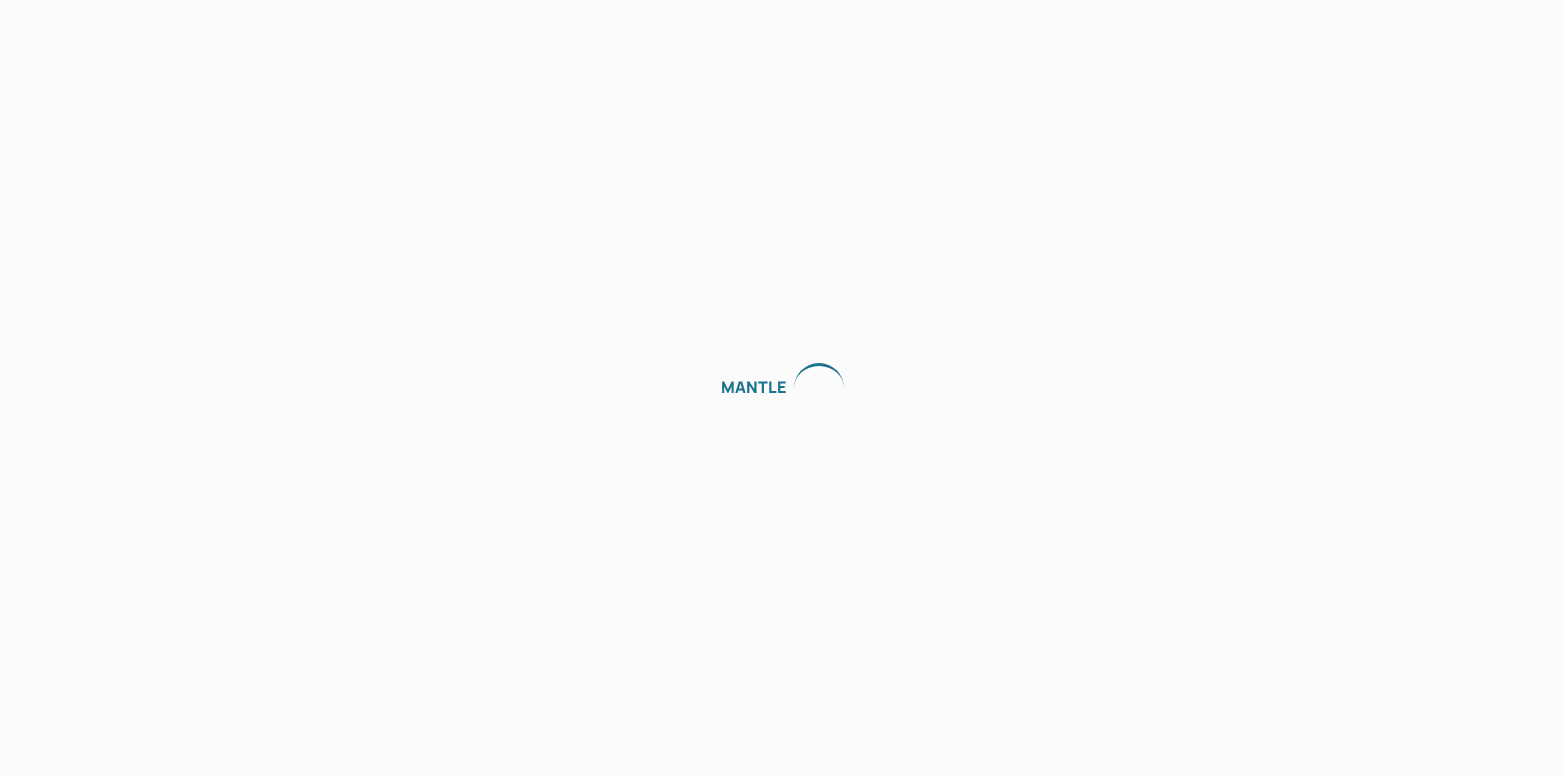scroll, scrollTop: 0, scrollLeft: 0, axis: both 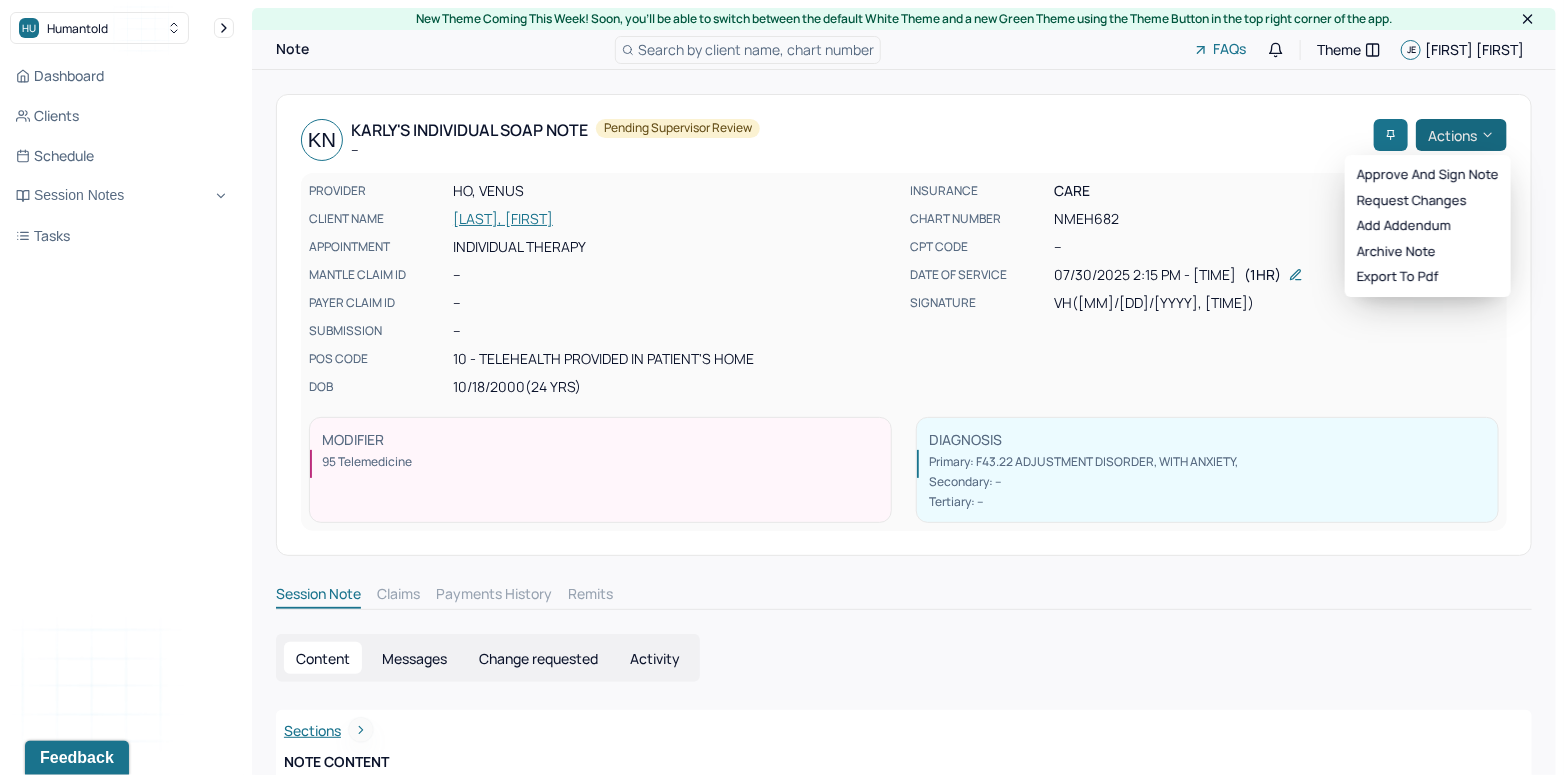 click on "Actions" at bounding box center (1461, 135) 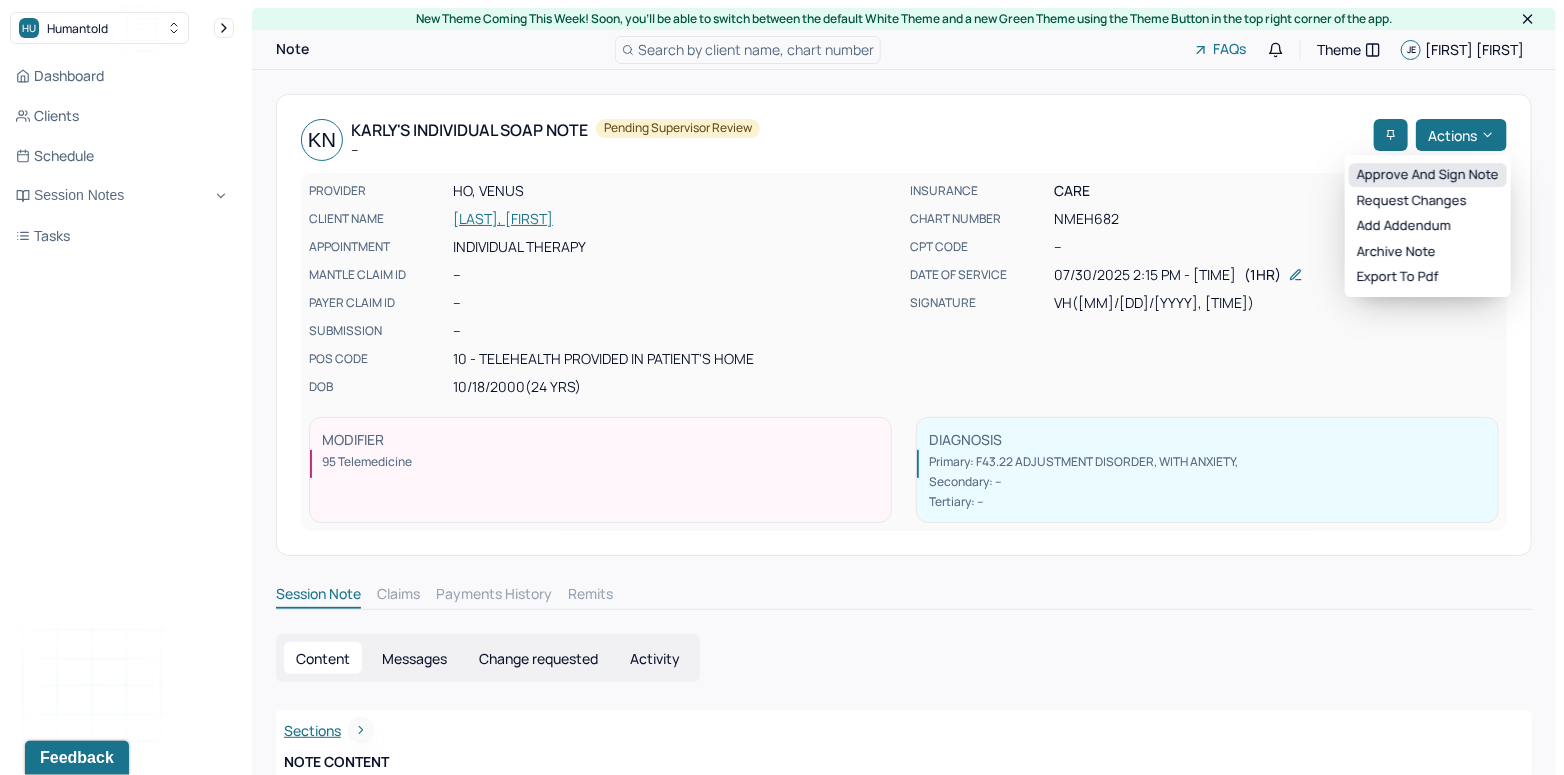 click on "Approve and sign note" at bounding box center (1428, 175) 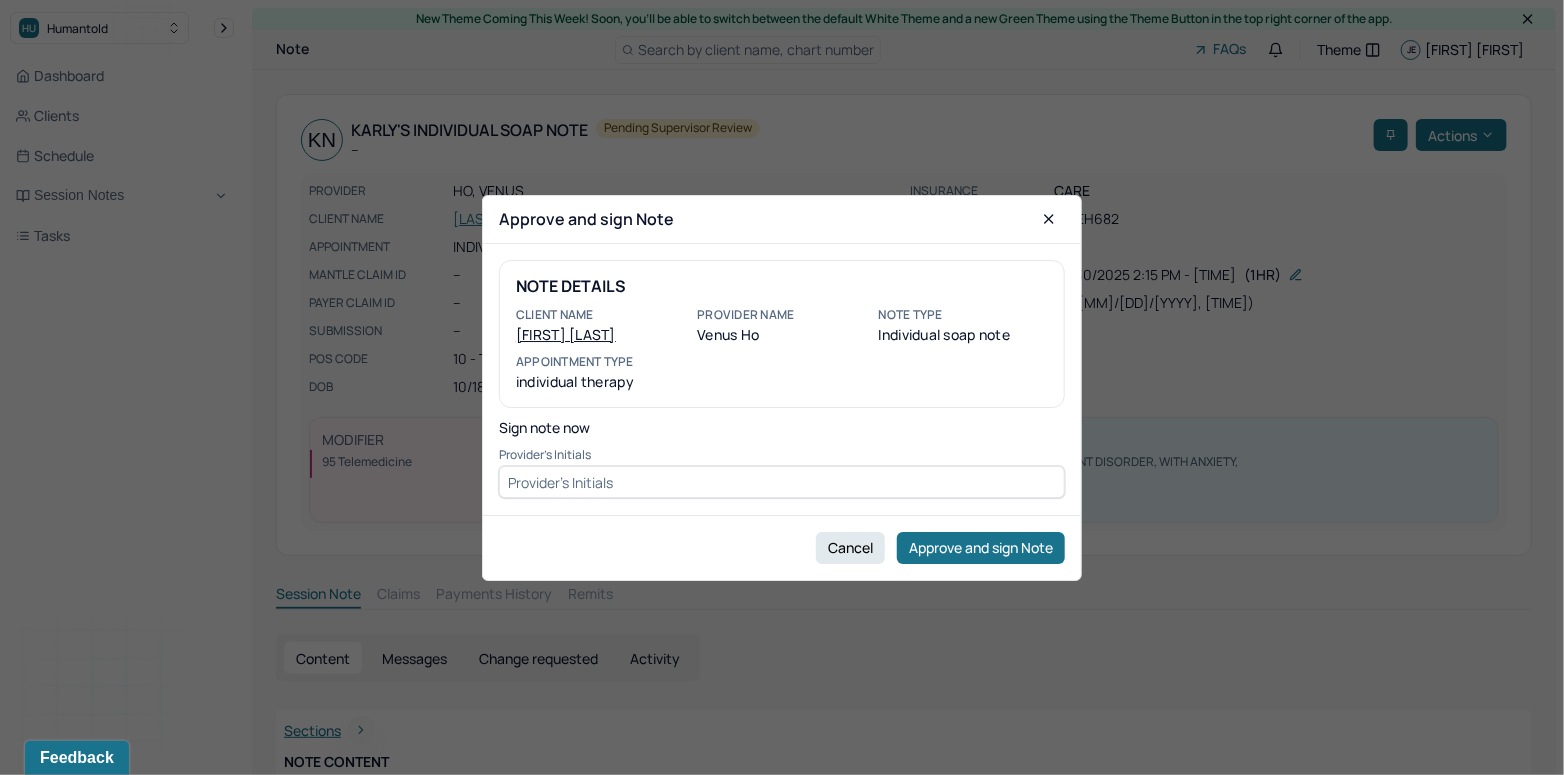 click at bounding box center (782, 482) 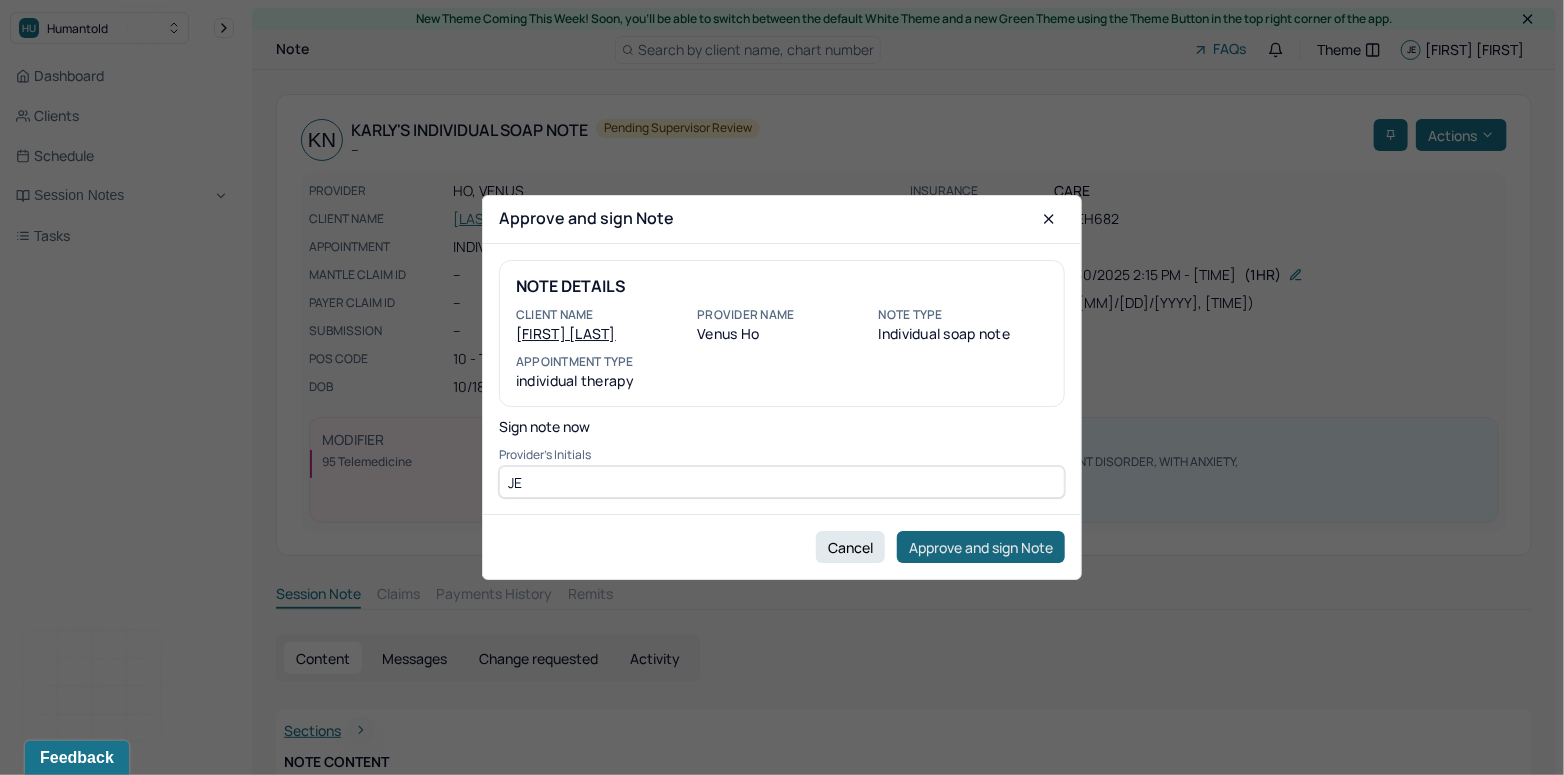 type on "JE" 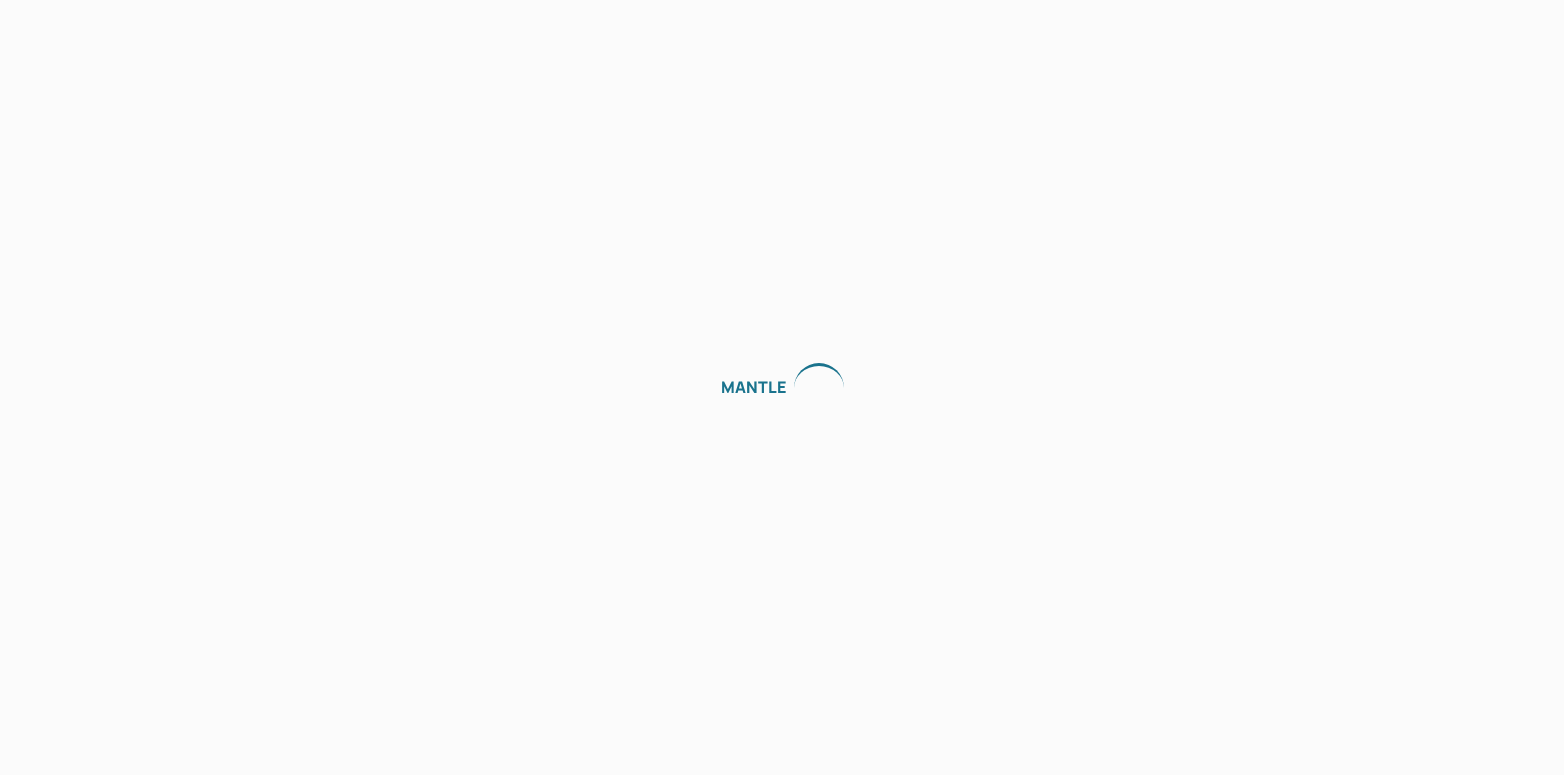 scroll, scrollTop: 0, scrollLeft: 0, axis: both 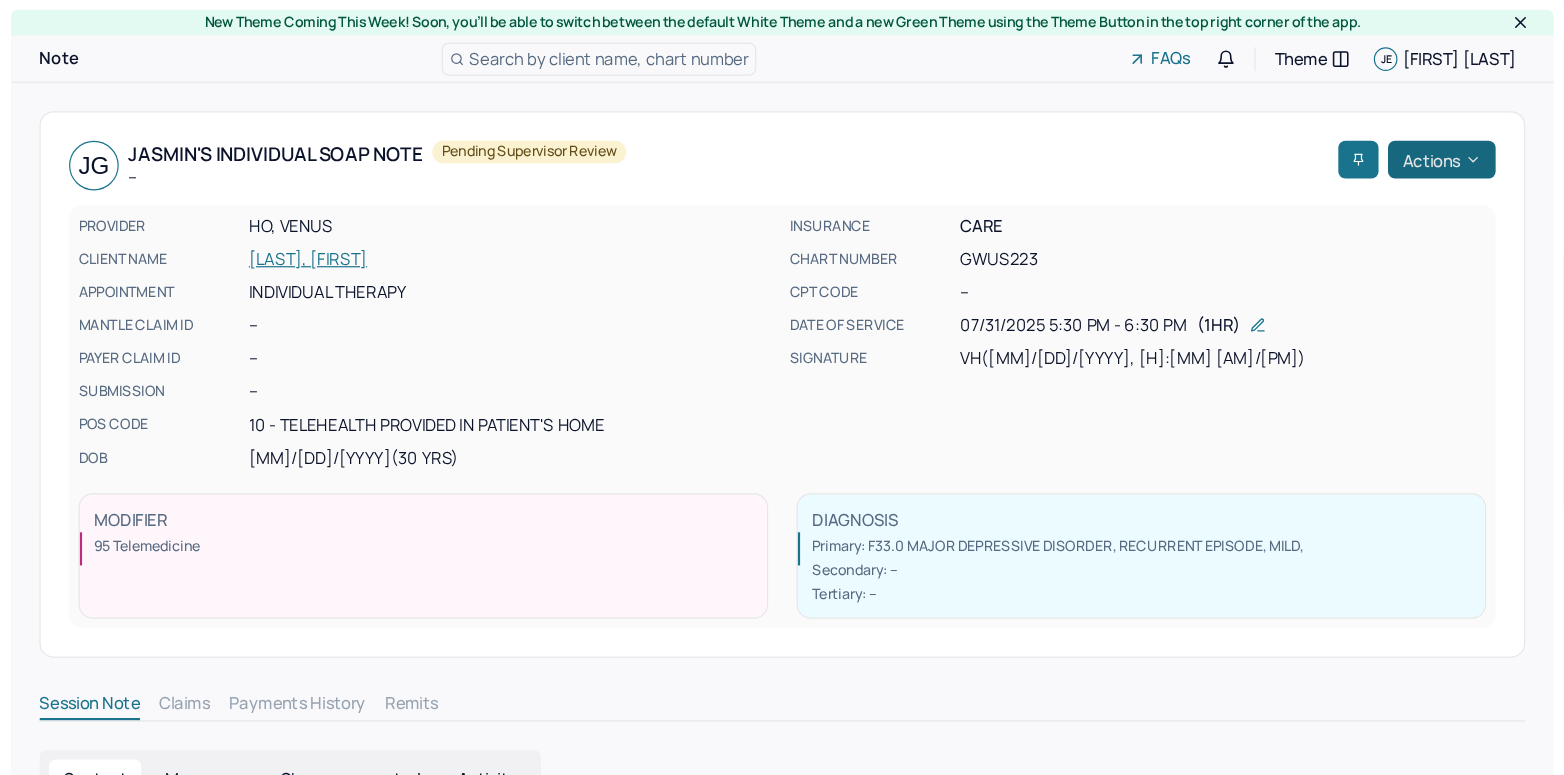 click on "[INITIAL] [LAST]'s   Individual soap note -- Pending supervisor review Actions" at bounding box center [904, 140] 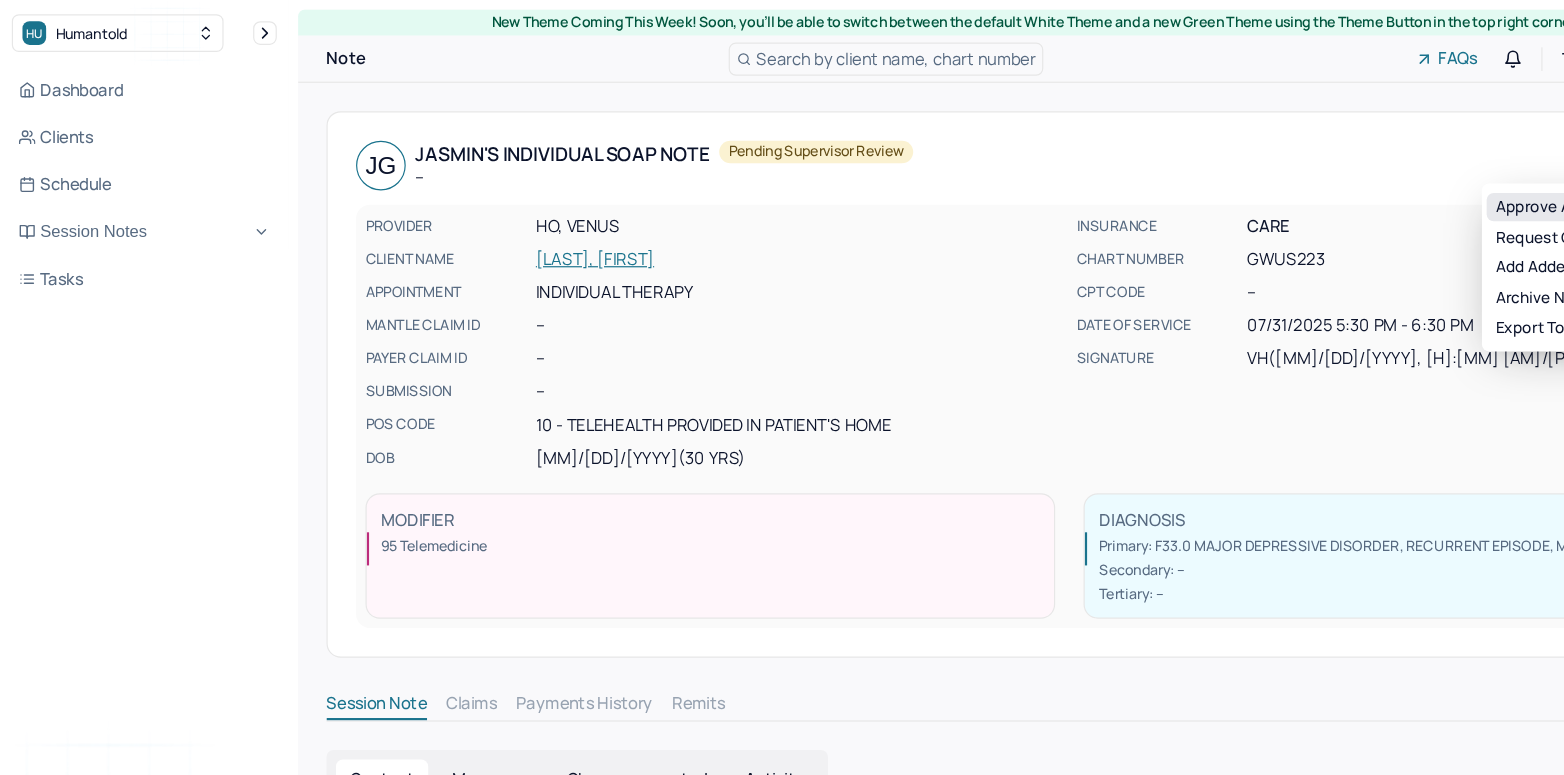 click on "Approve and sign note" at bounding box center [1336, 175] 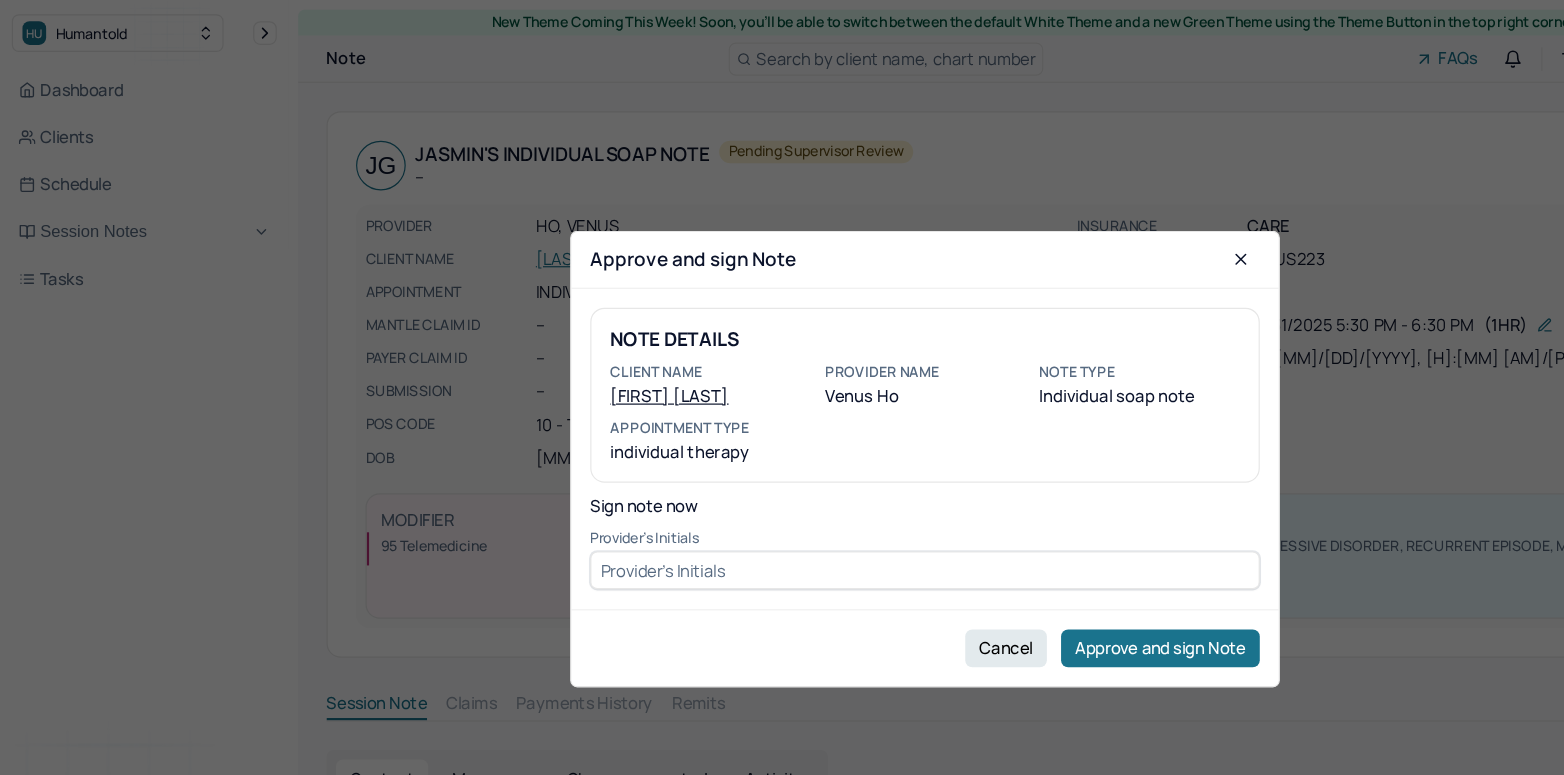 click at bounding box center (782, 482) 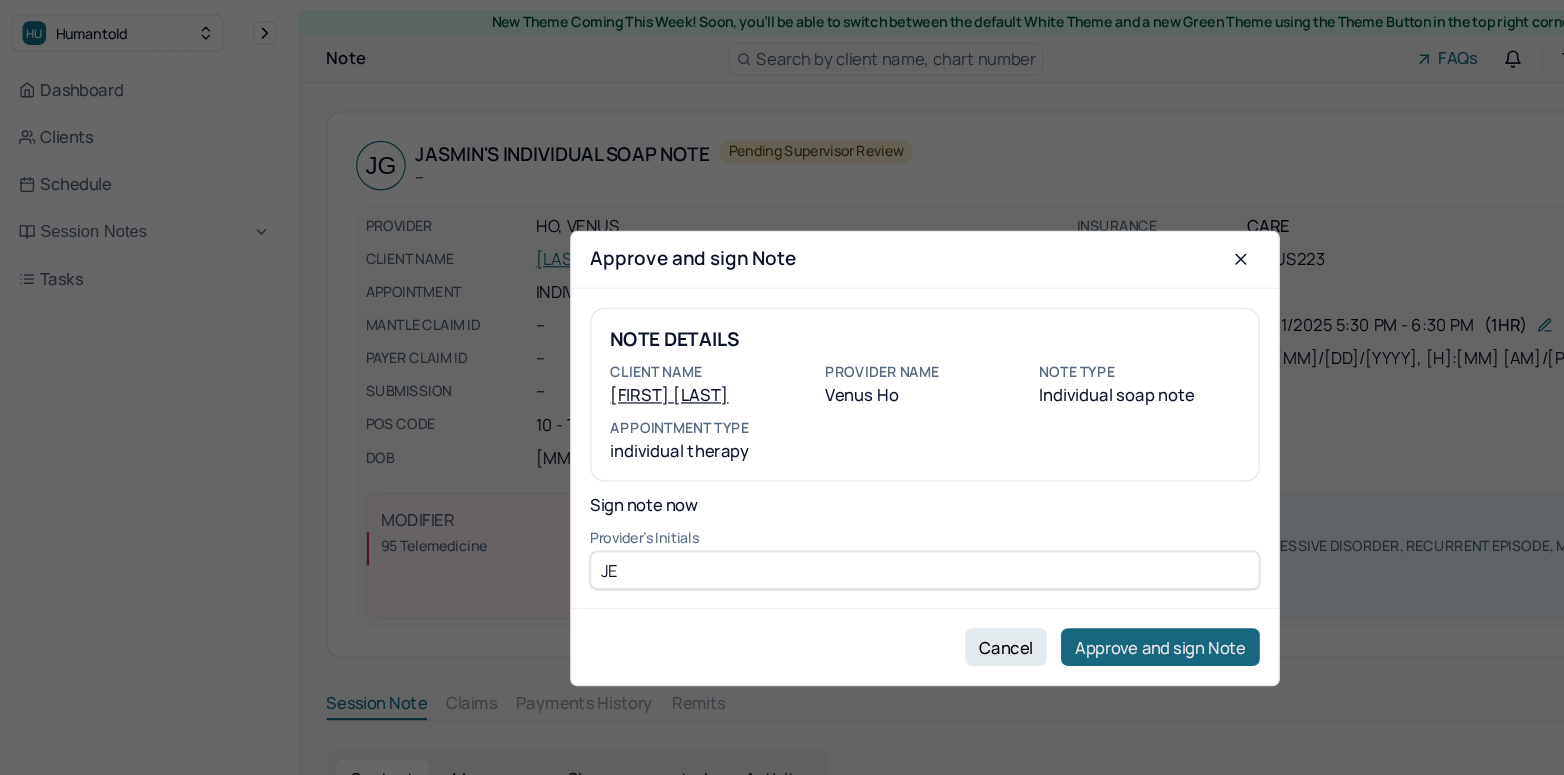 type on "JE" 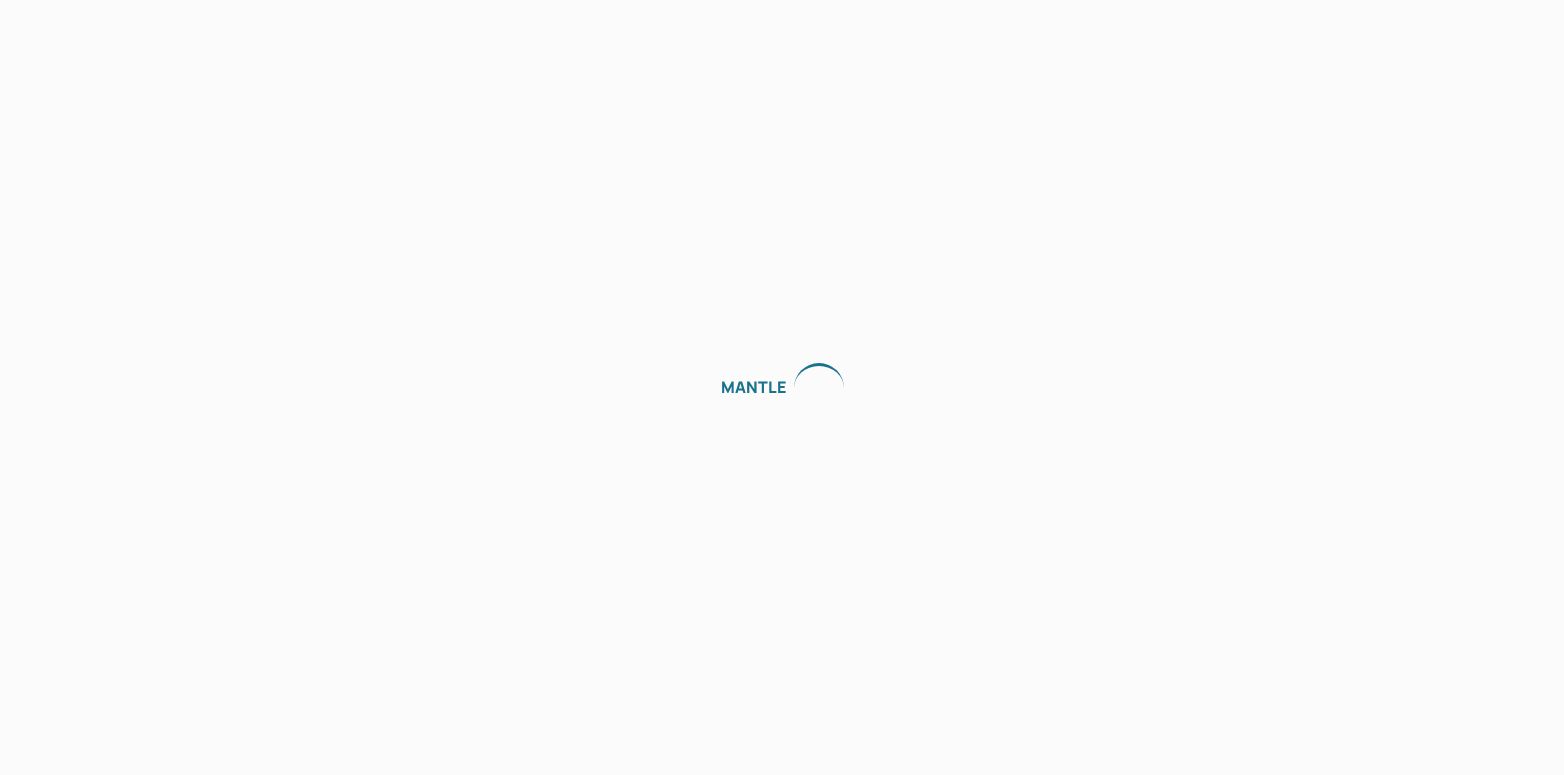 scroll, scrollTop: 0, scrollLeft: 0, axis: both 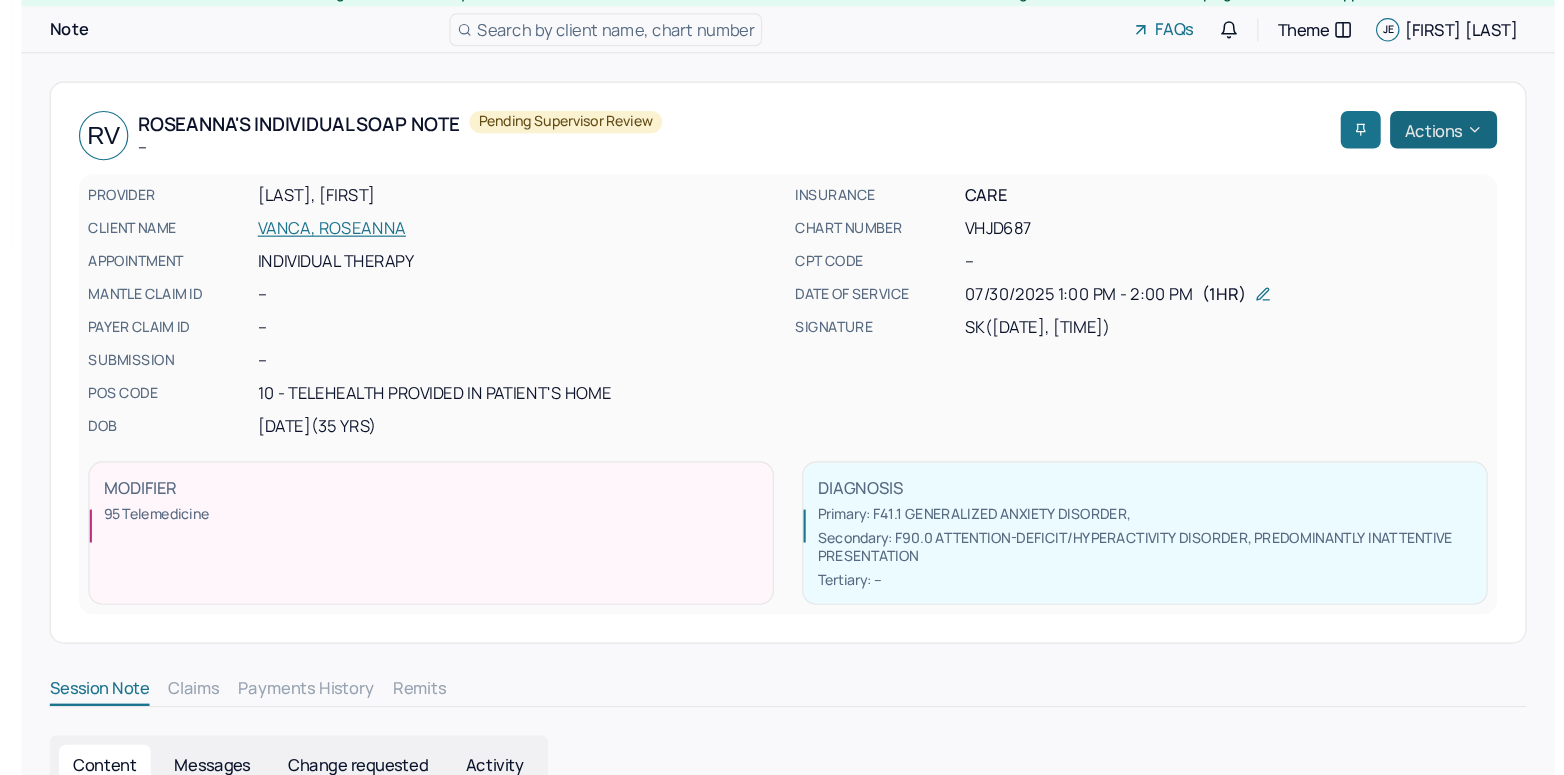 click on "RV Roseanna's   Individual soap note -- Pending supervisor review Actions" at bounding box center (904, 115) 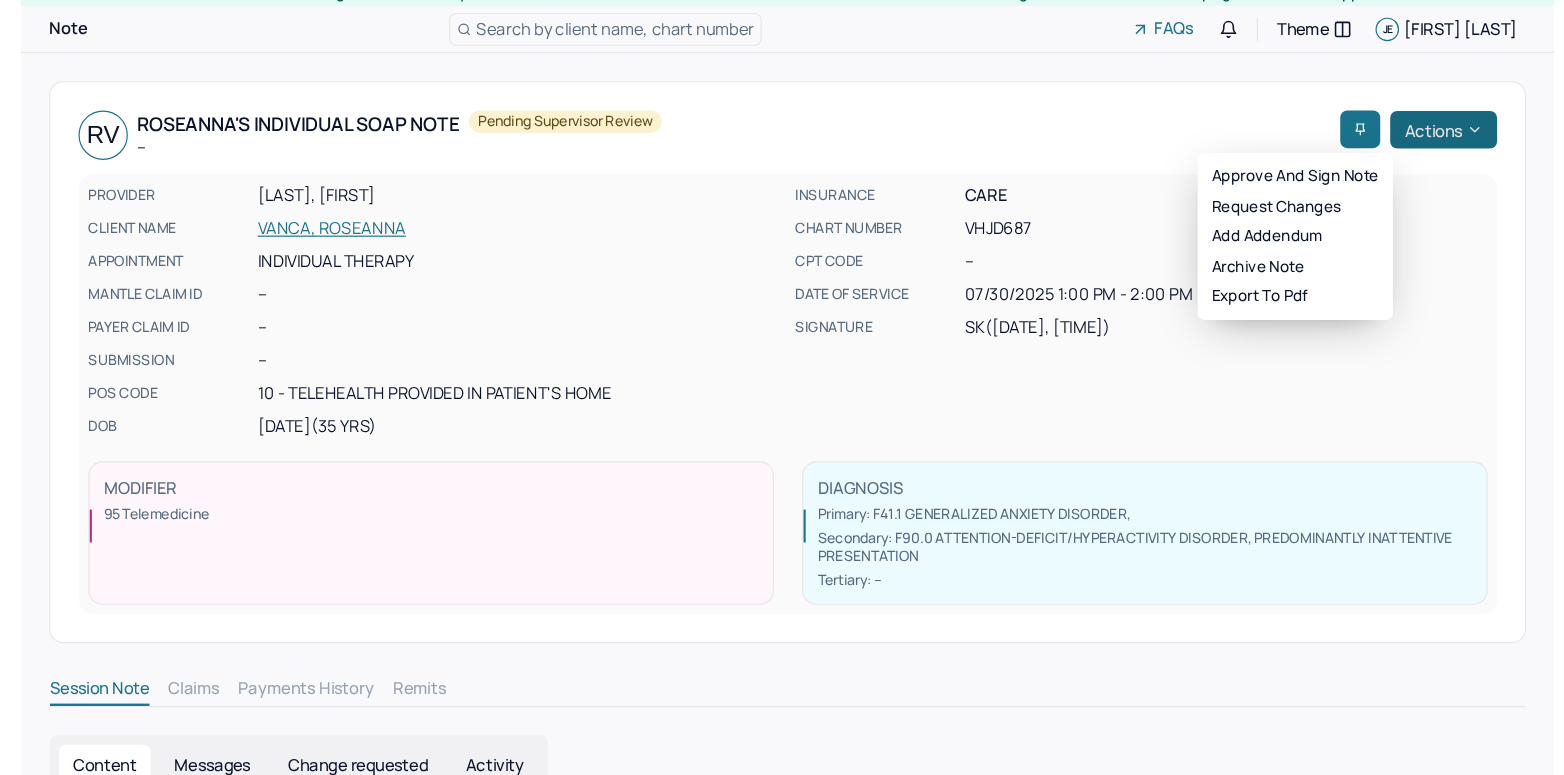 scroll, scrollTop: 25, scrollLeft: 0, axis: vertical 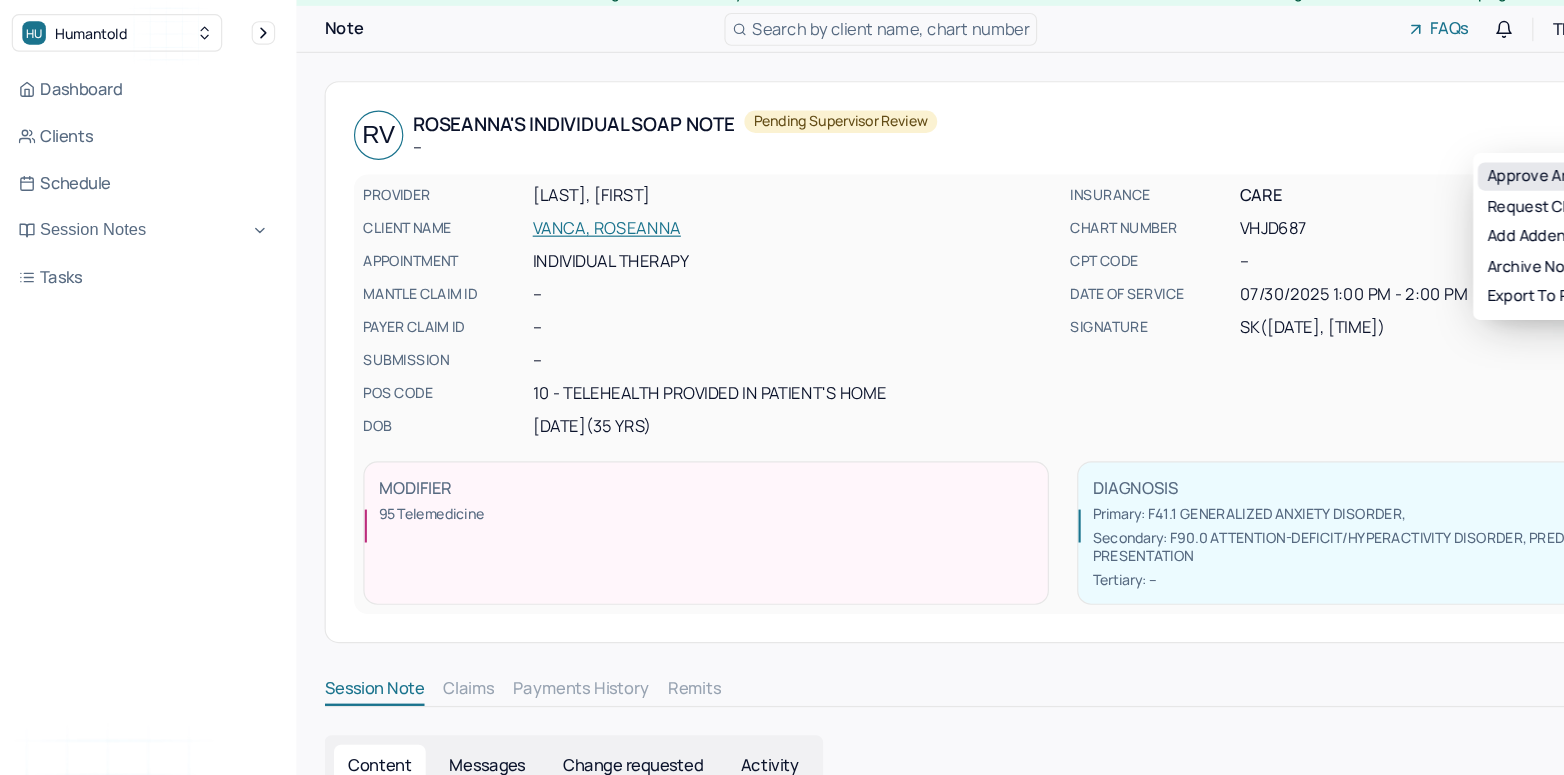 click on "Approve and sign note" at bounding box center [1336, 150] 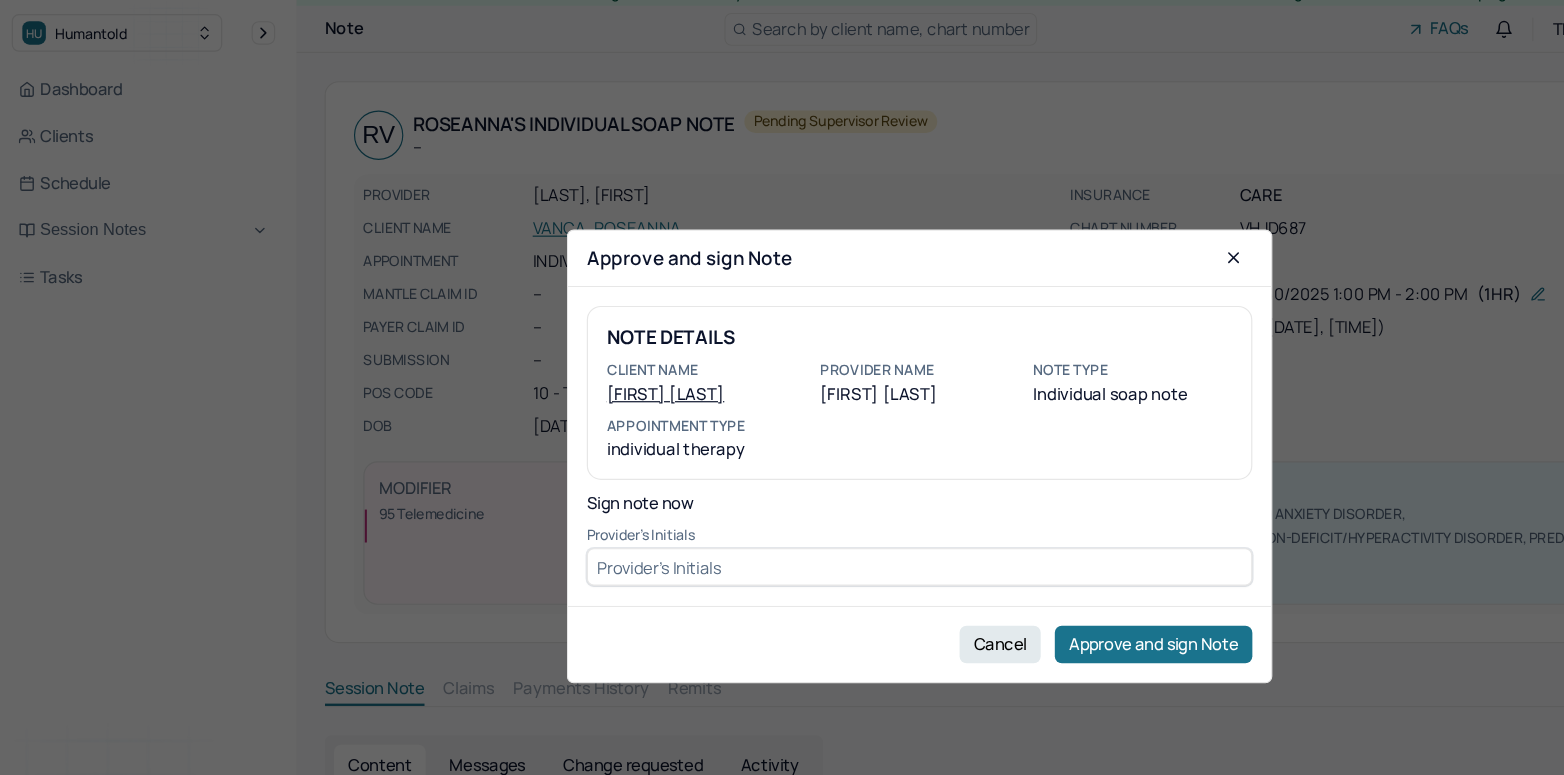 click at bounding box center [782, 482] 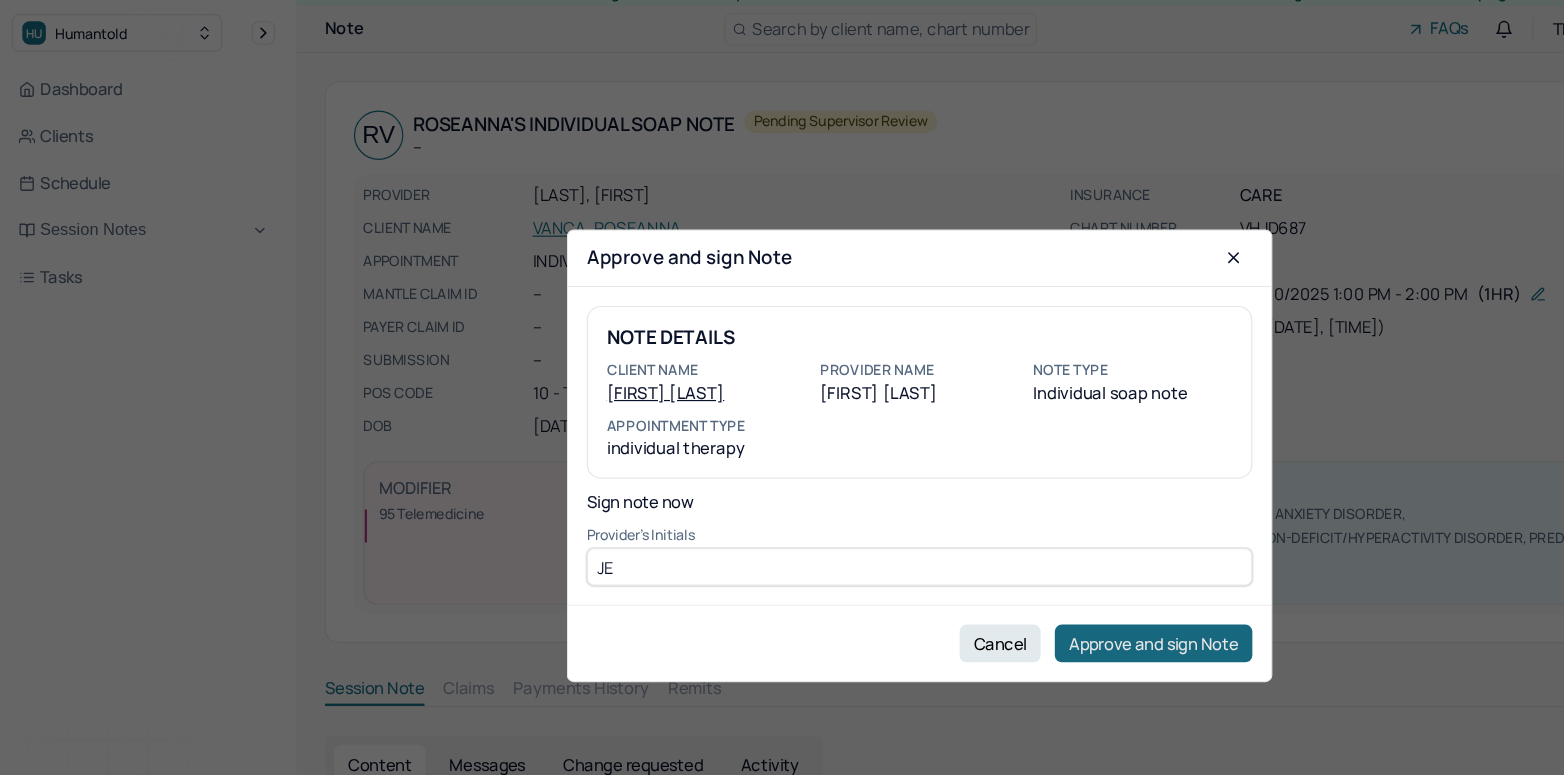 type on "JE" 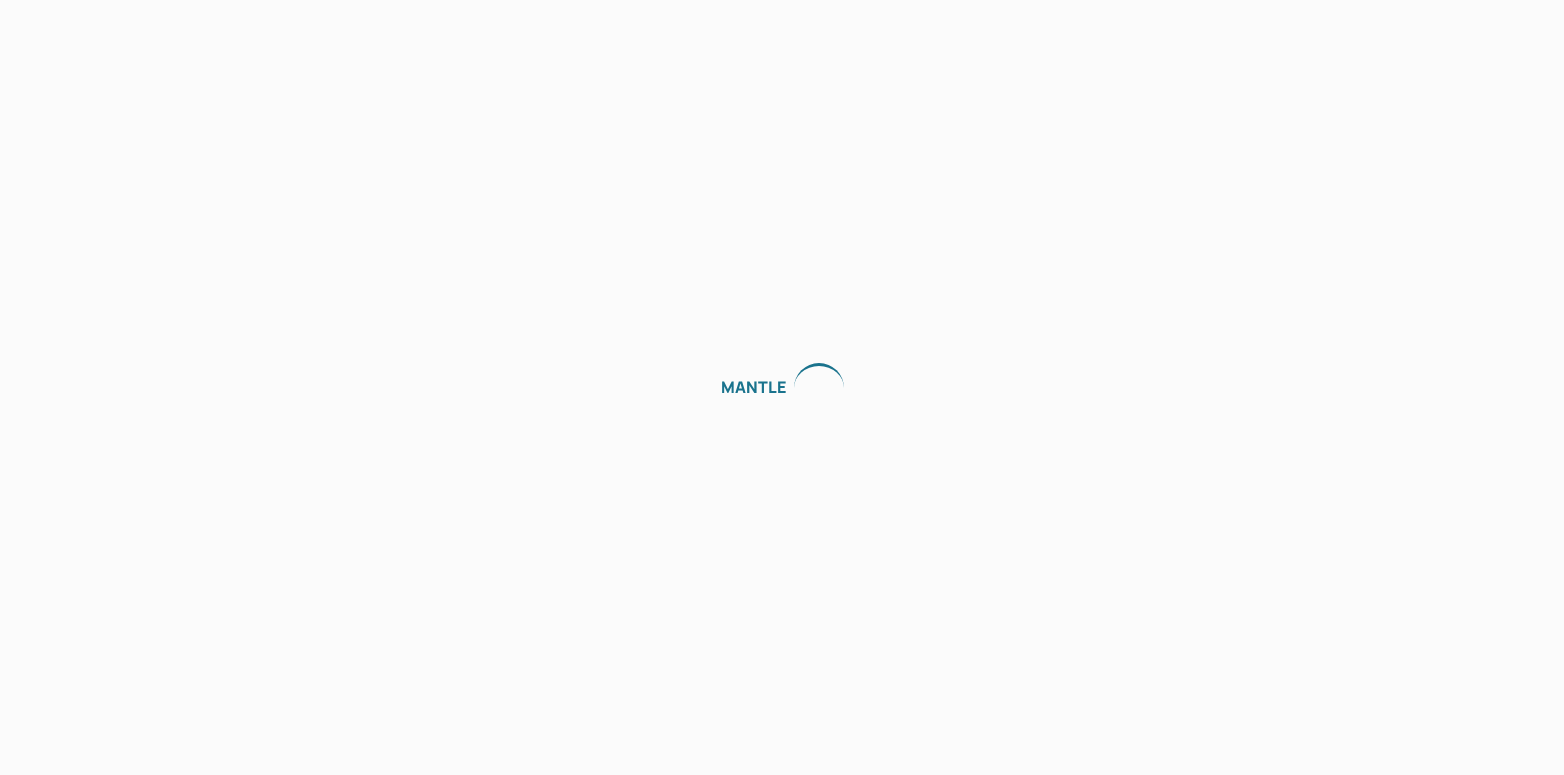 scroll, scrollTop: 0, scrollLeft: 0, axis: both 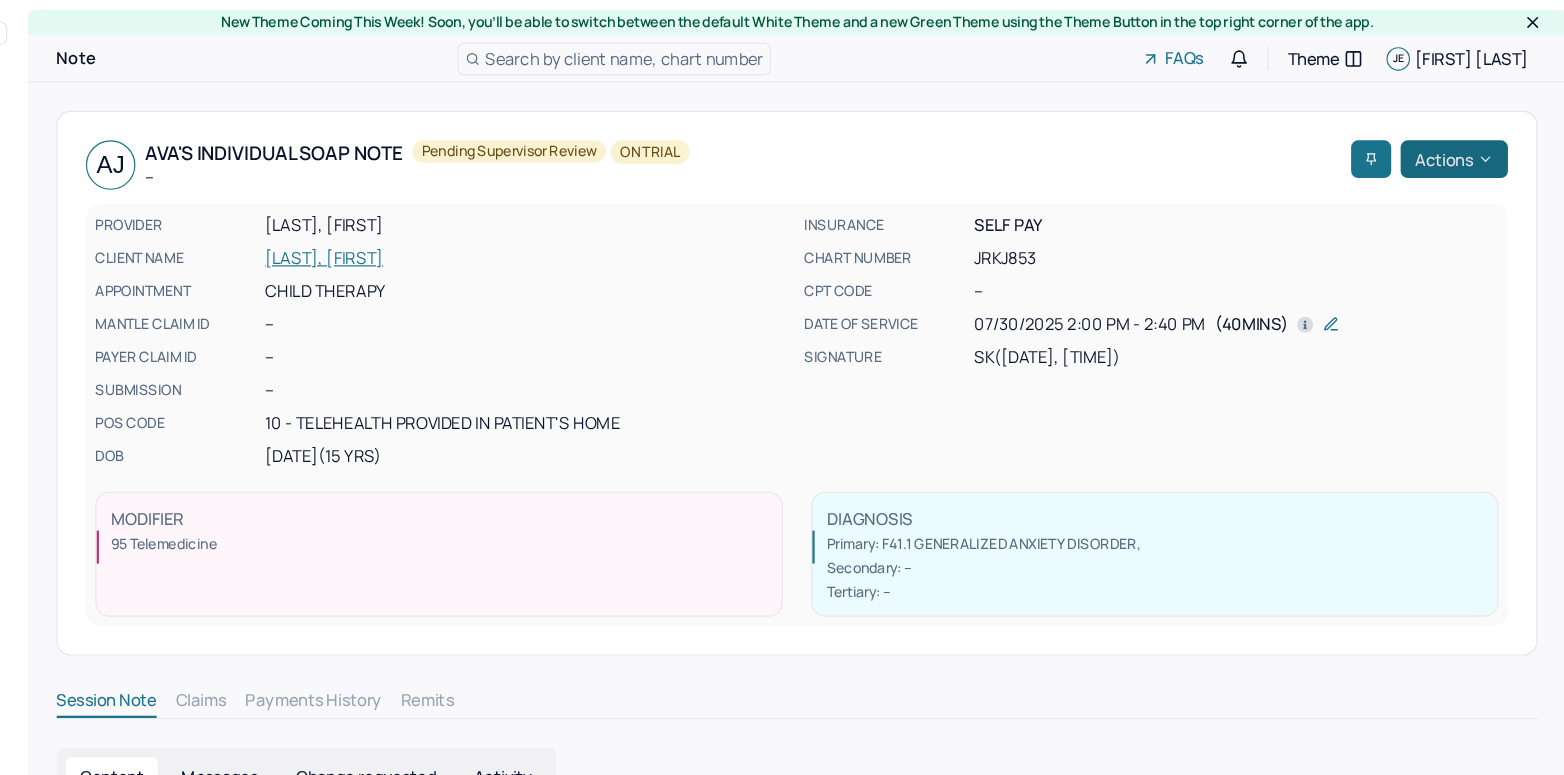 click on "[INITIALS] [FIRST]'s   Individual soap note -- Pending supervisor review ON TRIAL Actions" at bounding box center [904, 140] 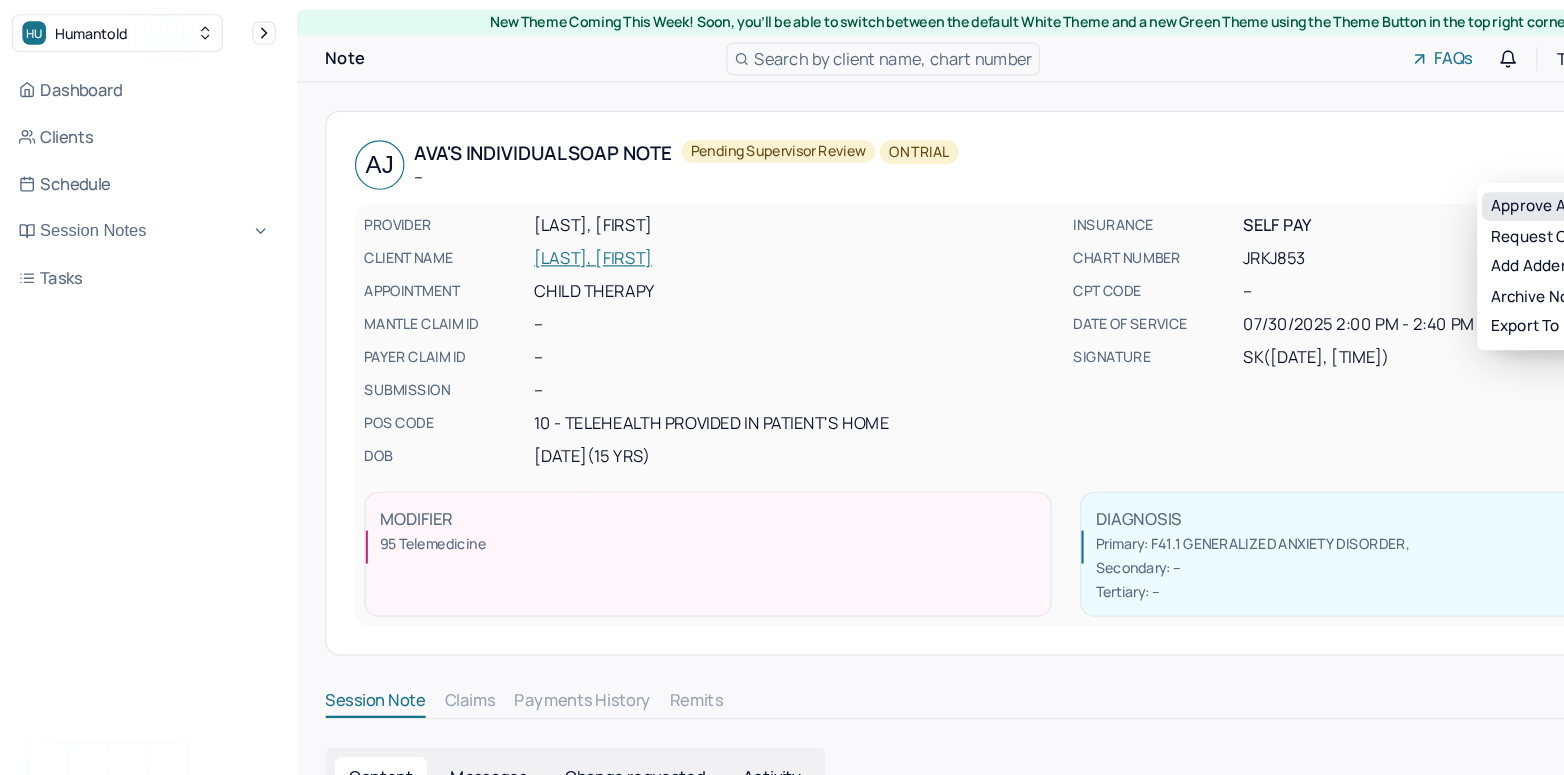 click on "Approve and sign note" at bounding box center (1336, 175) 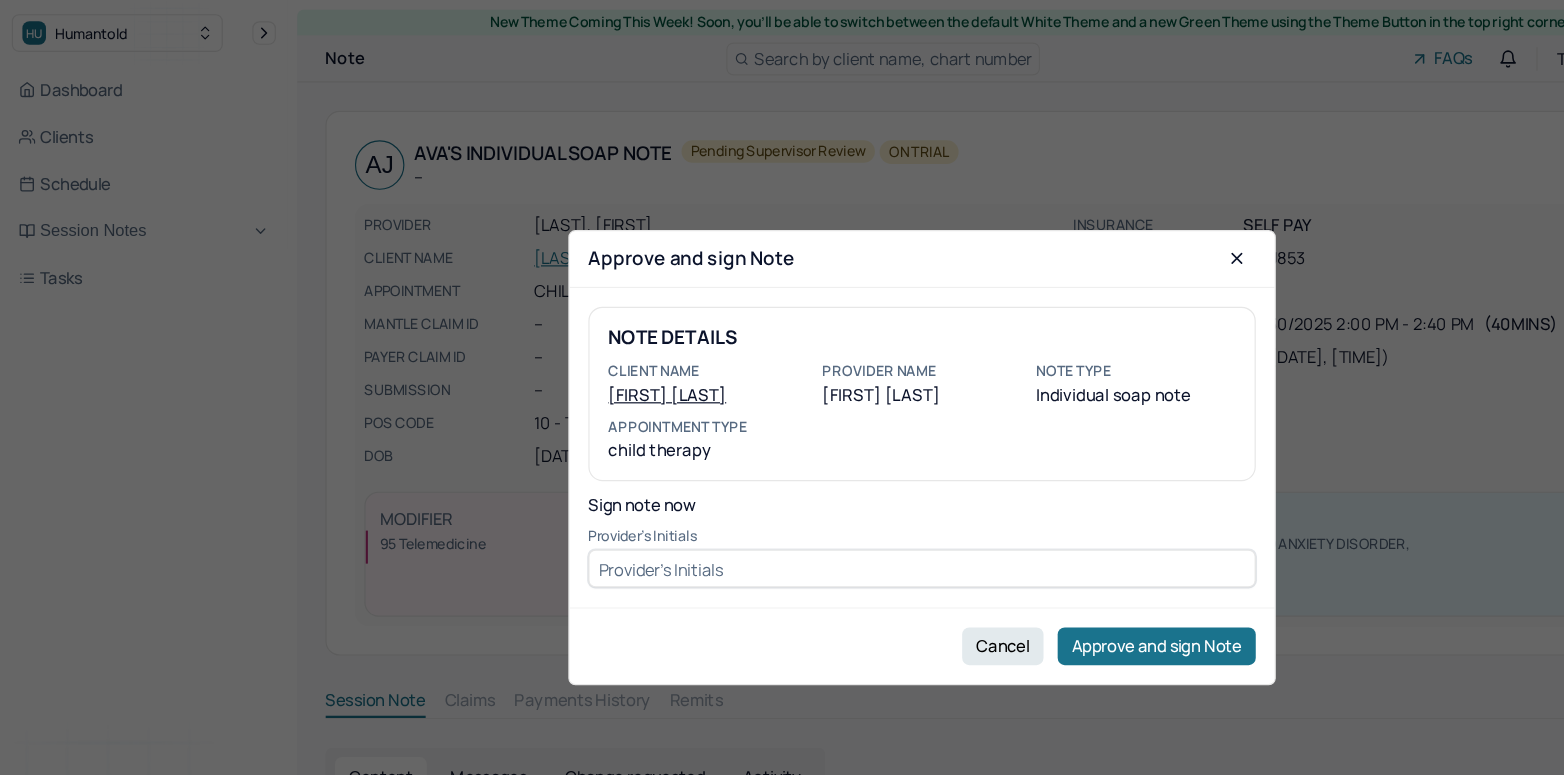 click at bounding box center [782, 482] 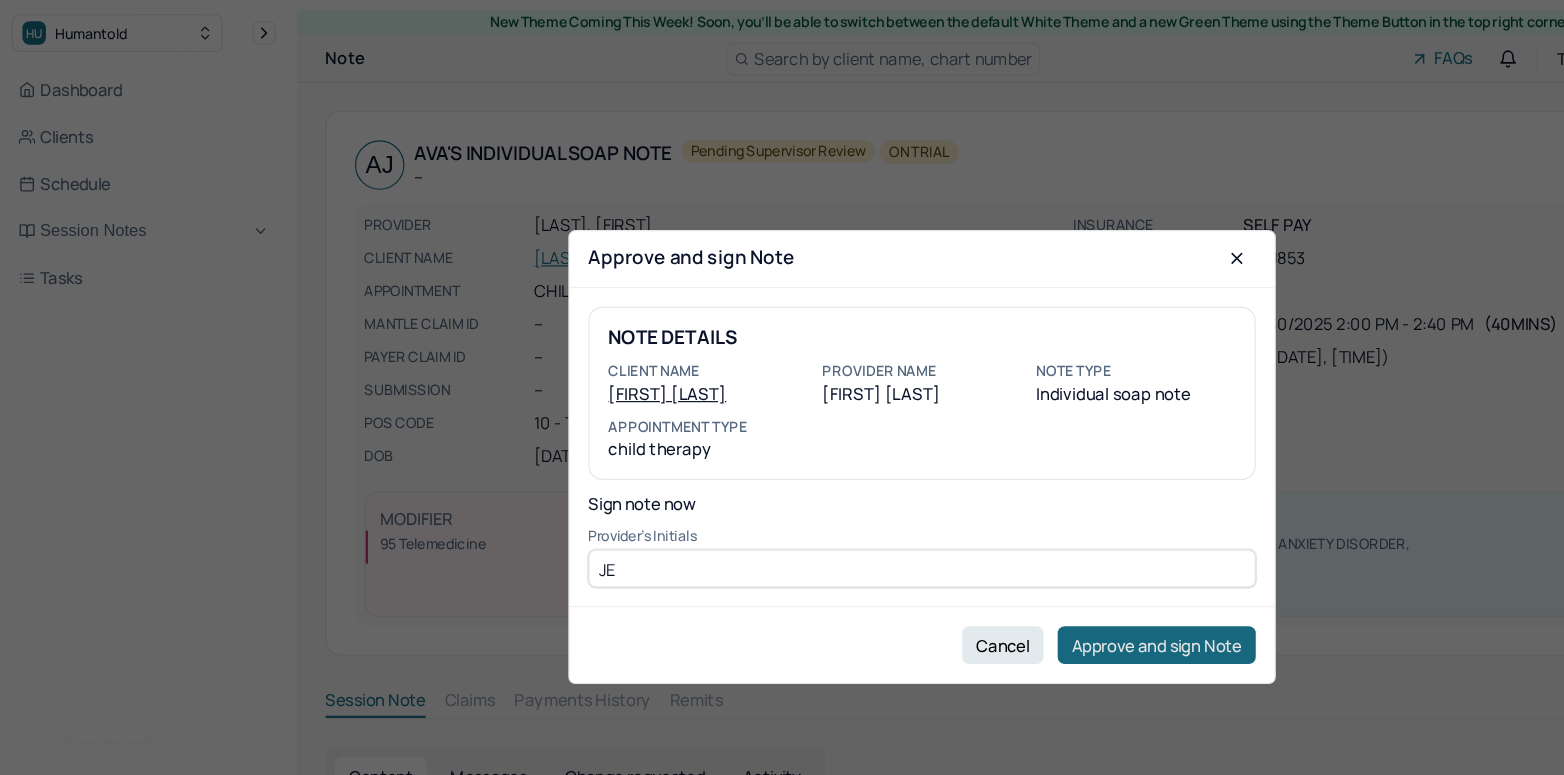 type on "JE" 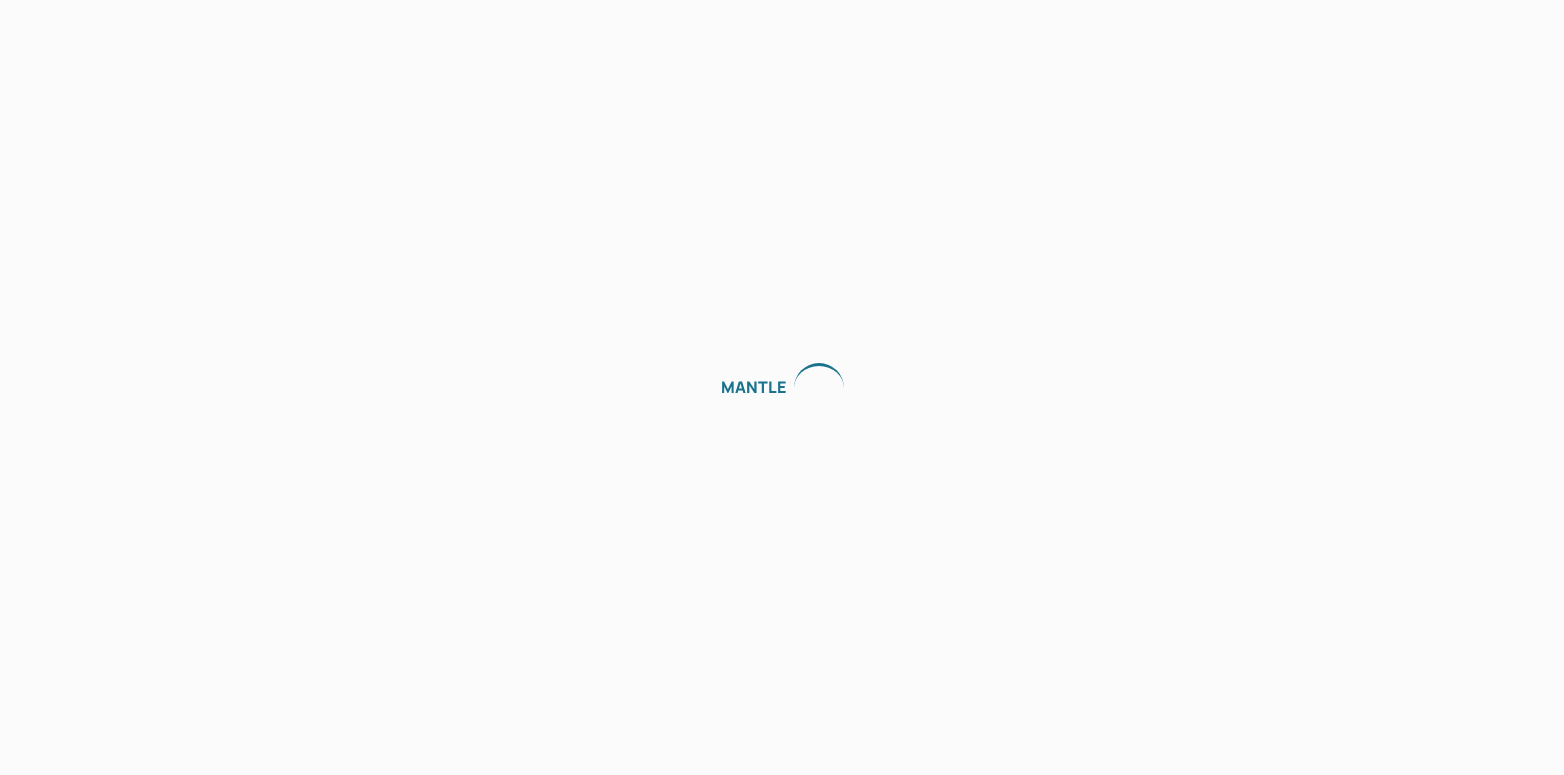 scroll, scrollTop: 0, scrollLeft: 0, axis: both 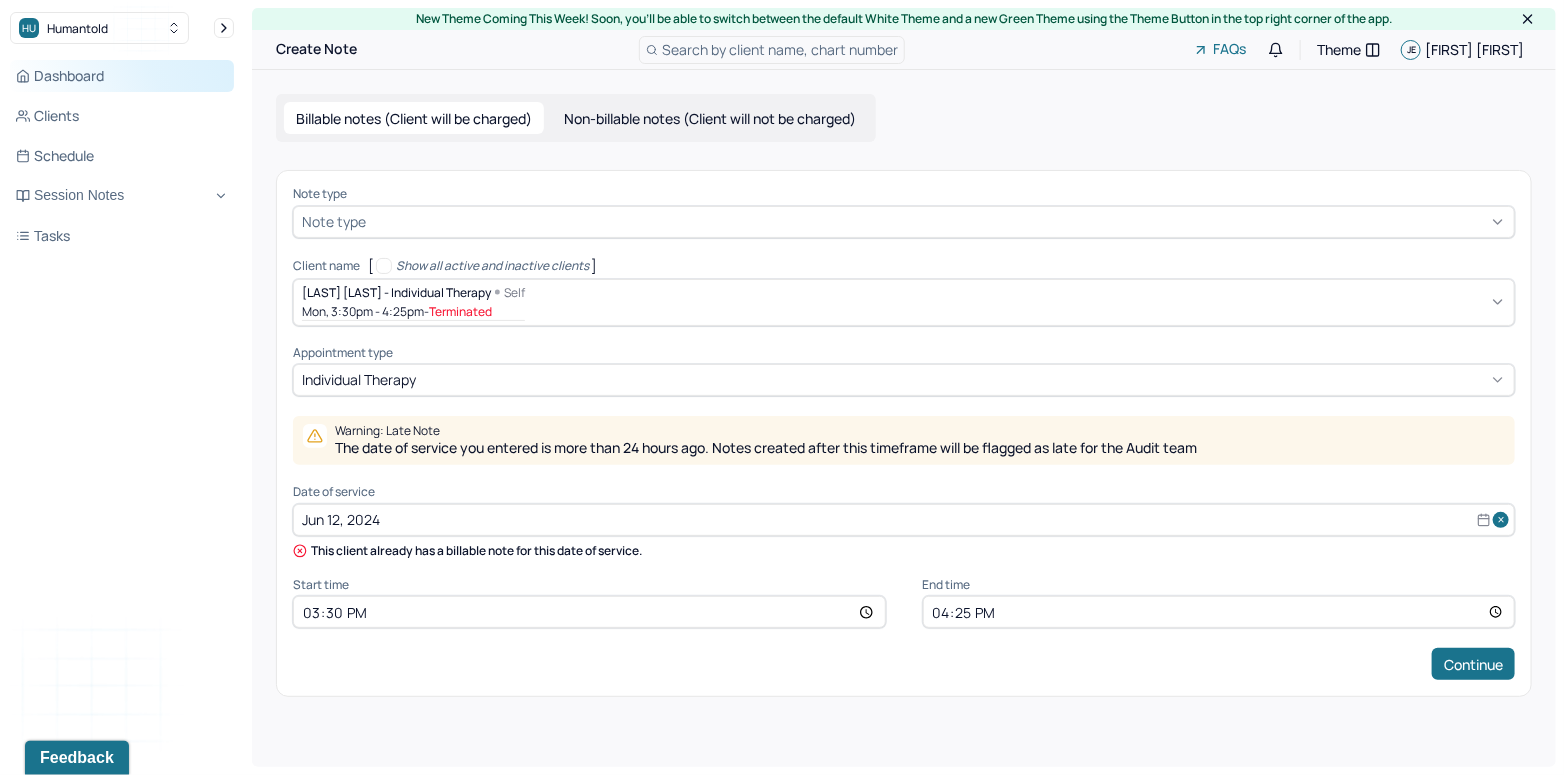 click on "Dashboard" at bounding box center [122, 76] 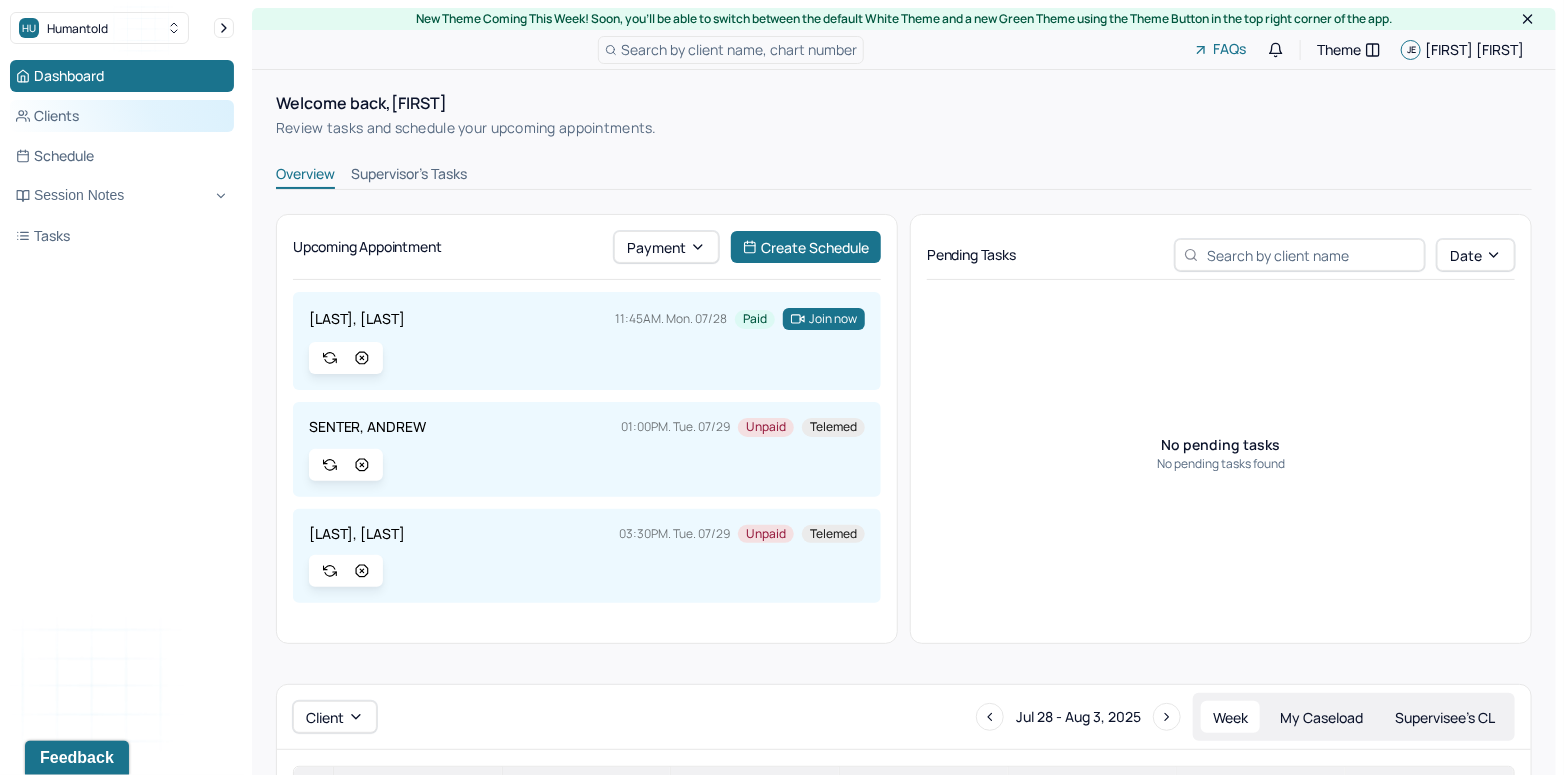 click on "Clients" at bounding box center [122, 116] 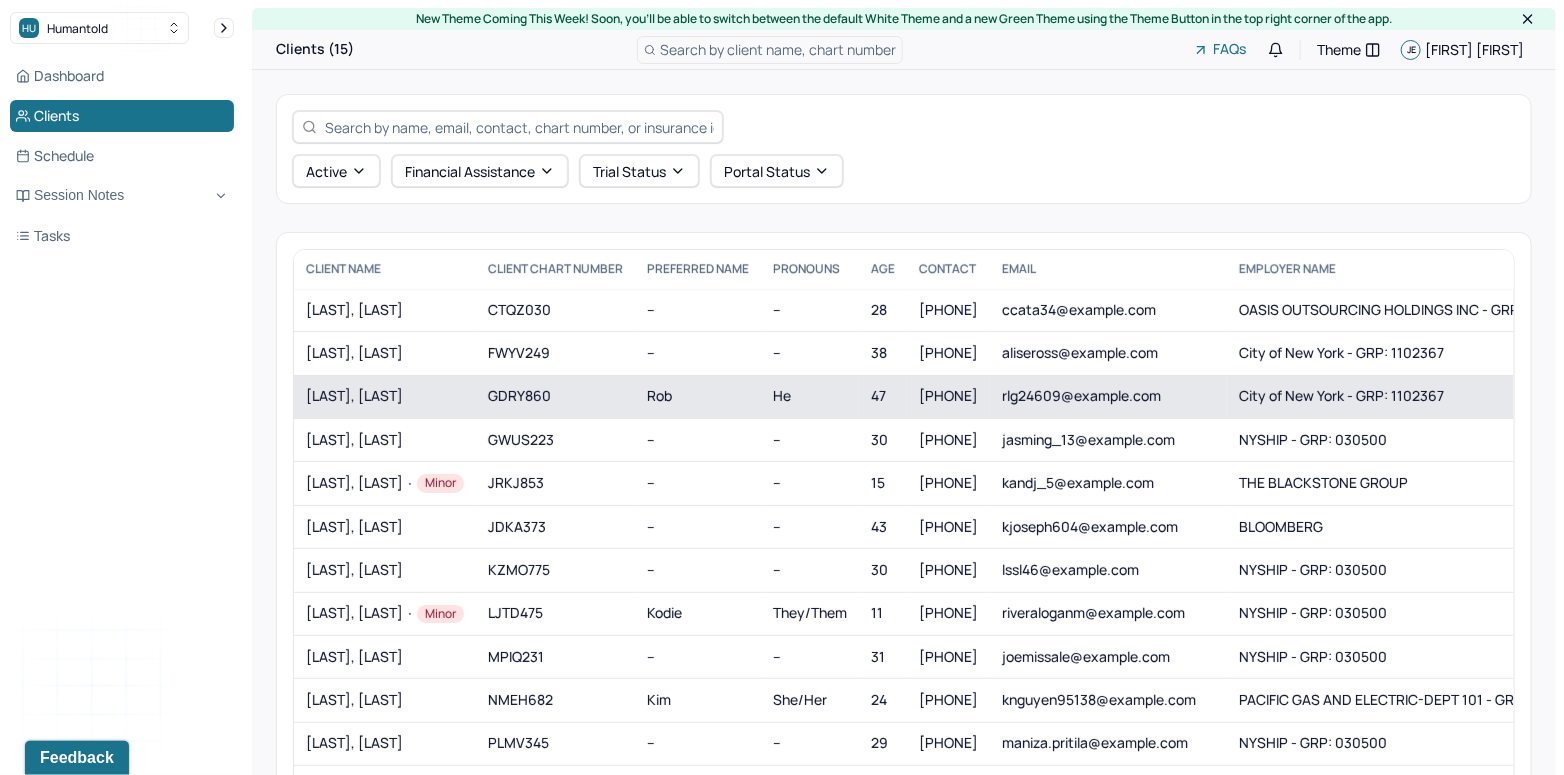 click on "[LAST], [LAST]" at bounding box center (385, 396) 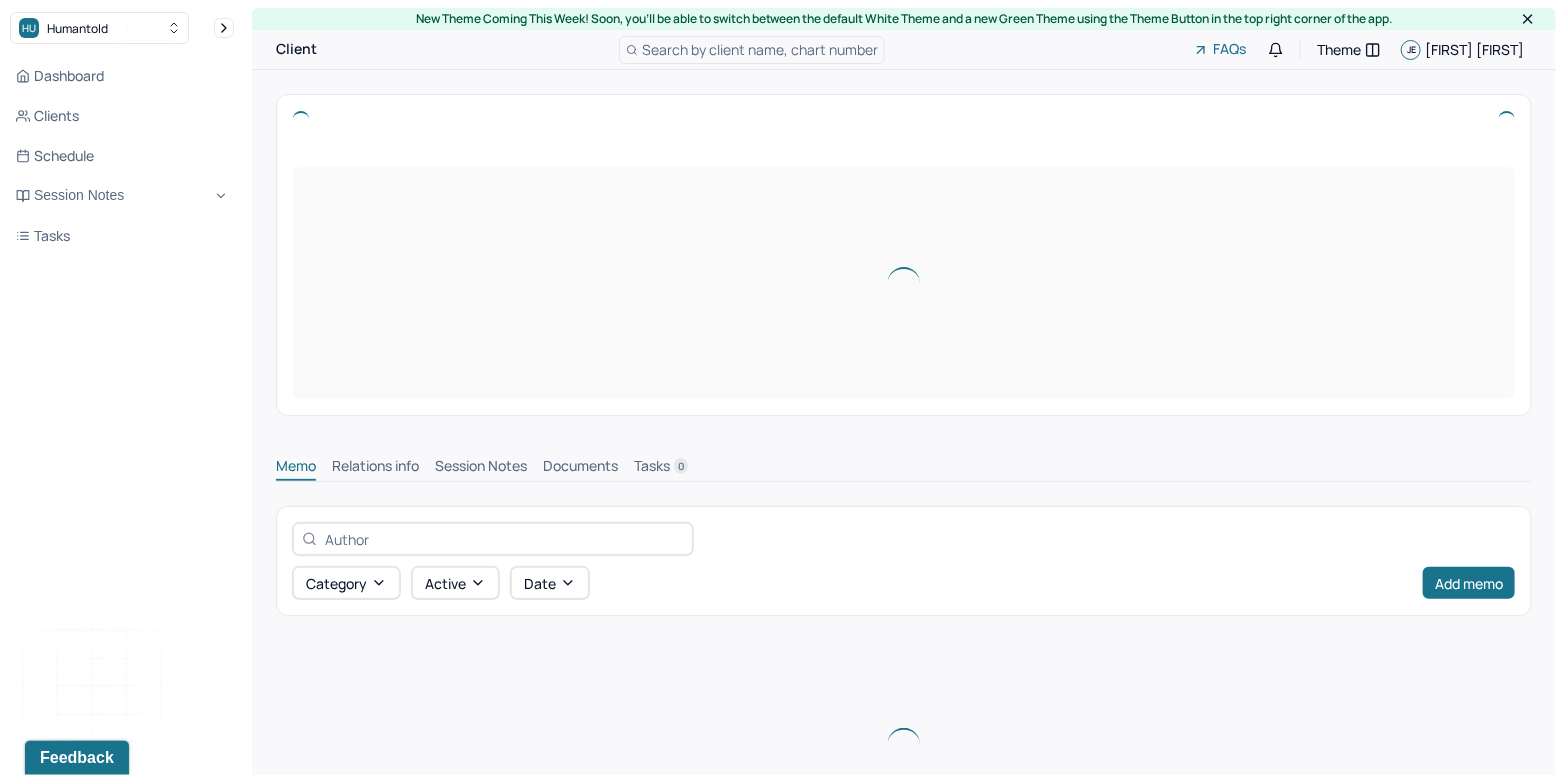 click at bounding box center [904, 283] 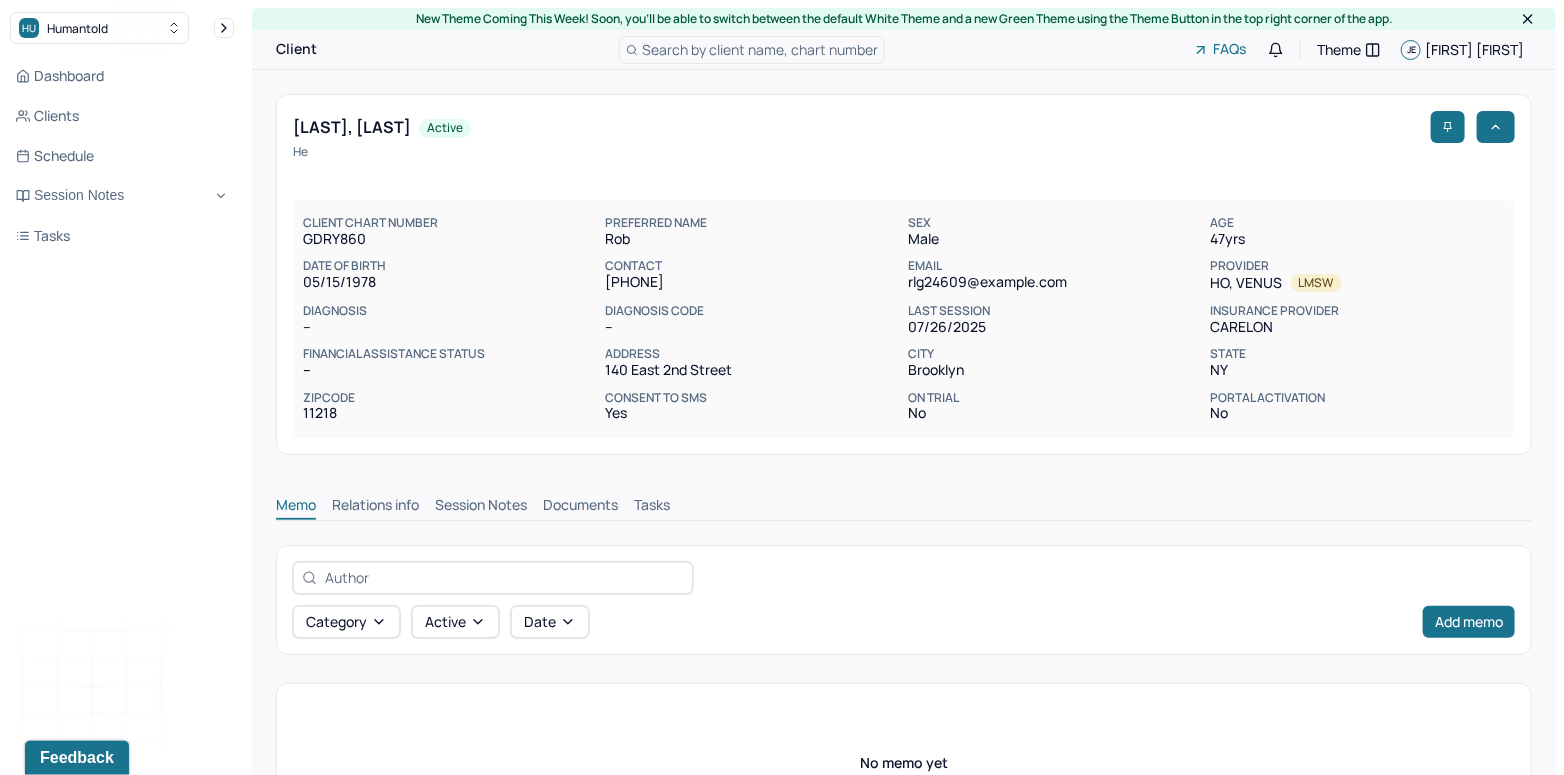 click on "Session Notes" at bounding box center [481, 507] 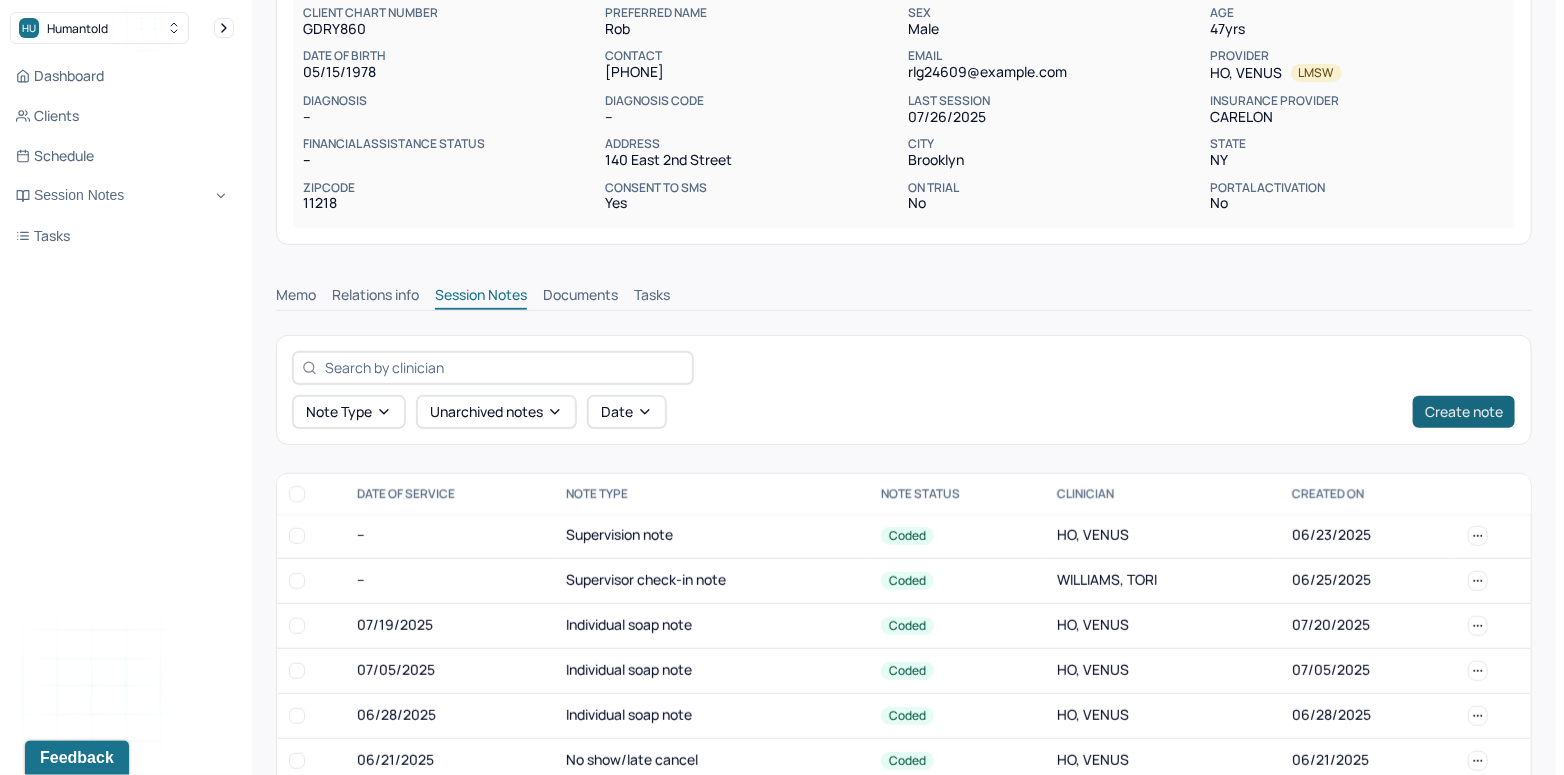 scroll, scrollTop: 233, scrollLeft: 0, axis: vertical 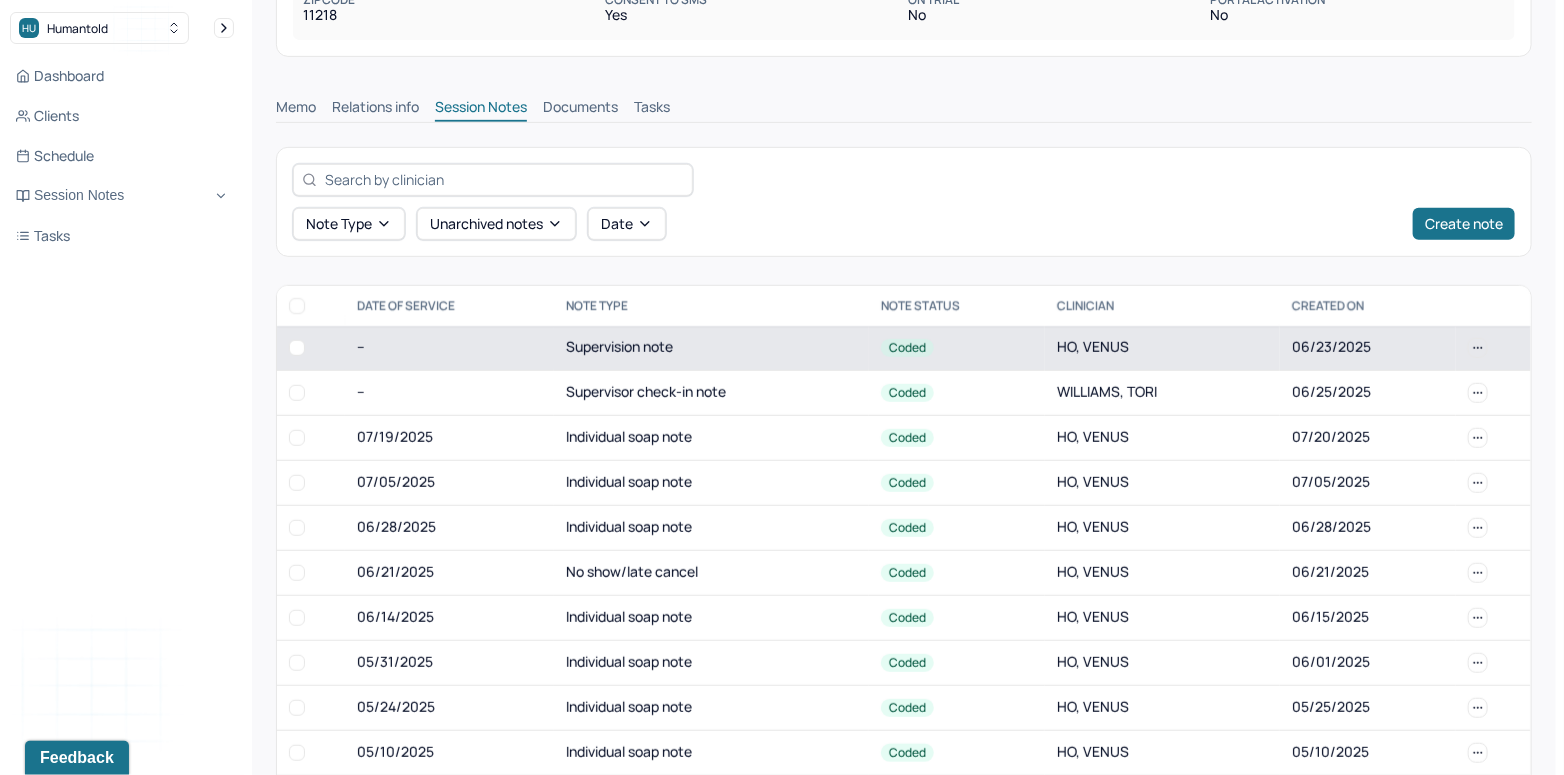 click on "06/23/2025" at bounding box center (1368, 348) 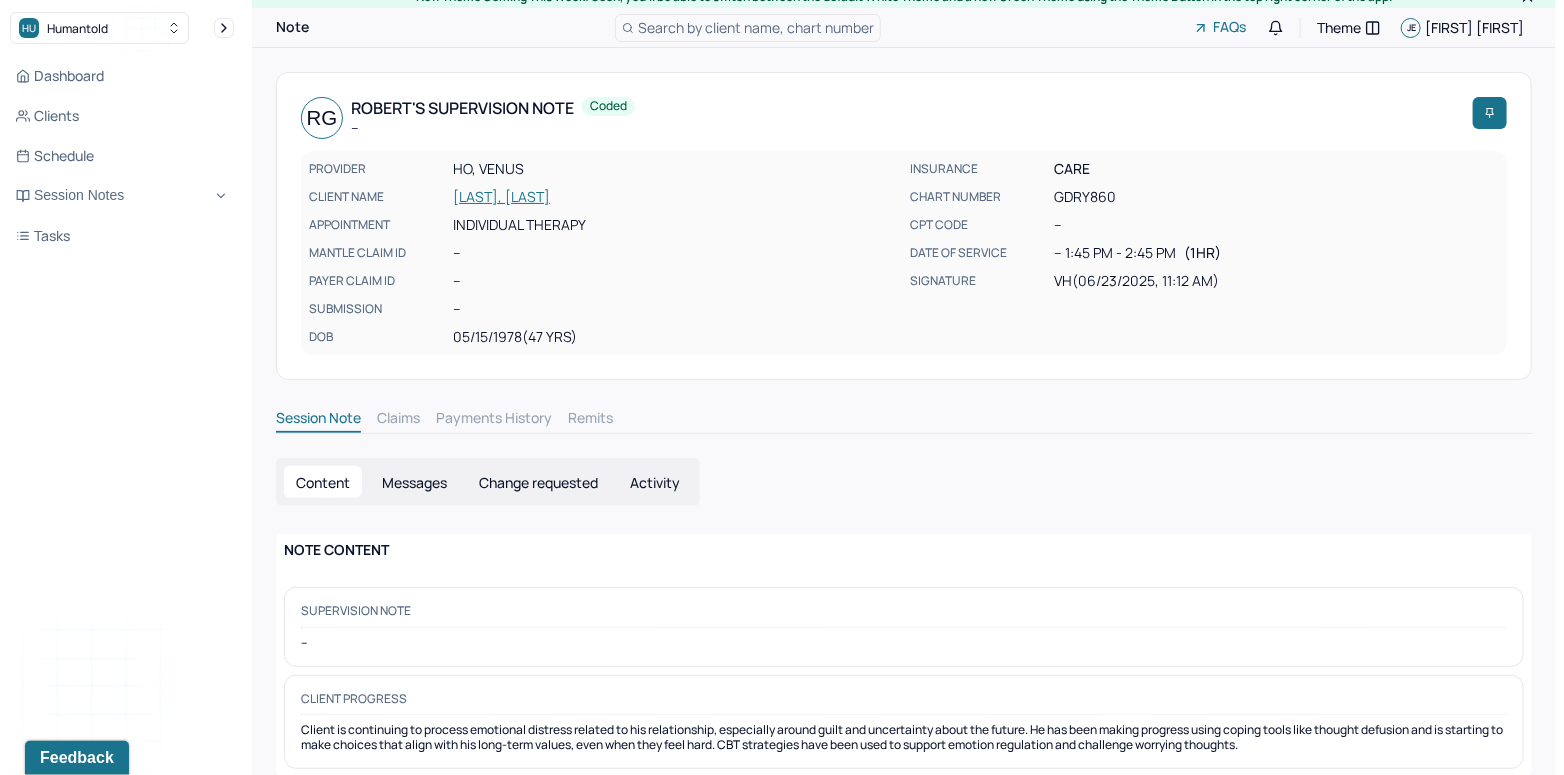 scroll, scrollTop: 51, scrollLeft: 0, axis: vertical 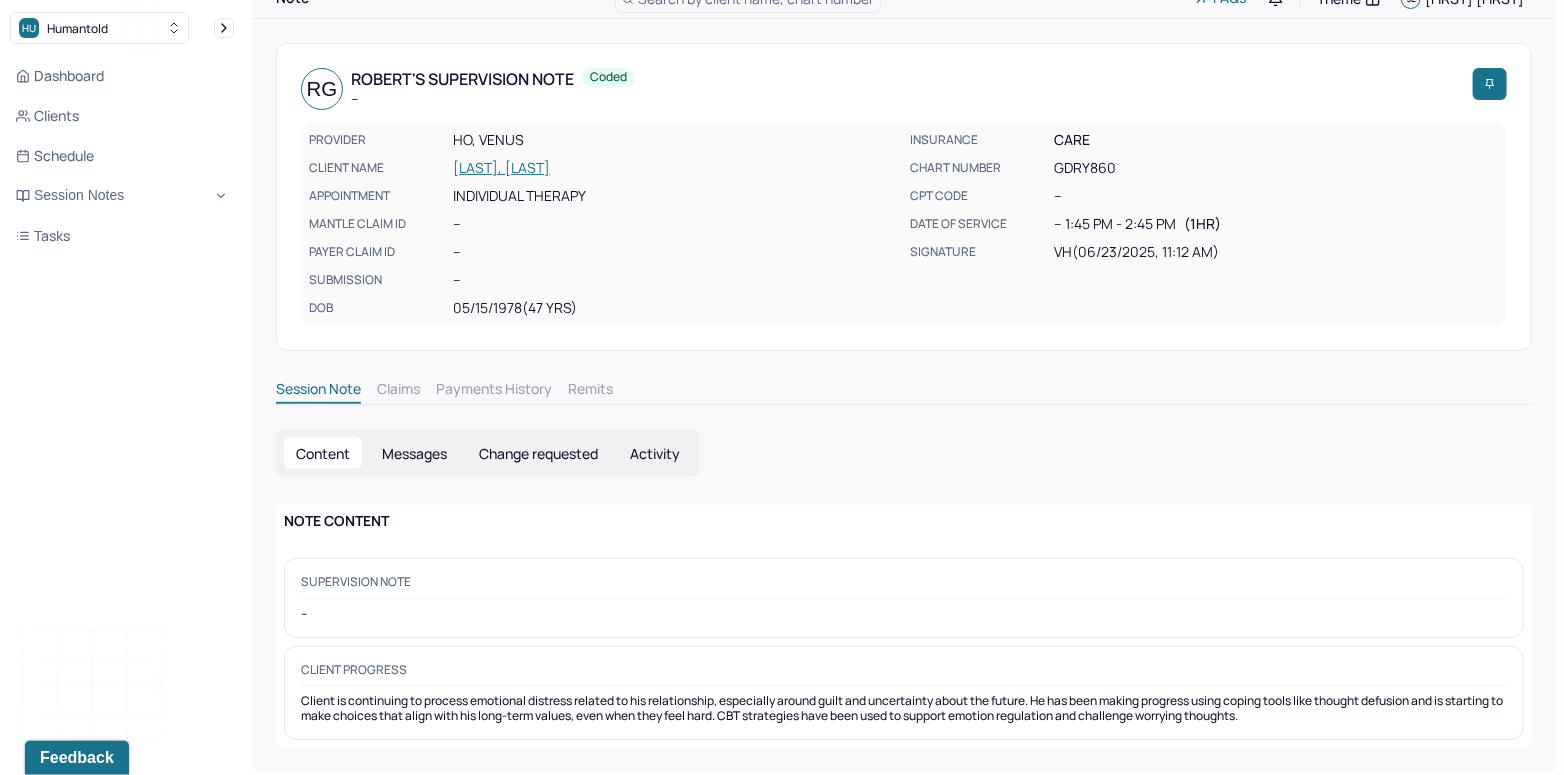click on "NOTE CONTENT Supervision note -- Client progress Client is continuing to process emotional distress related to his relationship, especially around guilt and uncertainty about the future. He has been making progress using coping tools like thought defusion and is starting to make choices that align with his long-term values, even when they feel hard. CBT strategies have been used to support emotion regulation and challenge worrying thoughts." at bounding box center (904, 626) 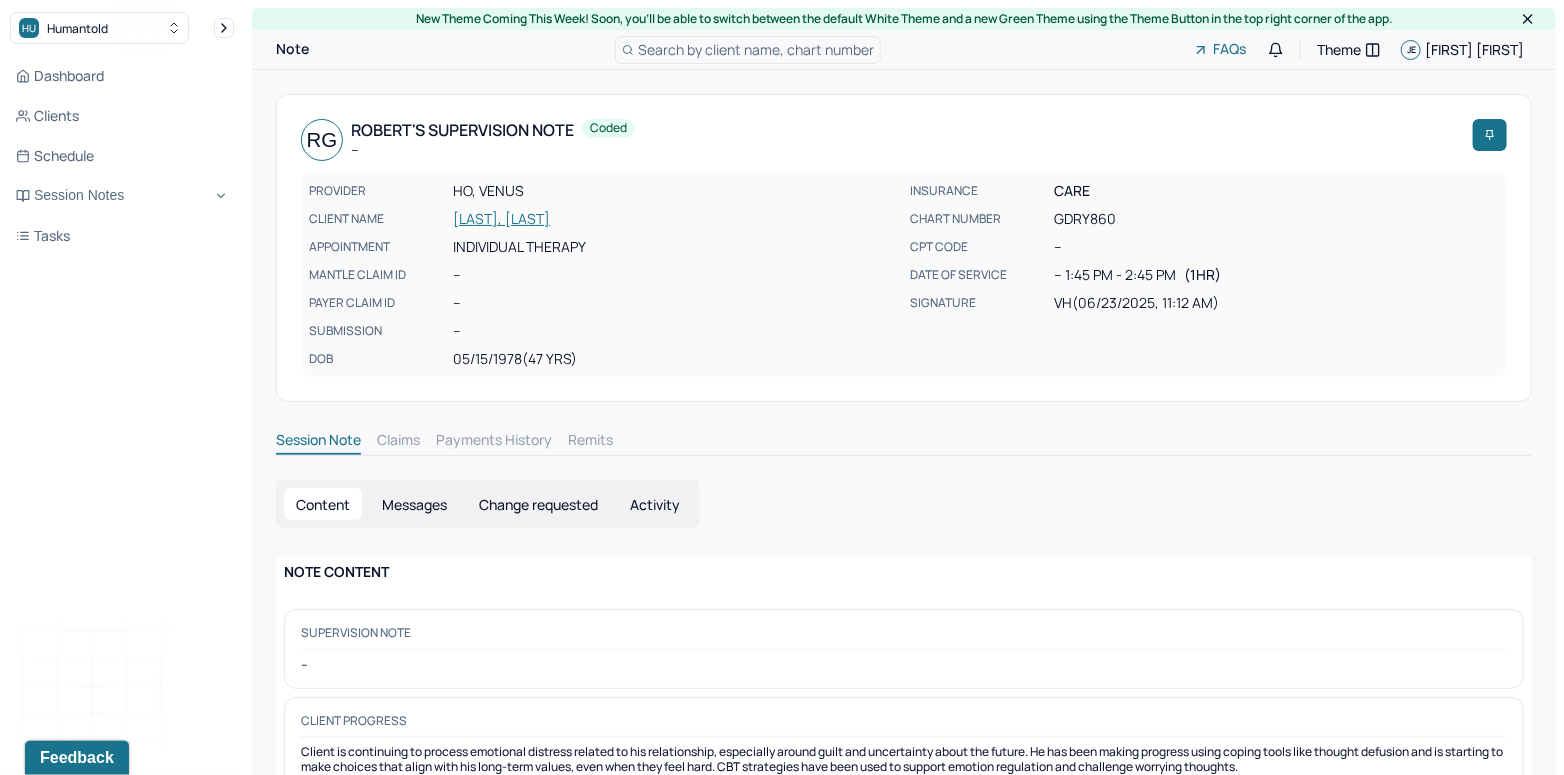 click on "Note" at bounding box center [292, 49] 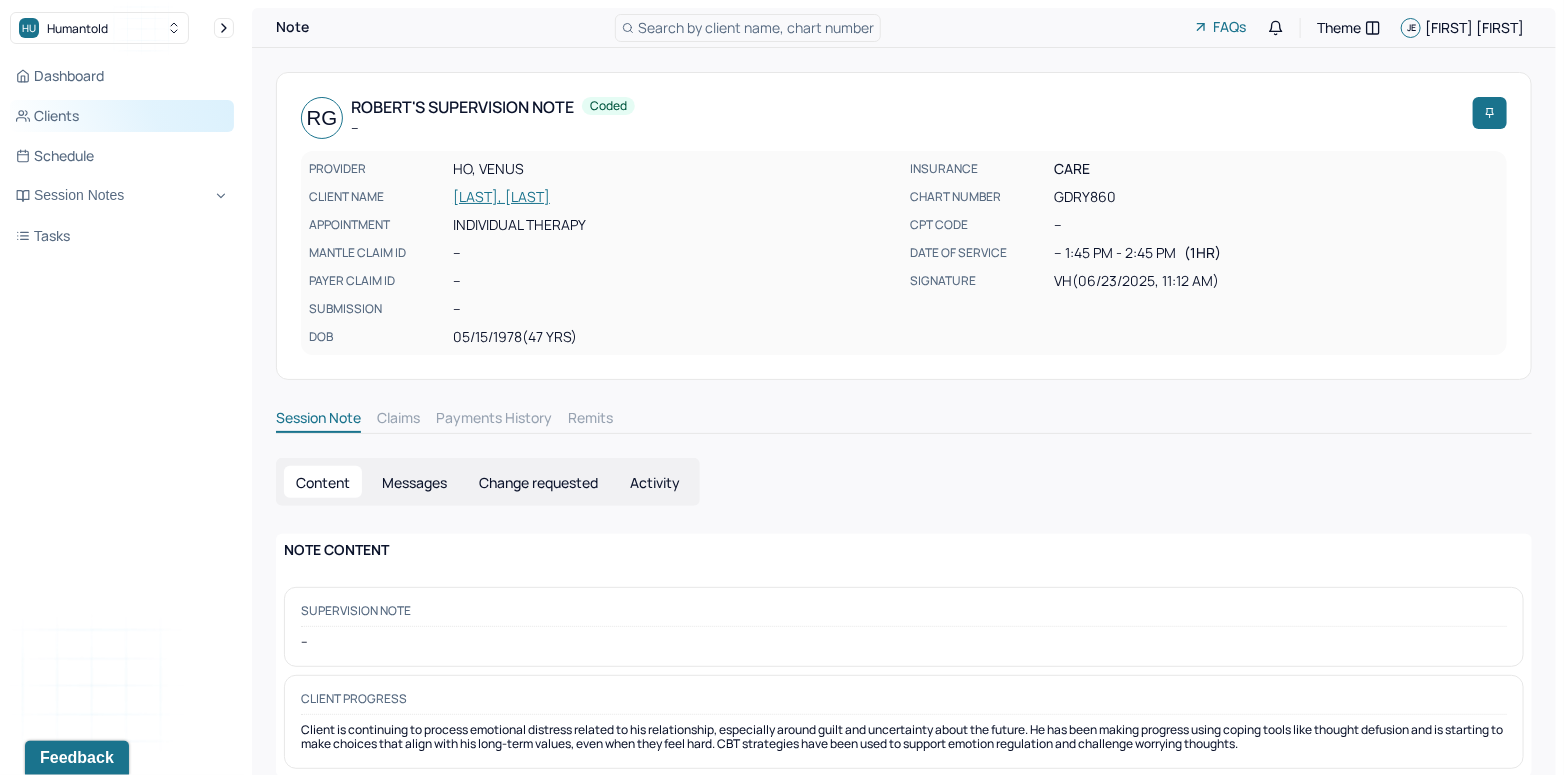 click on "Clients" at bounding box center [122, 116] 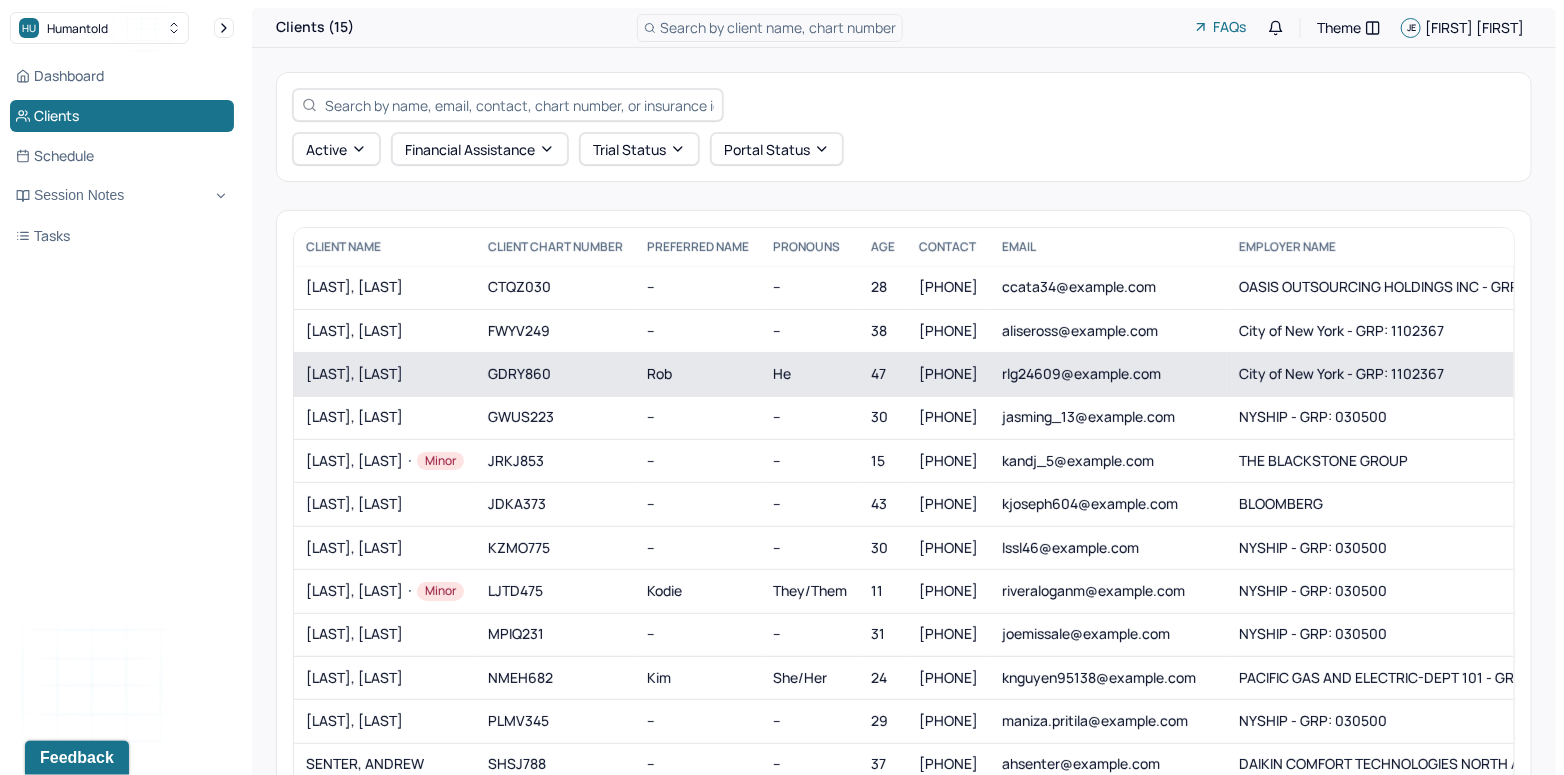 click on "[LAST], [LAST]" at bounding box center (385, 374) 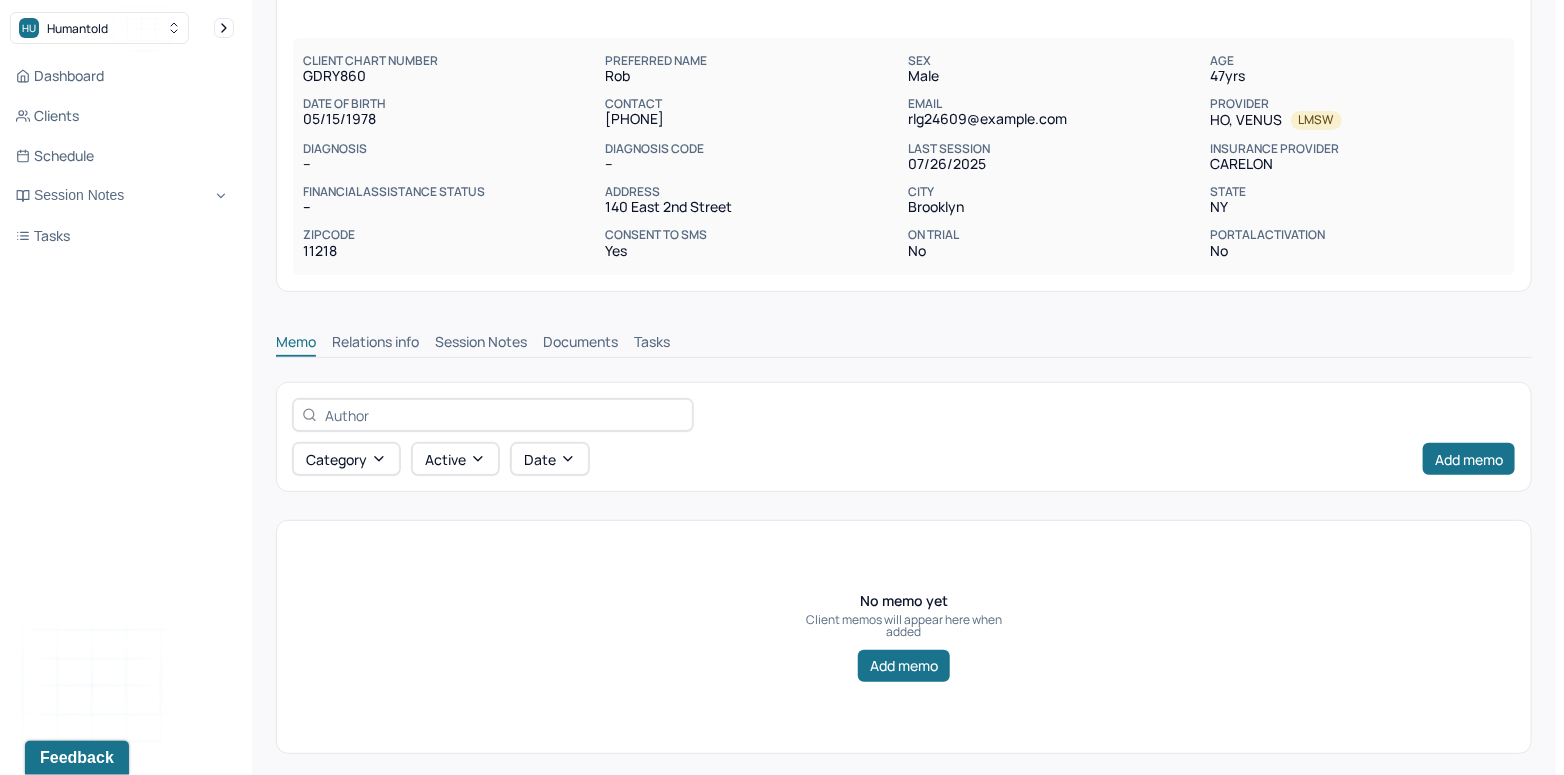 scroll, scrollTop: 147, scrollLeft: 0, axis: vertical 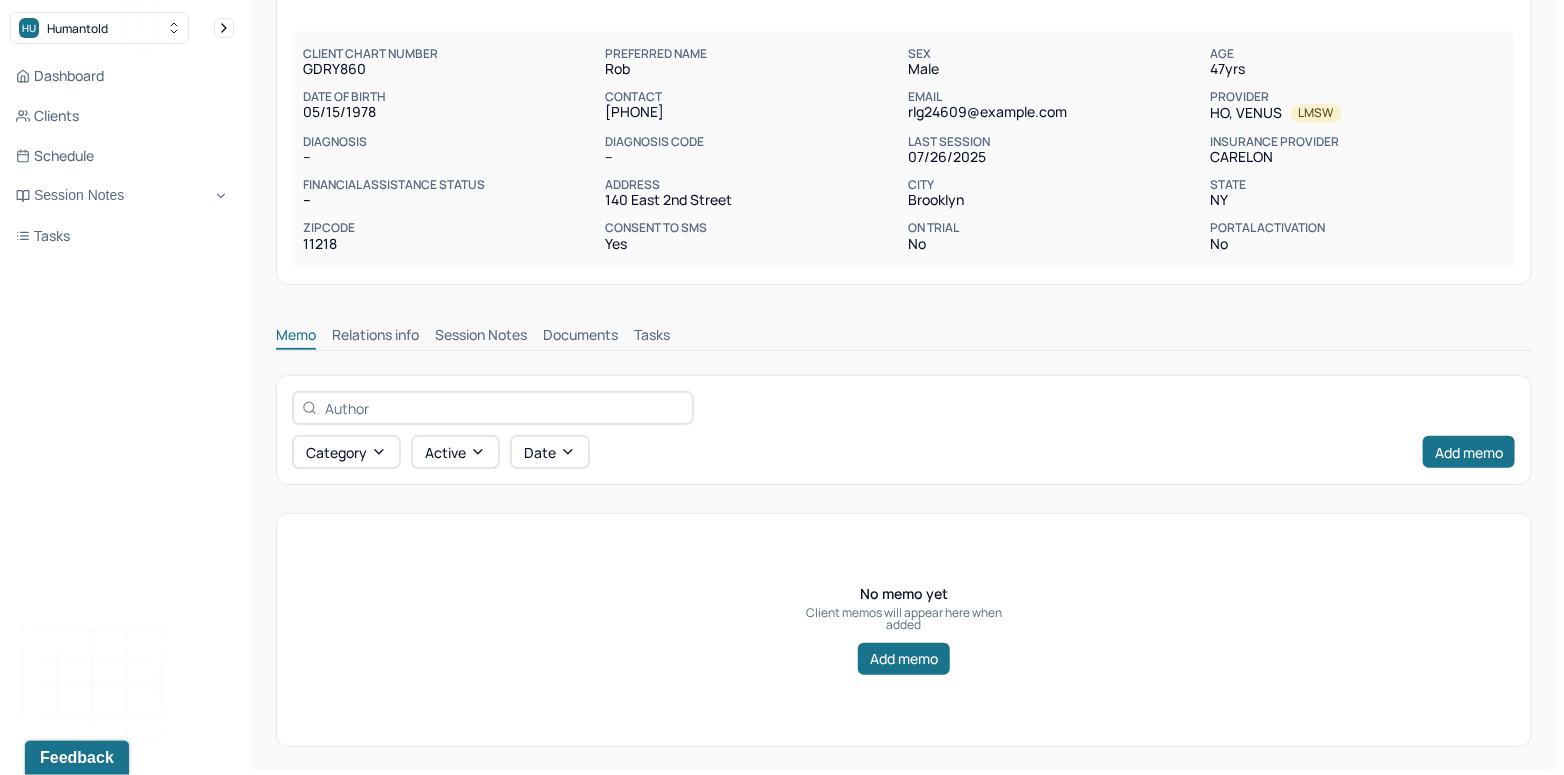 click on "Session Notes" at bounding box center (481, 337) 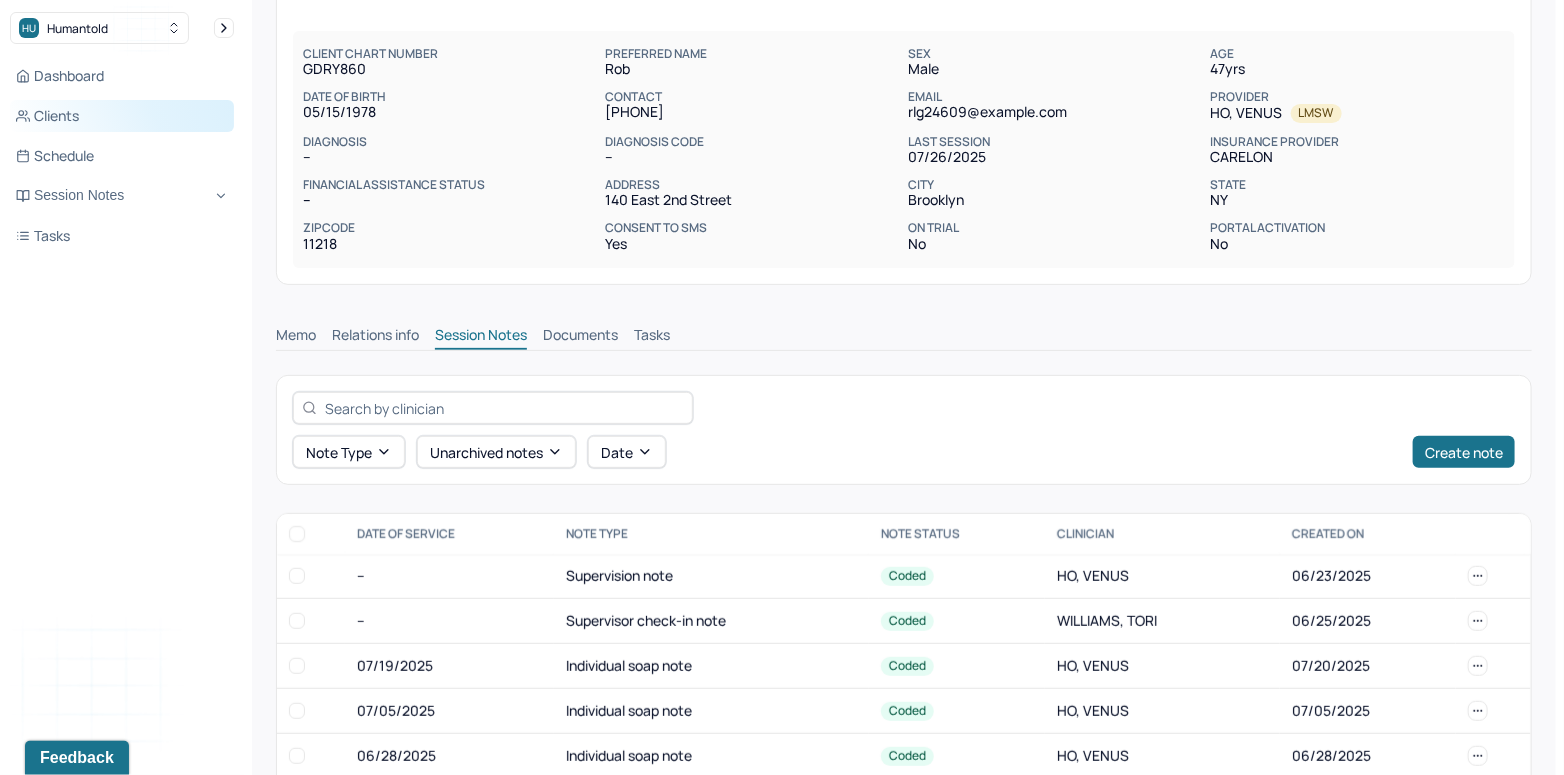 click on "Clients" at bounding box center (122, 116) 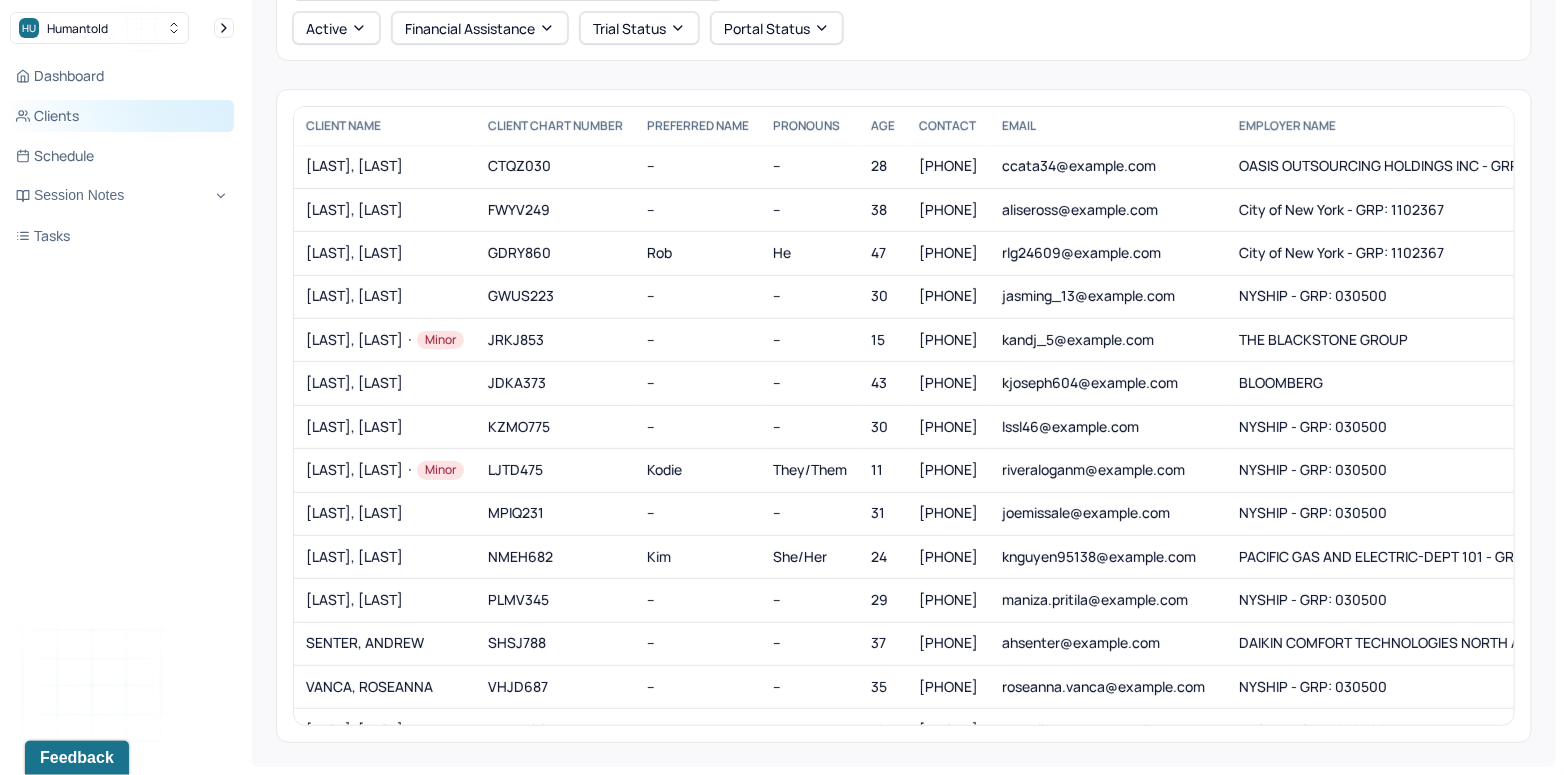 scroll, scrollTop: 118, scrollLeft: 0, axis: vertical 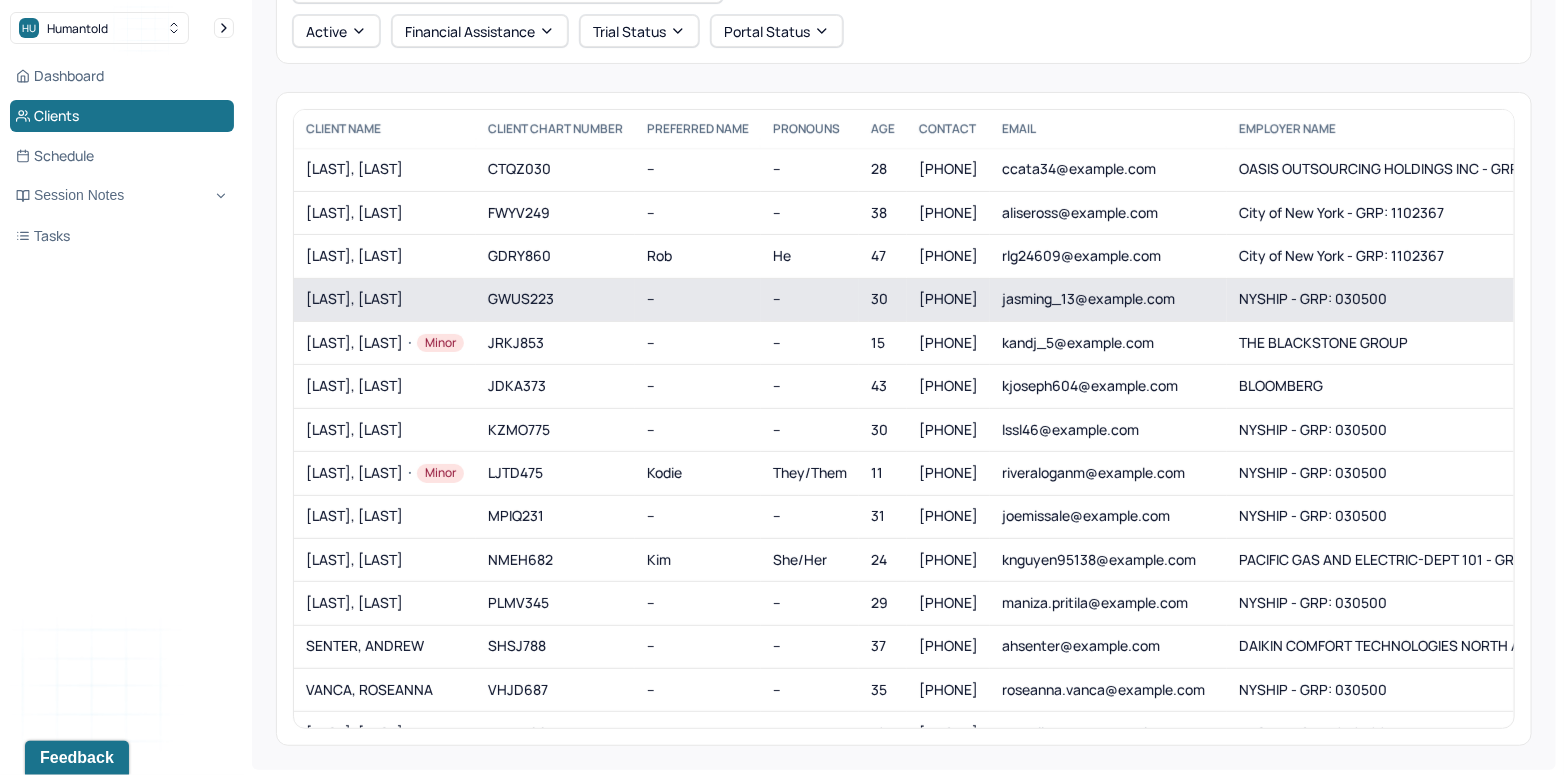 click on "[LAST], [LAST]" at bounding box center (385, 299) 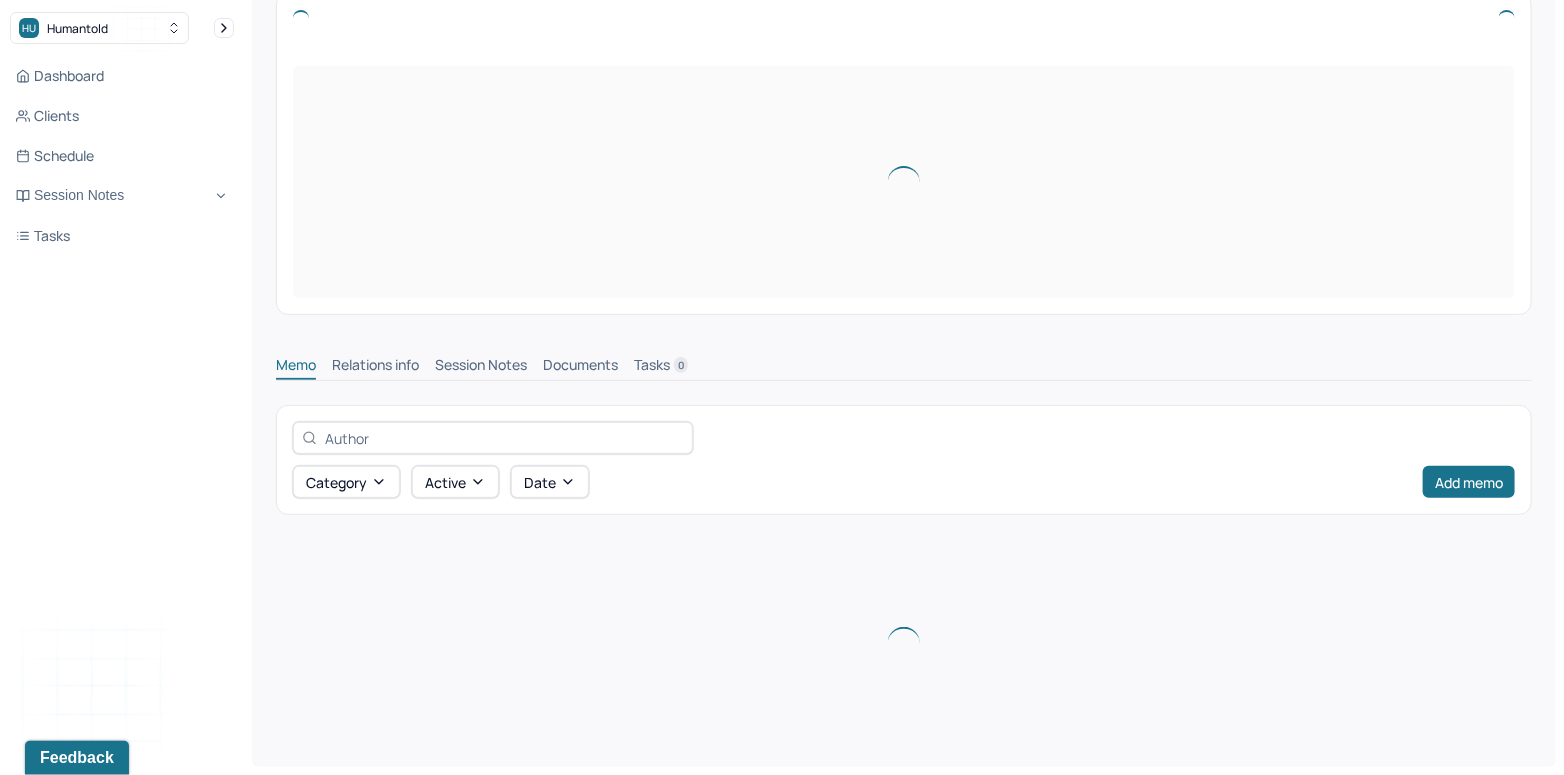 click at bounding box center [904, 182] 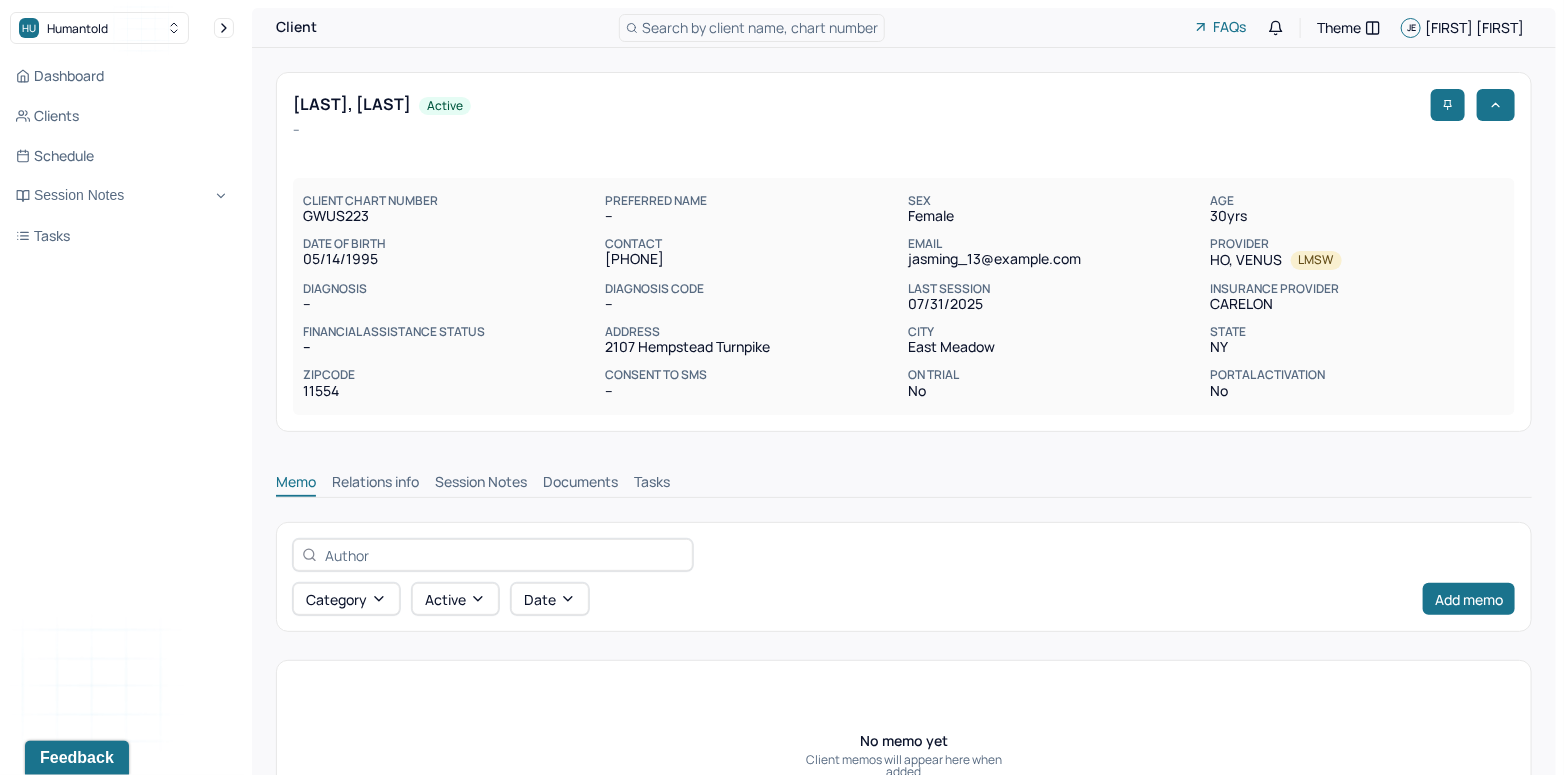 click on "Category active  Date Add memo" at bounding box center (904, 577) 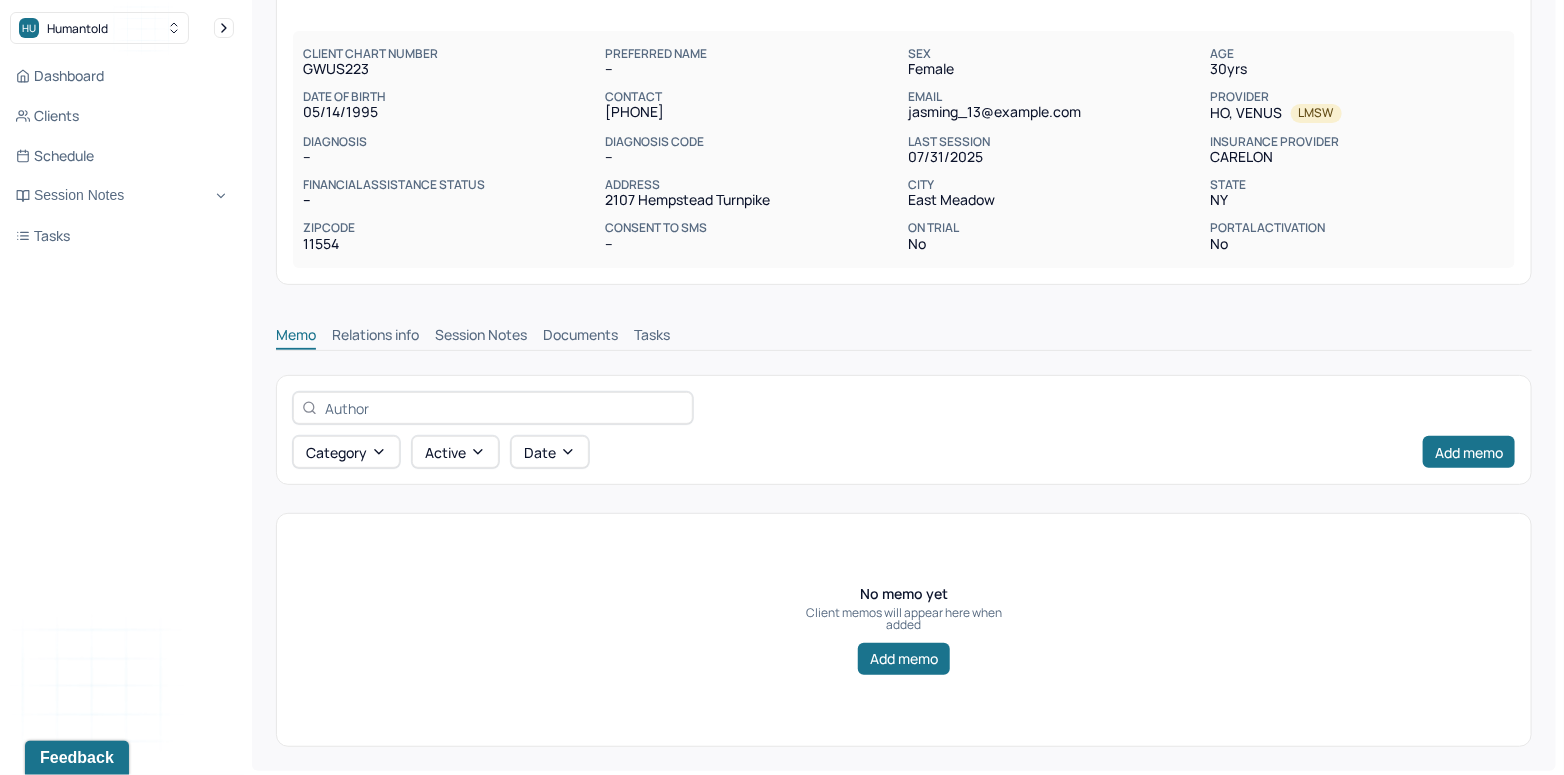 click on "Memo Relations info Session Notes Documents Tasks" at bounding box center [904, 330] 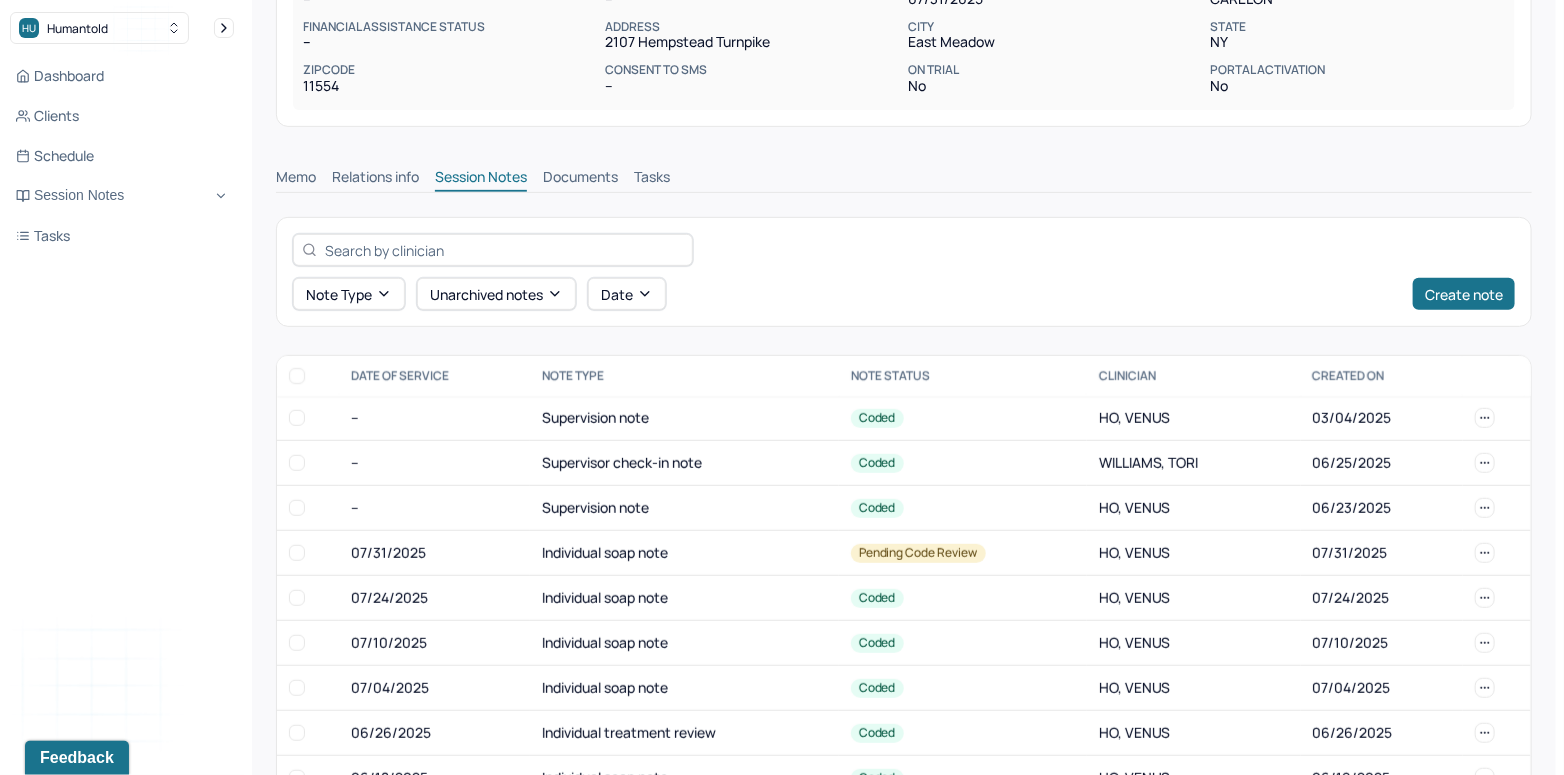 scroll, scrollTop: 323, scrollLeft: 0, axis: vertical 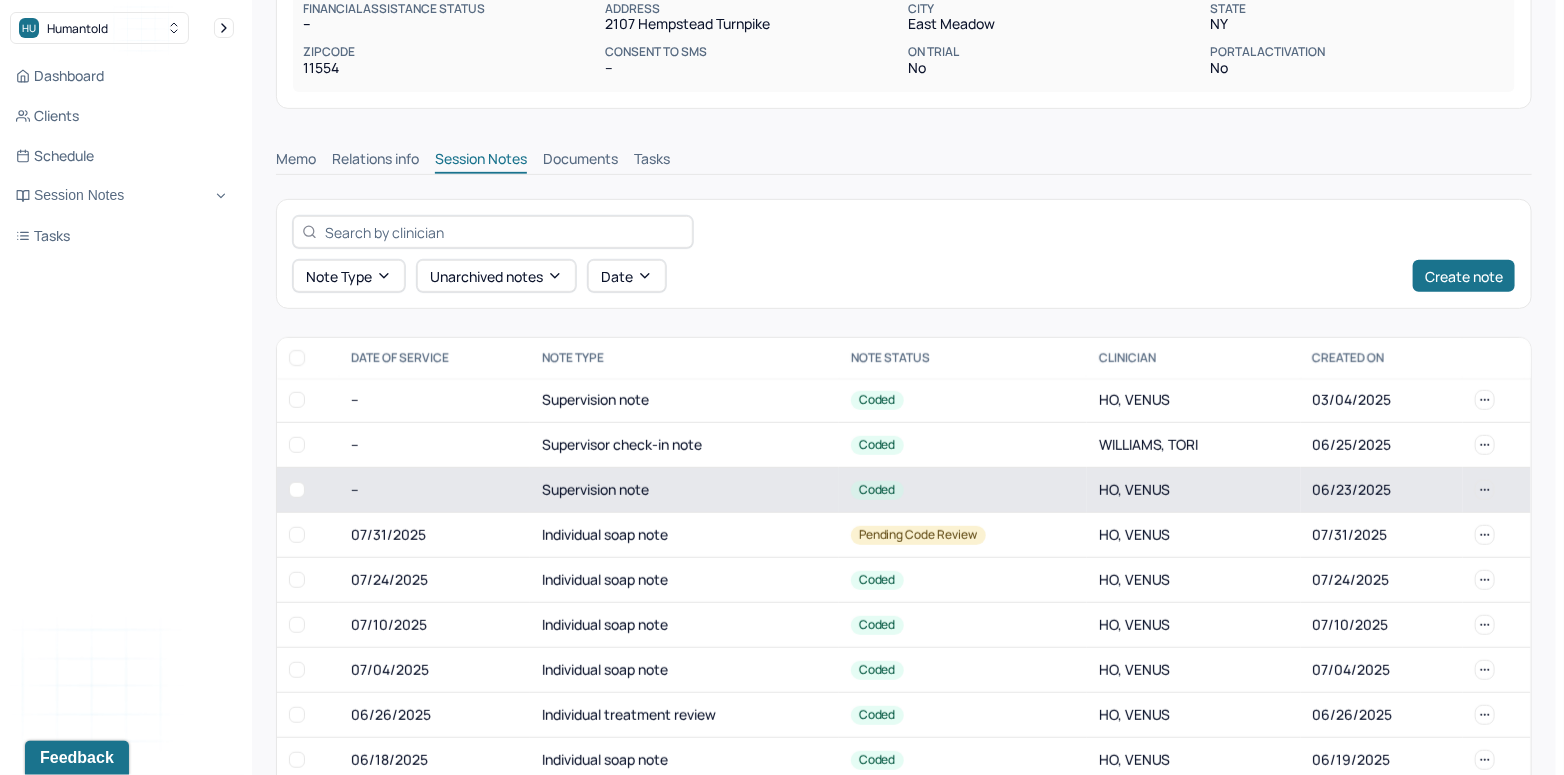 click on "Coded" at bounding box center (963, 490) 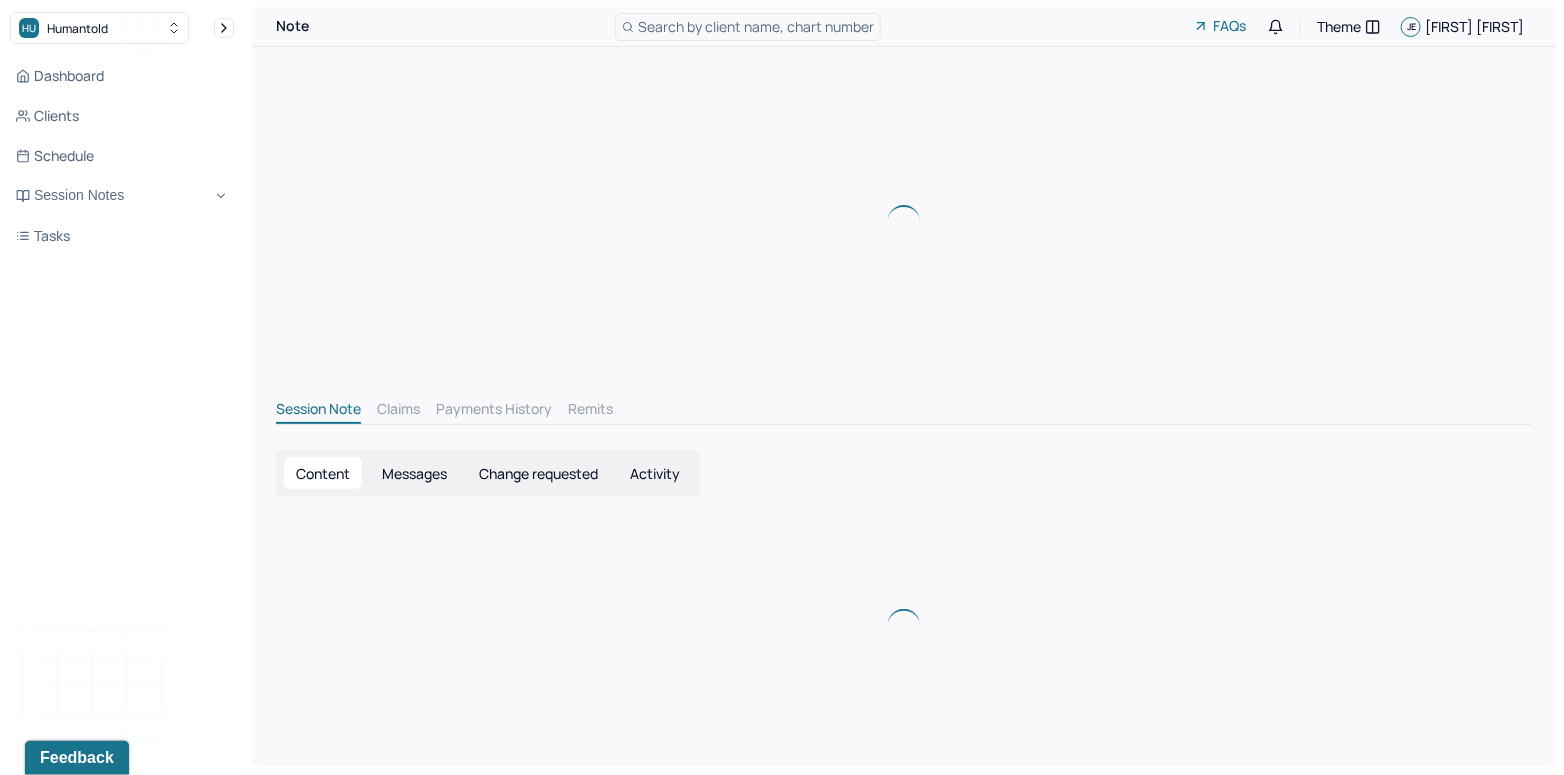 click on "Content Messages Change requested Activity" at bounding box center (904, 473) 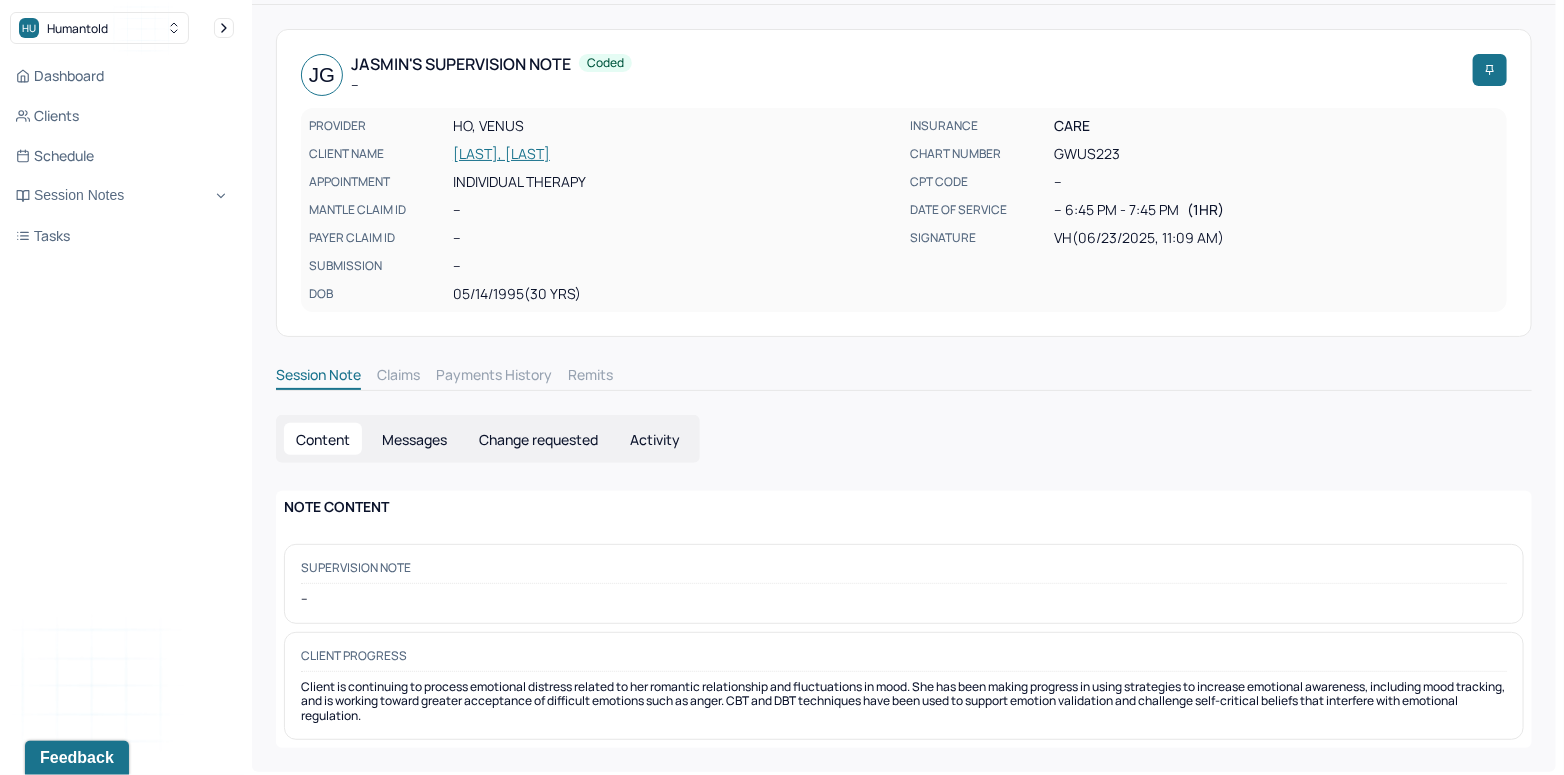 scroll, scrollTop: 0, scrollLeft: 0, axis: both 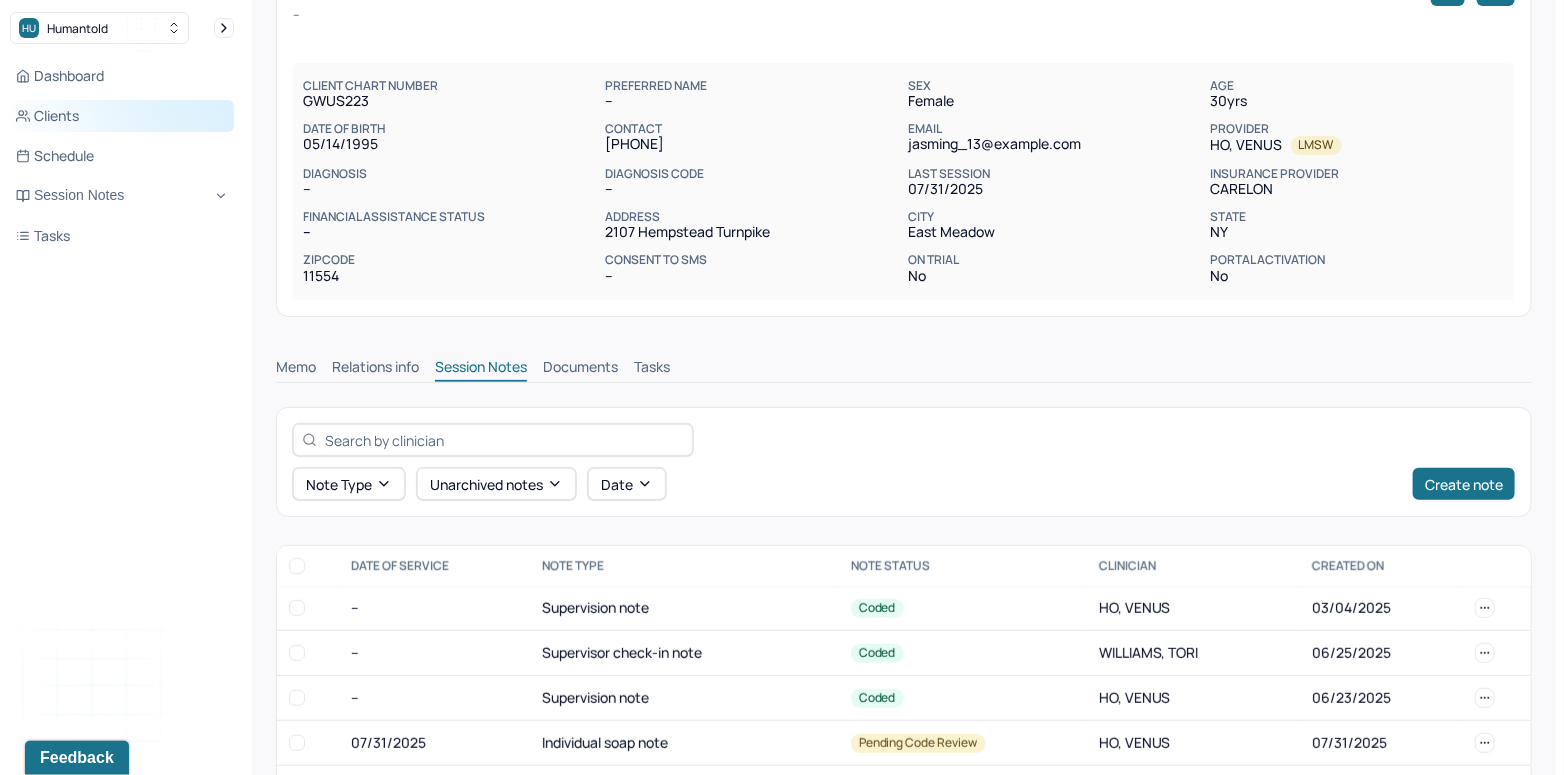 click on "Clients" at bounding box center [122, 116] 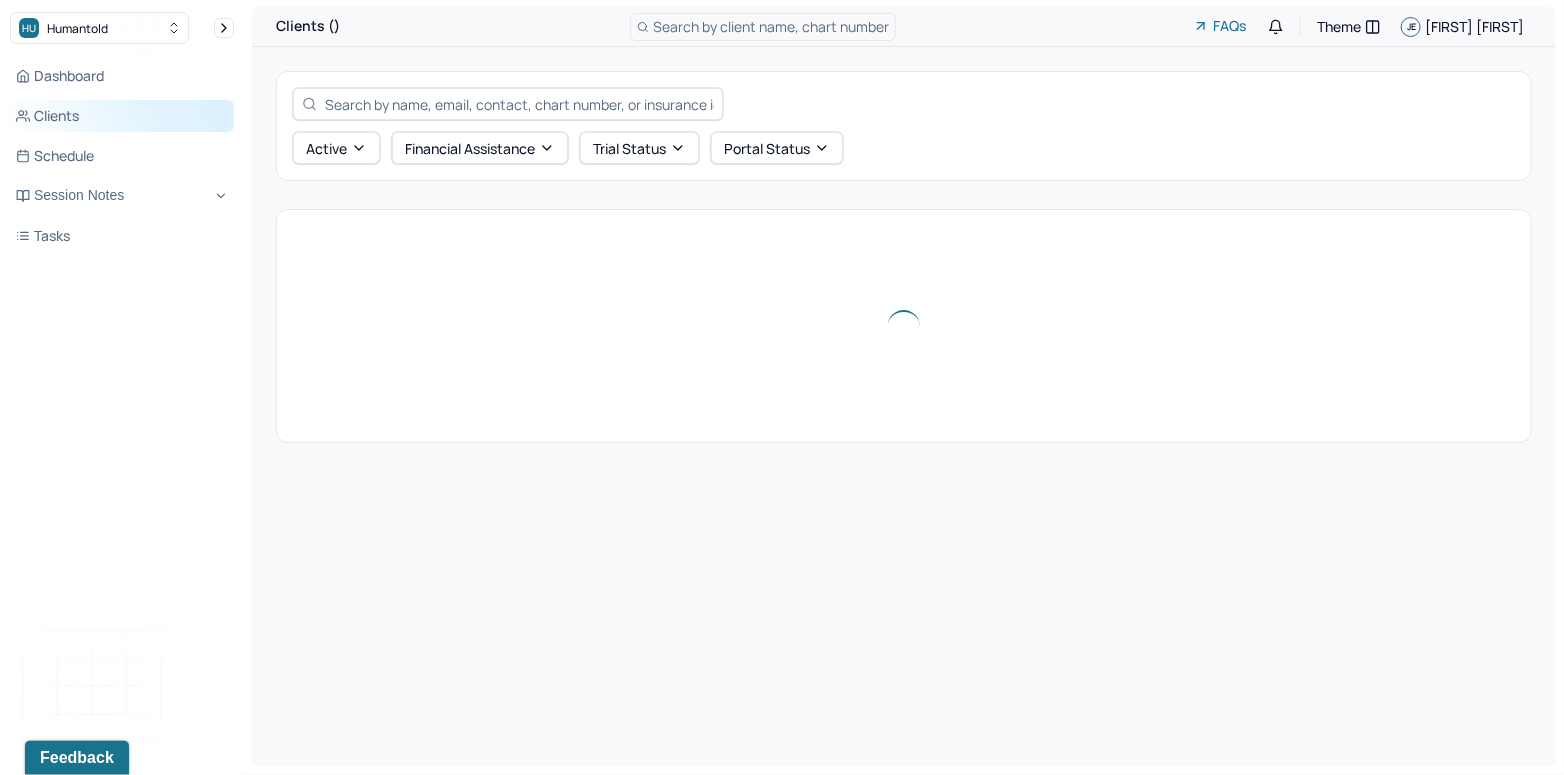 scroll, scrollTop: 0, scrollLeft: 0, axis: both 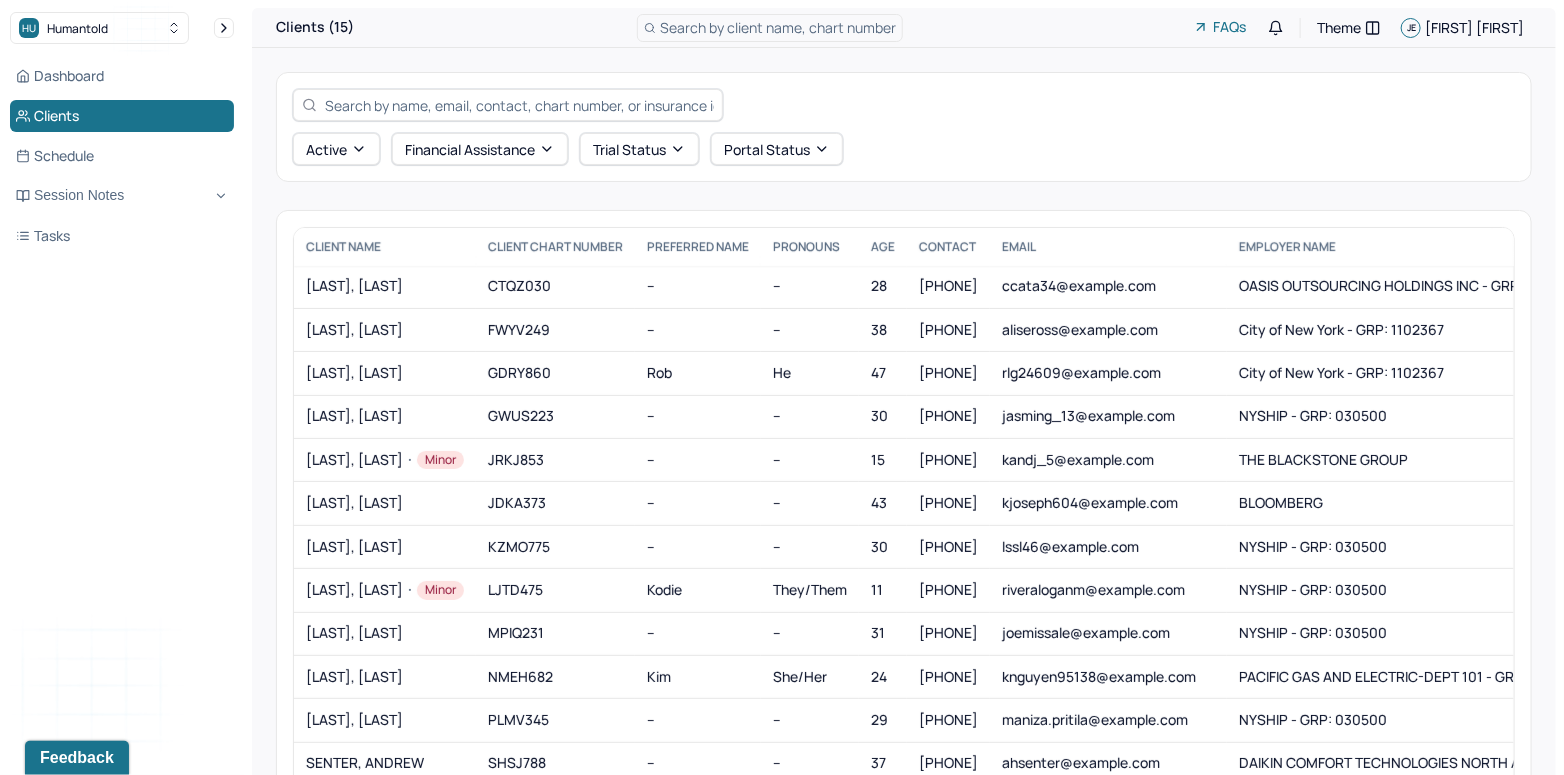 click at bounding box center (519, 105) 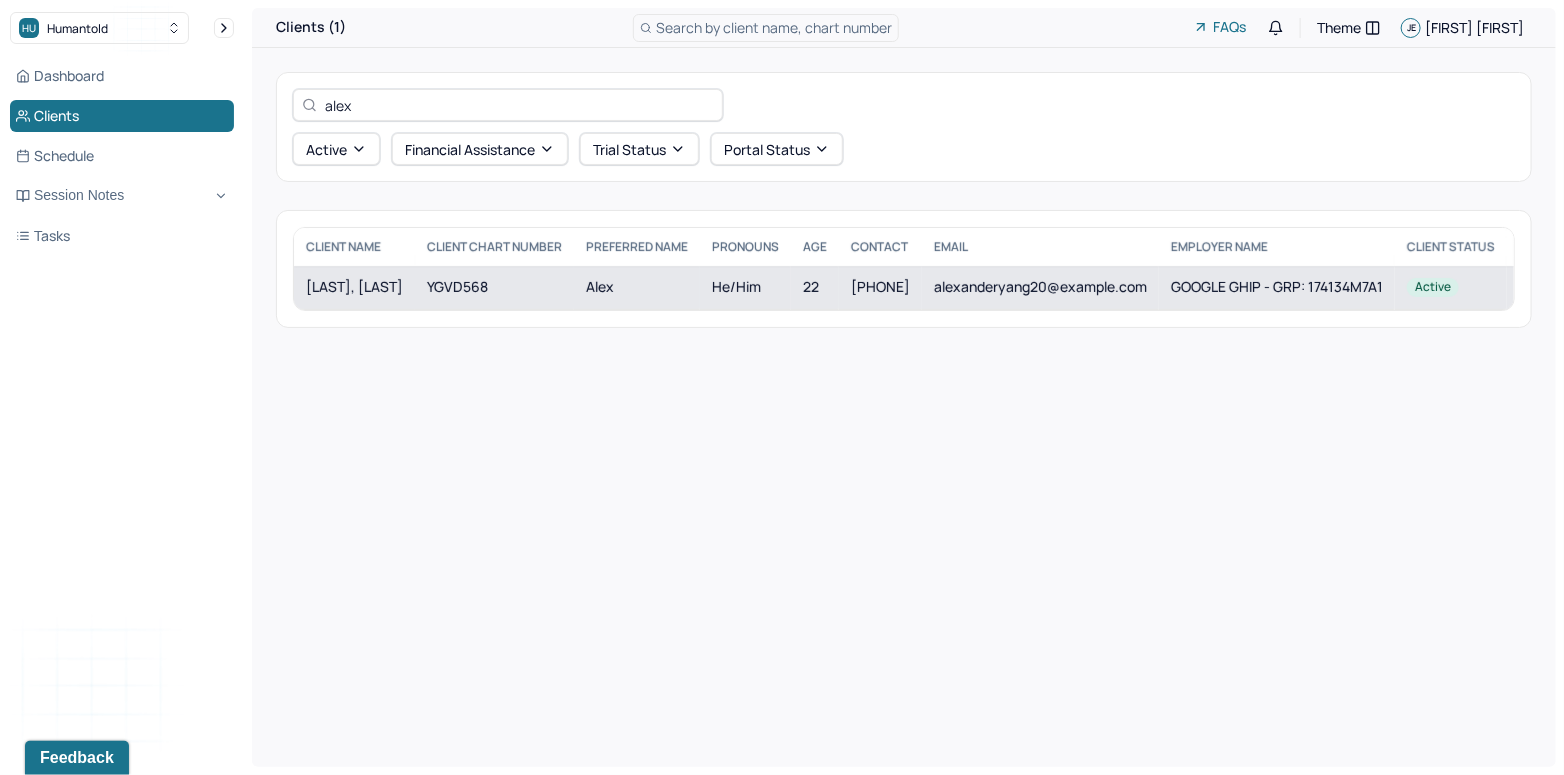 type on "alex" 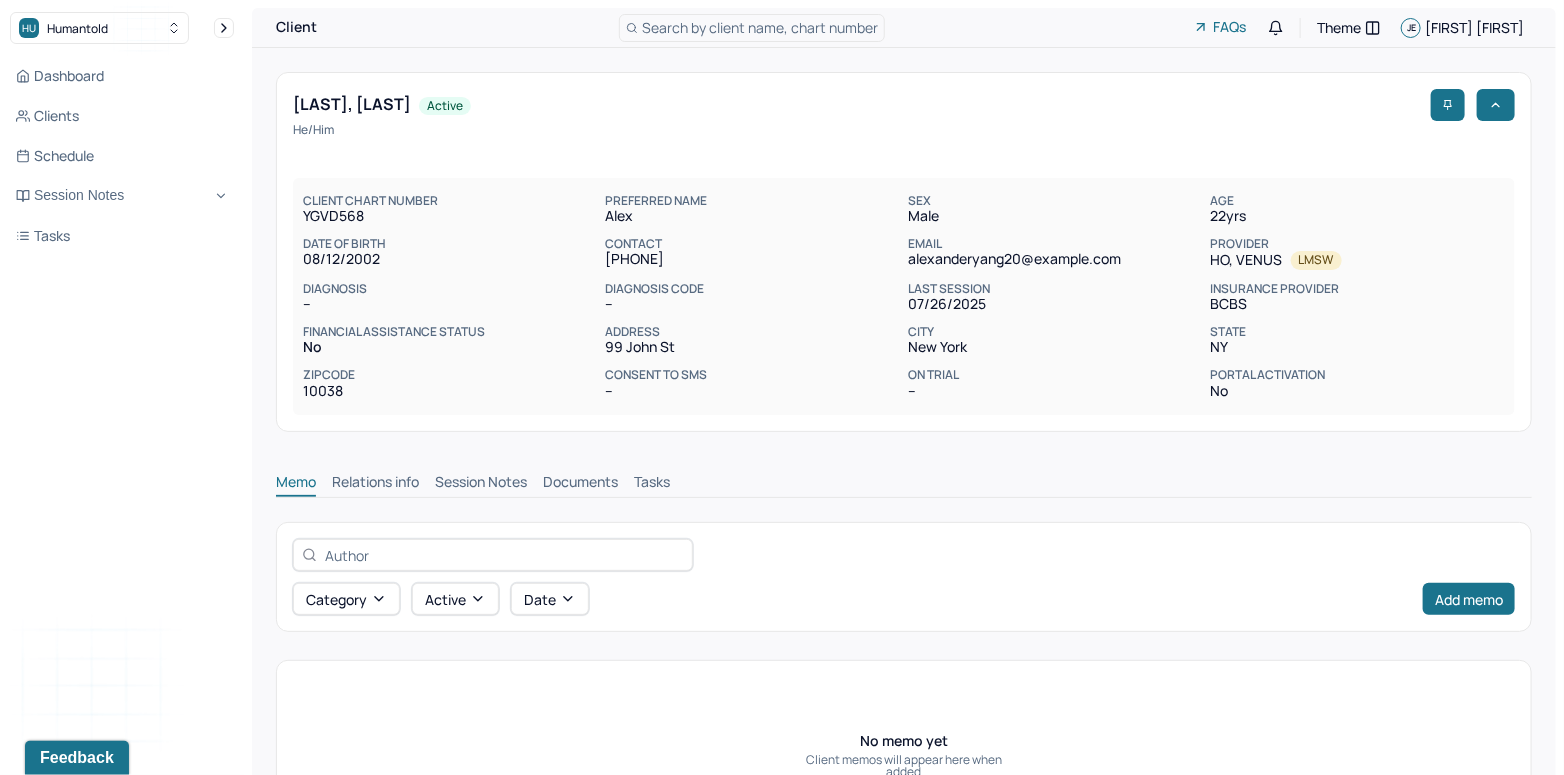 click on "Session Notes" at bounding box center [481, 484] 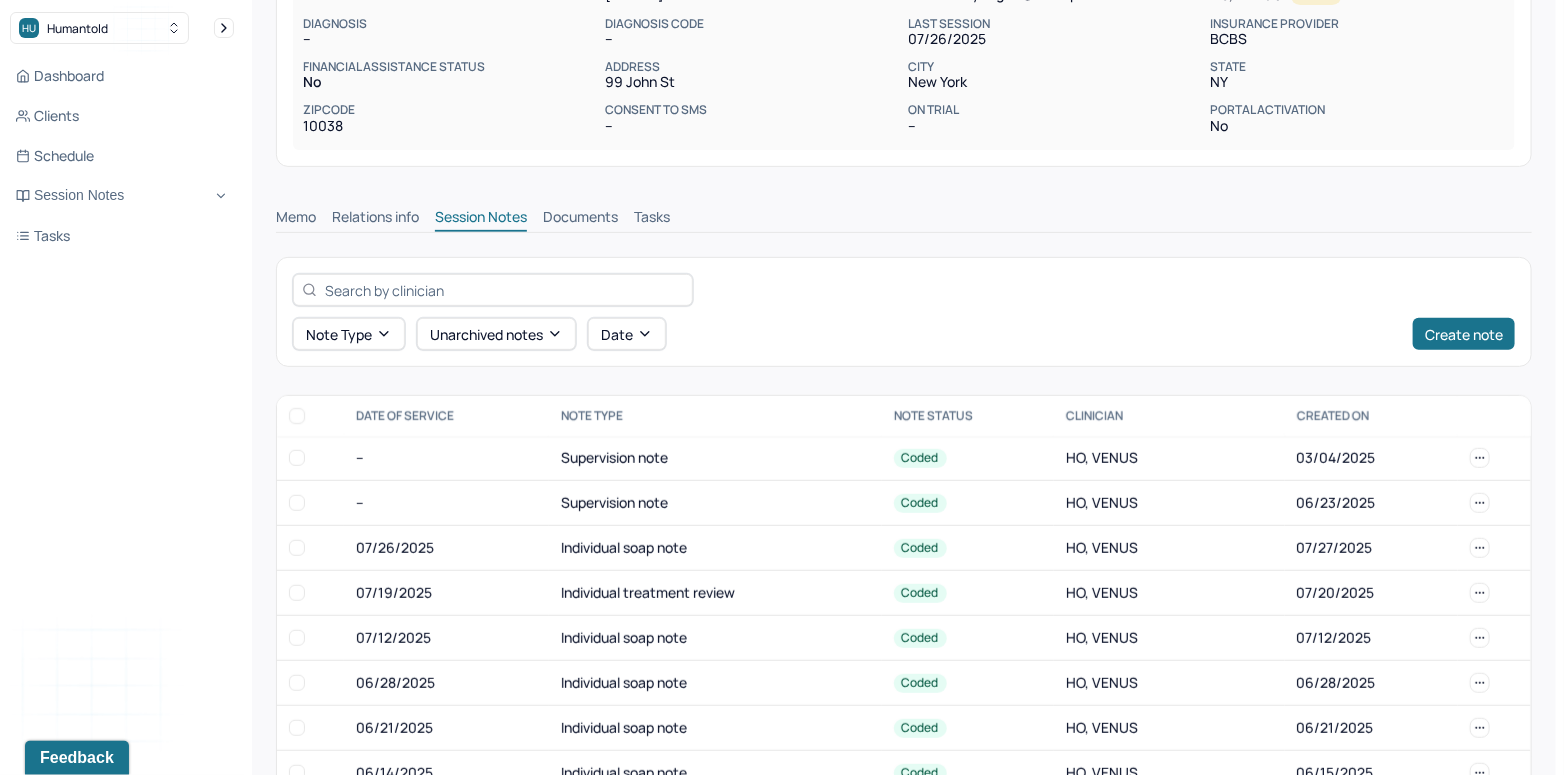scroll, scrollTop: 268, scrollLeft: 0, axis: vertical 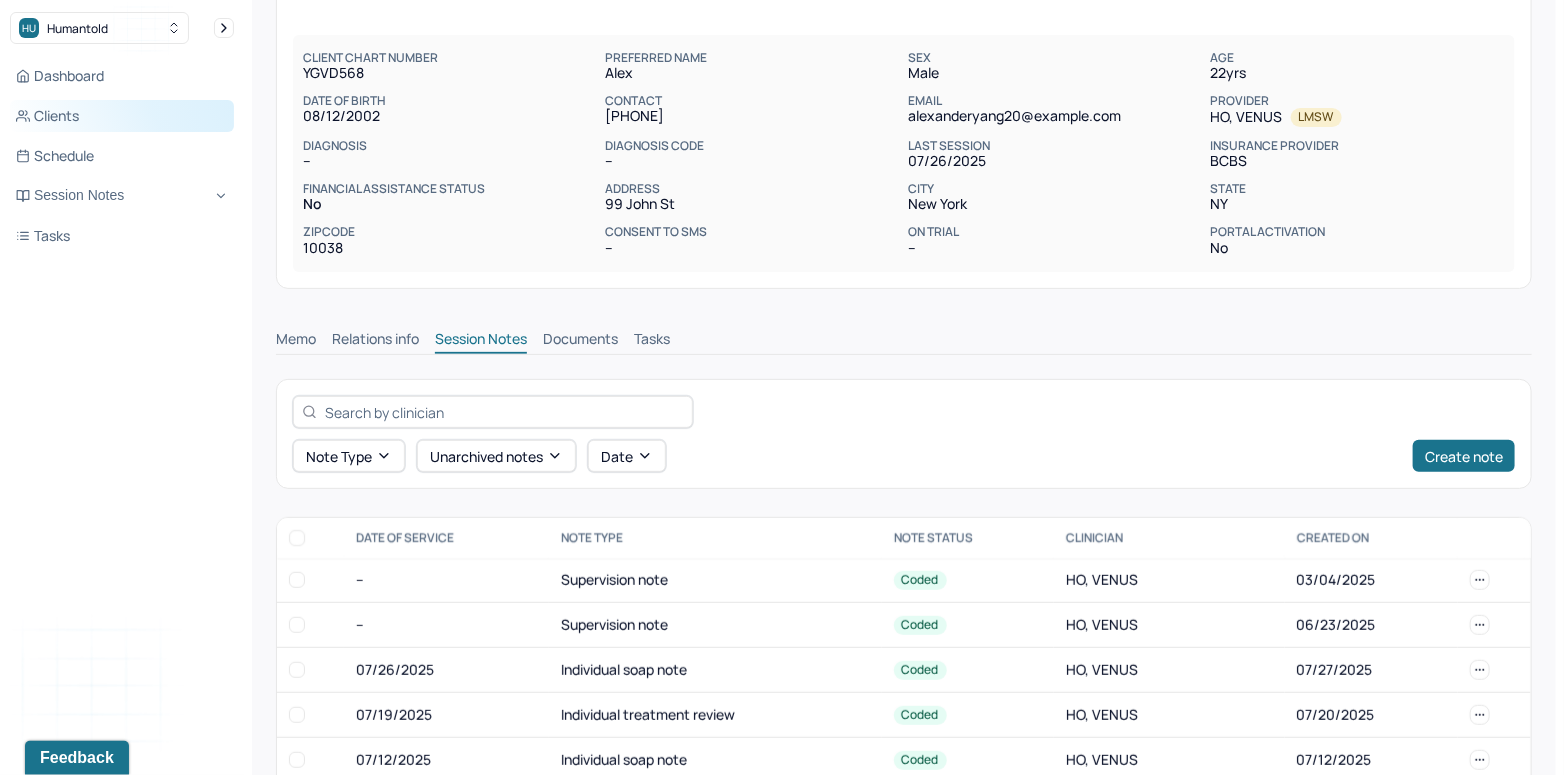 click on "Clients" at bounding box center [122, 116] 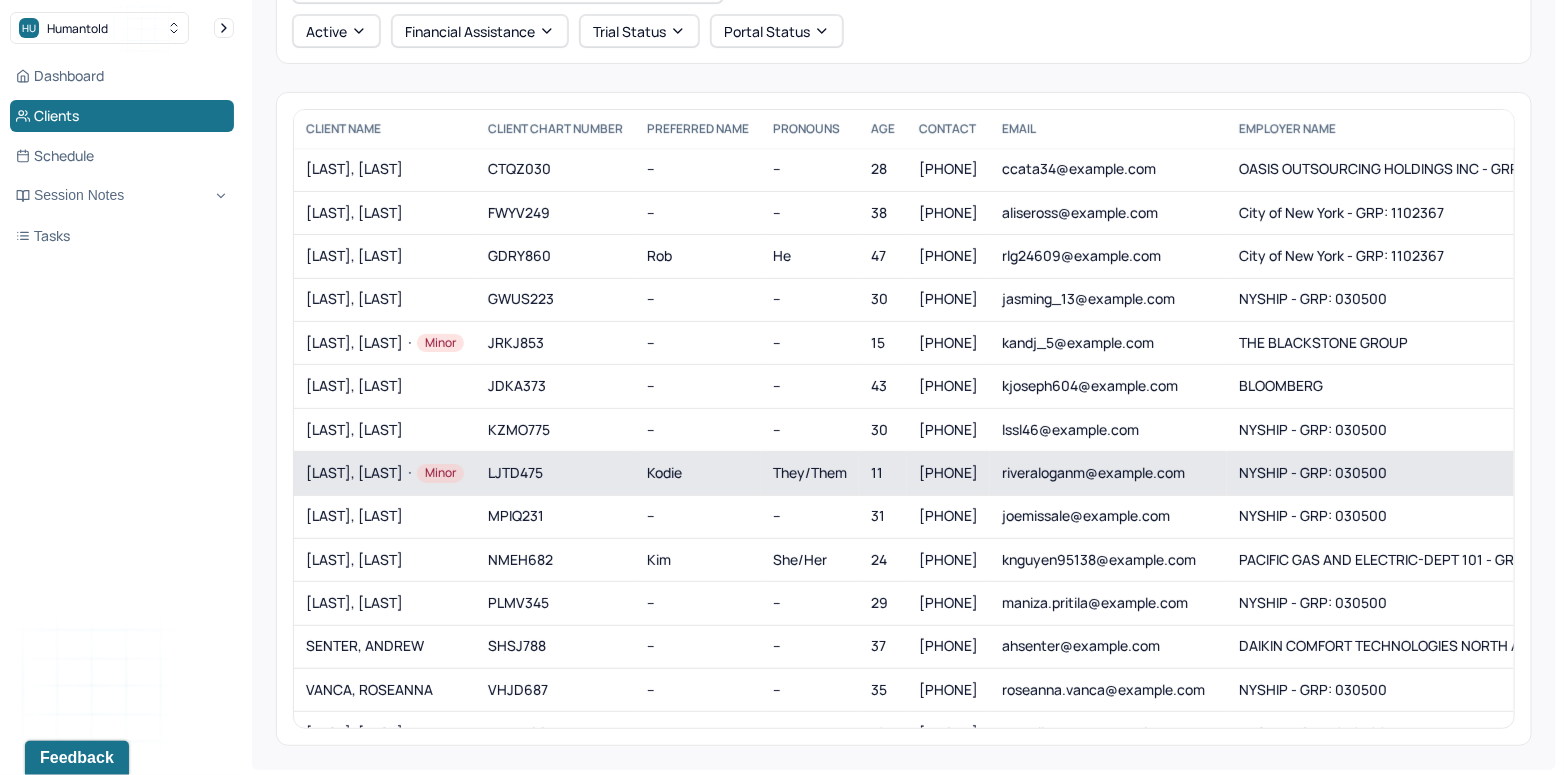 scroll, scrollTop: 62, scrollLeft: 0, axis: vertical 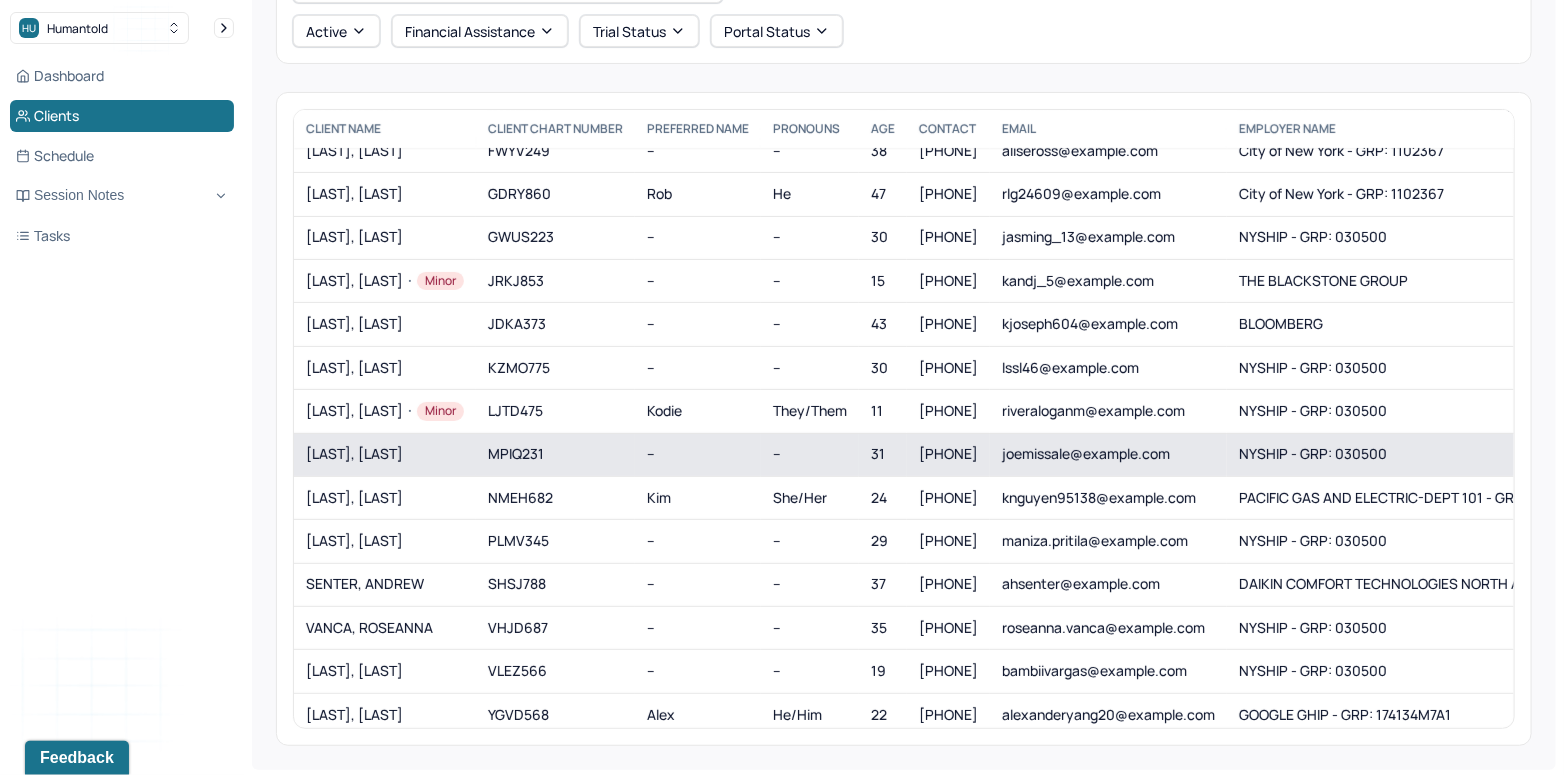 click on "[LAST], [LAST]" at bounding box center (385, 454) 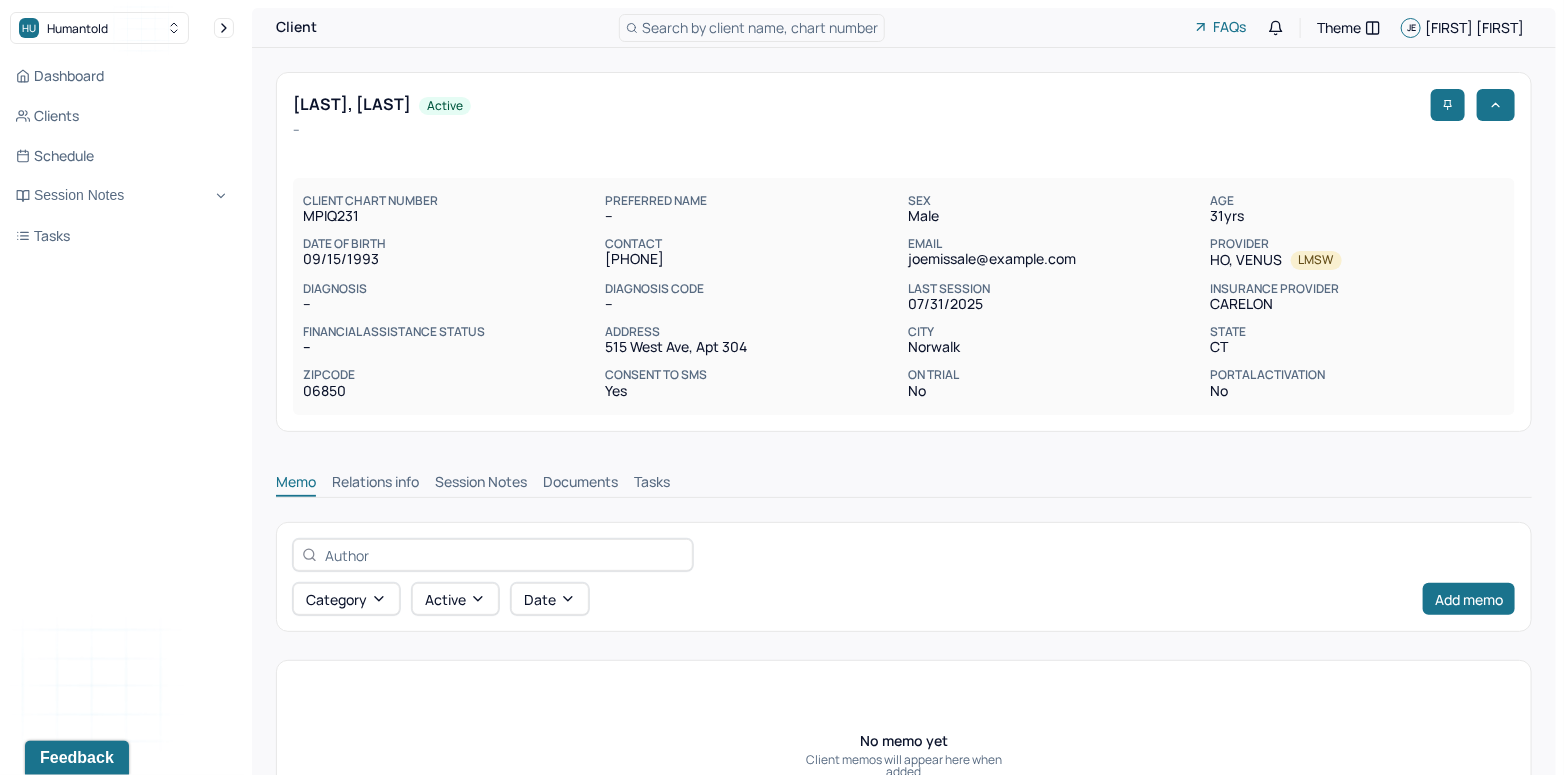 click on "Session Notes" at bounding box center (481, 484) 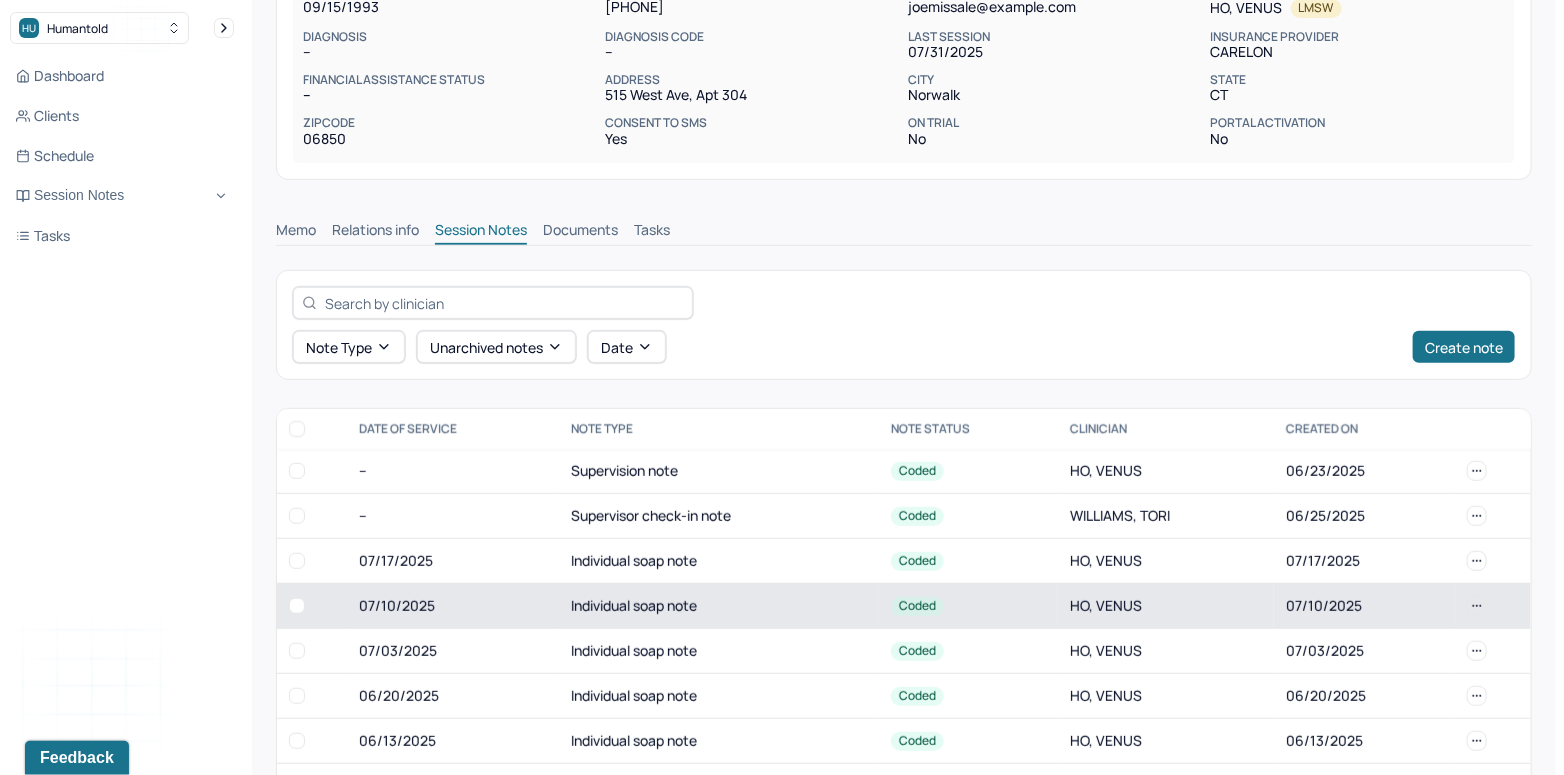 scroll, scrollTop: 270, scrollLeft: 0, axis: vertical 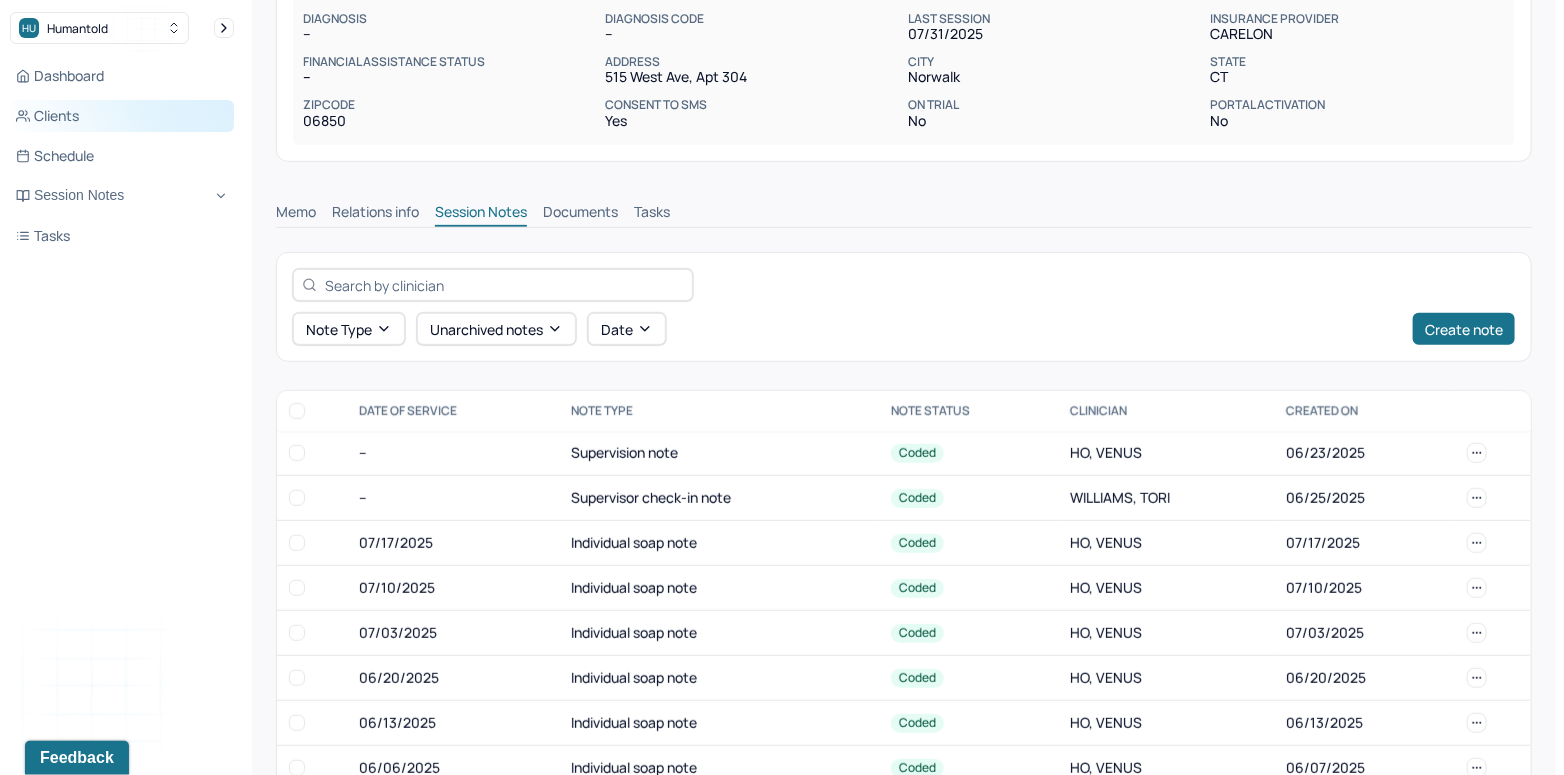 click on "Clients" at bounding box center [122, 116] 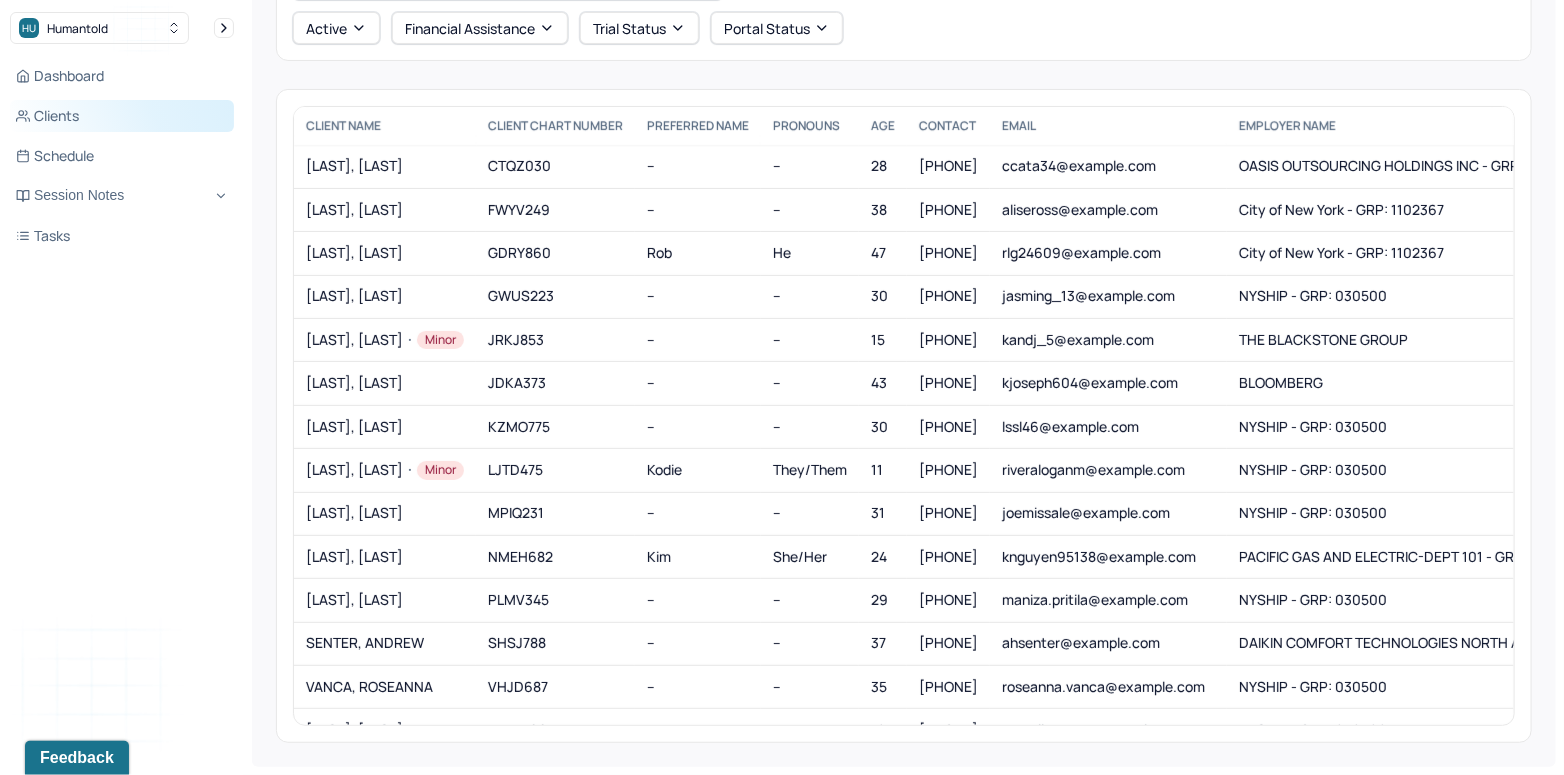 scroll, scrollTop: 118, scrollLeft: 0, axis: vertical 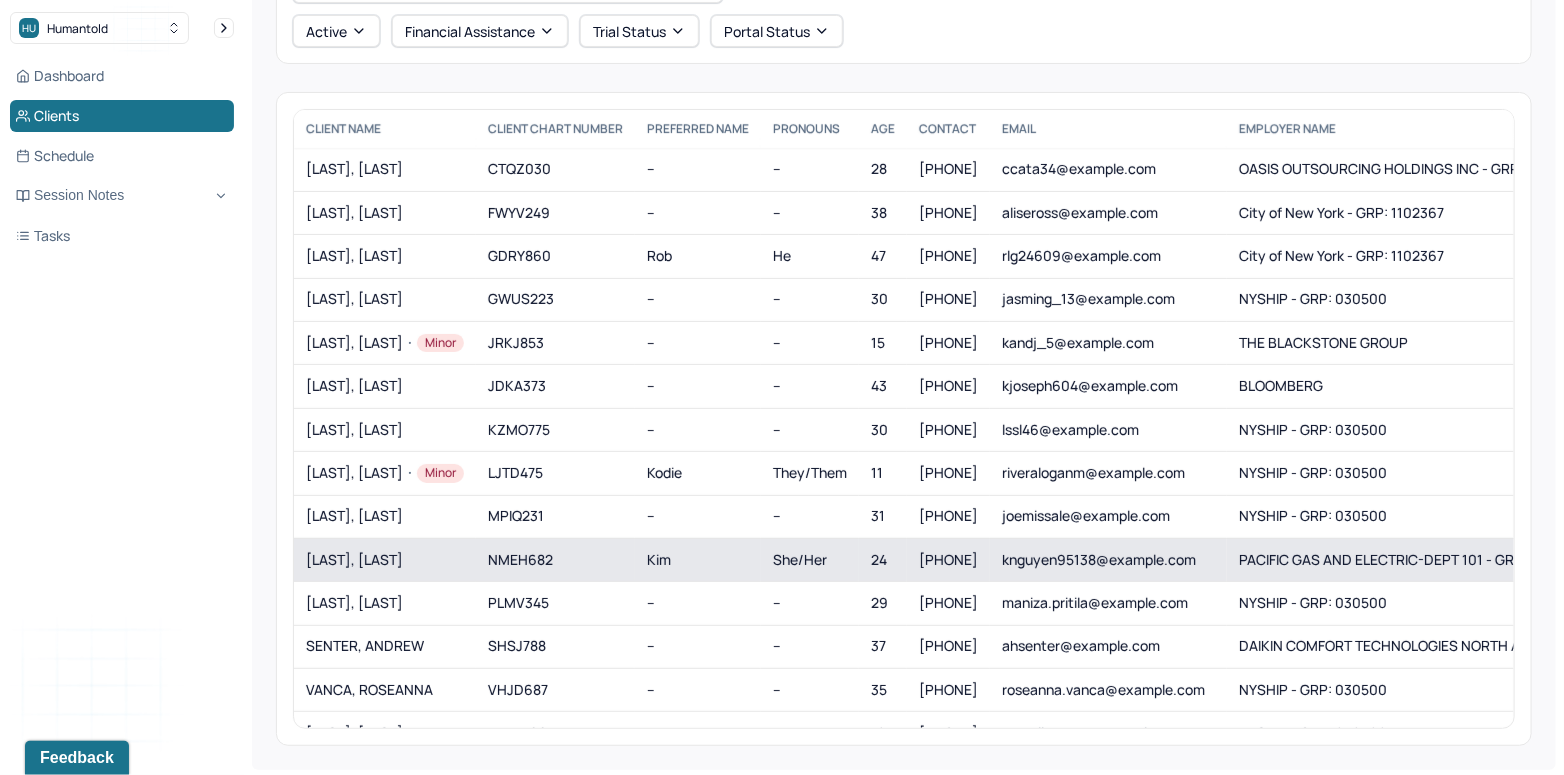 click on "[LAST], [LAST]" at bounding box center (385, 560) 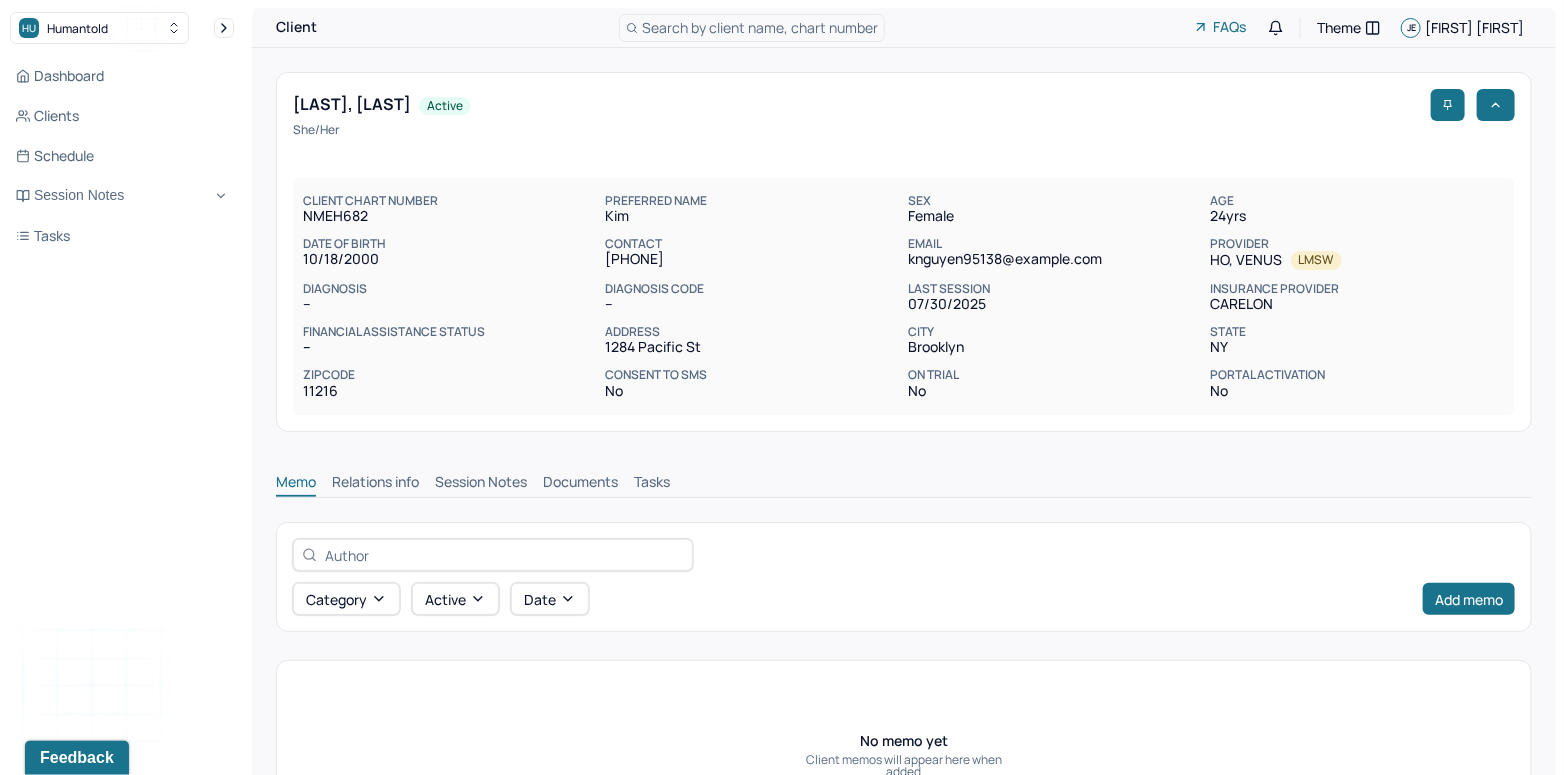 click on "Session Notes" at bounding box center [481, 484] 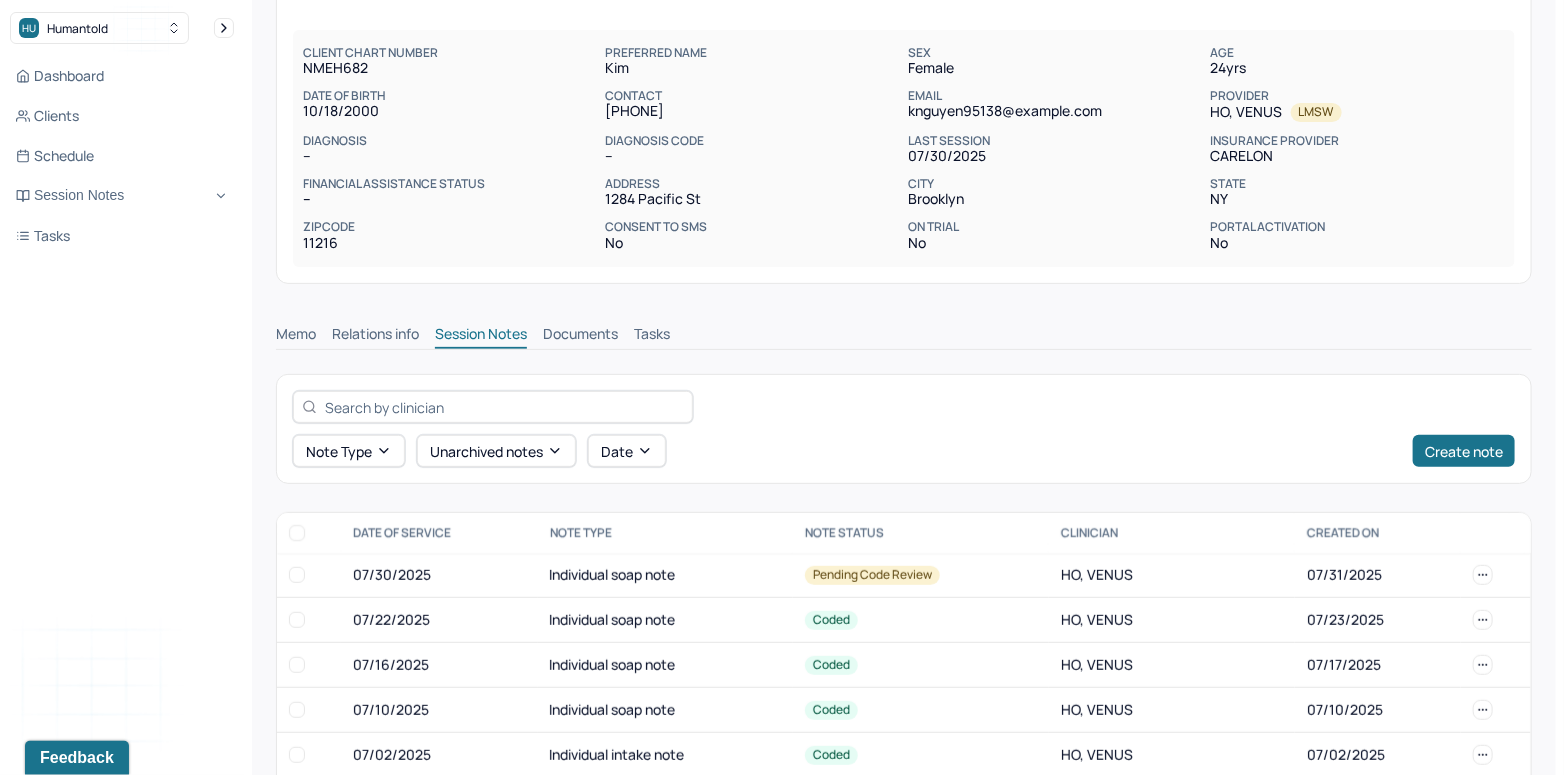 scroll, scrollTop: 238, scrollLeft: 0, axis: vertical 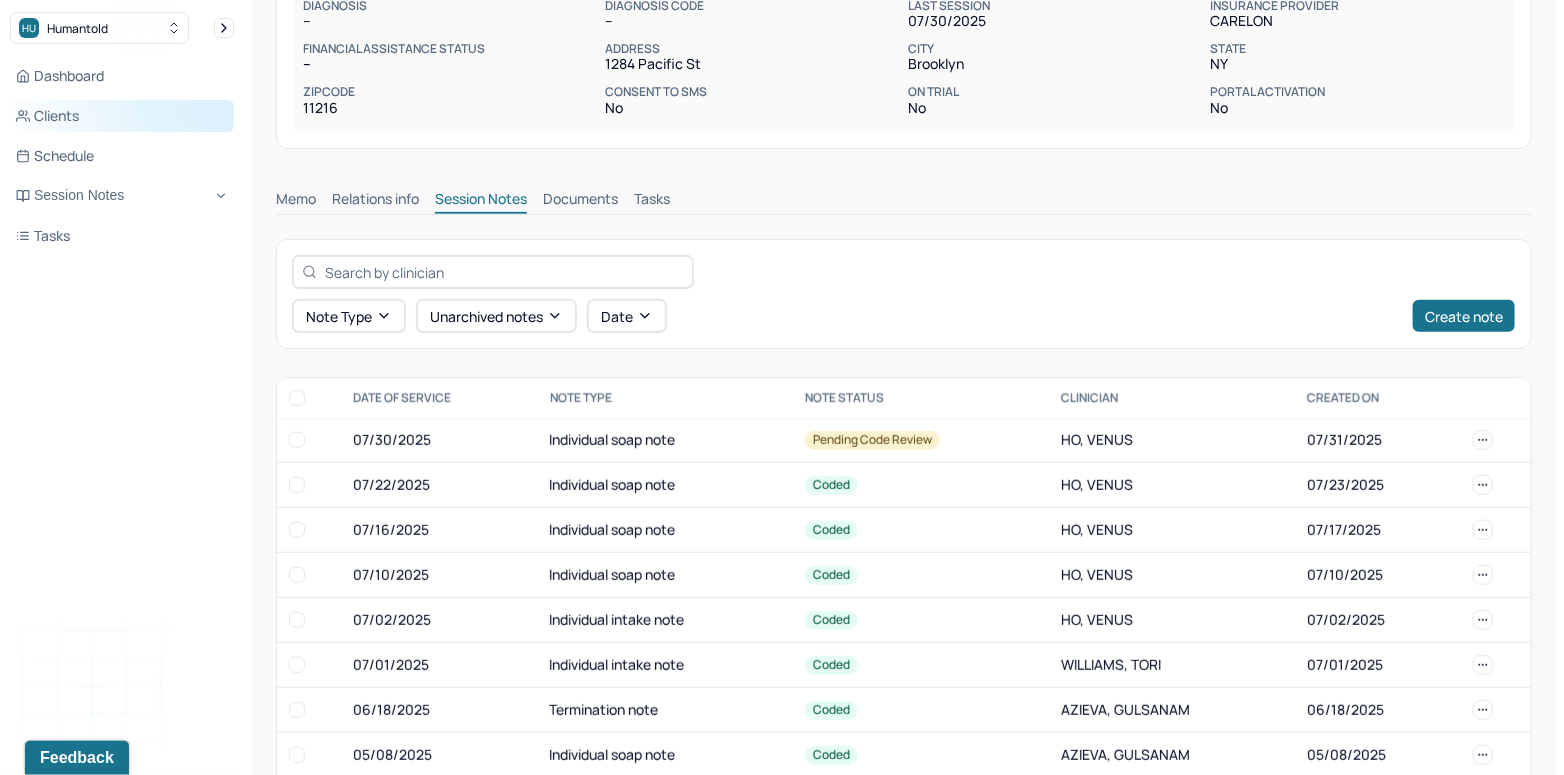 click on "Clients" at bounding box center [122, 116] 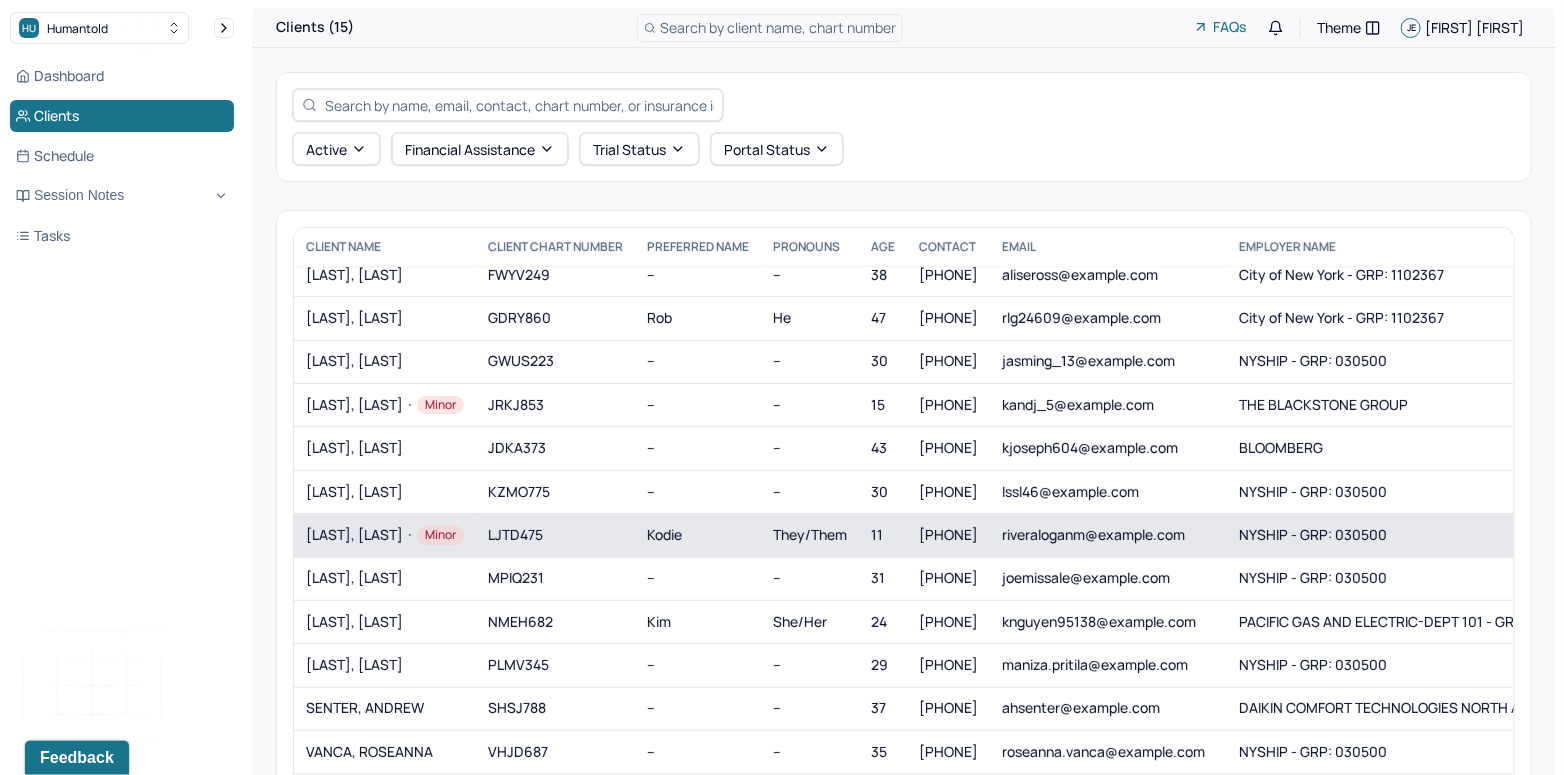 scroll, scrollTop: 58, scrollLeft: 0, axis: vertical 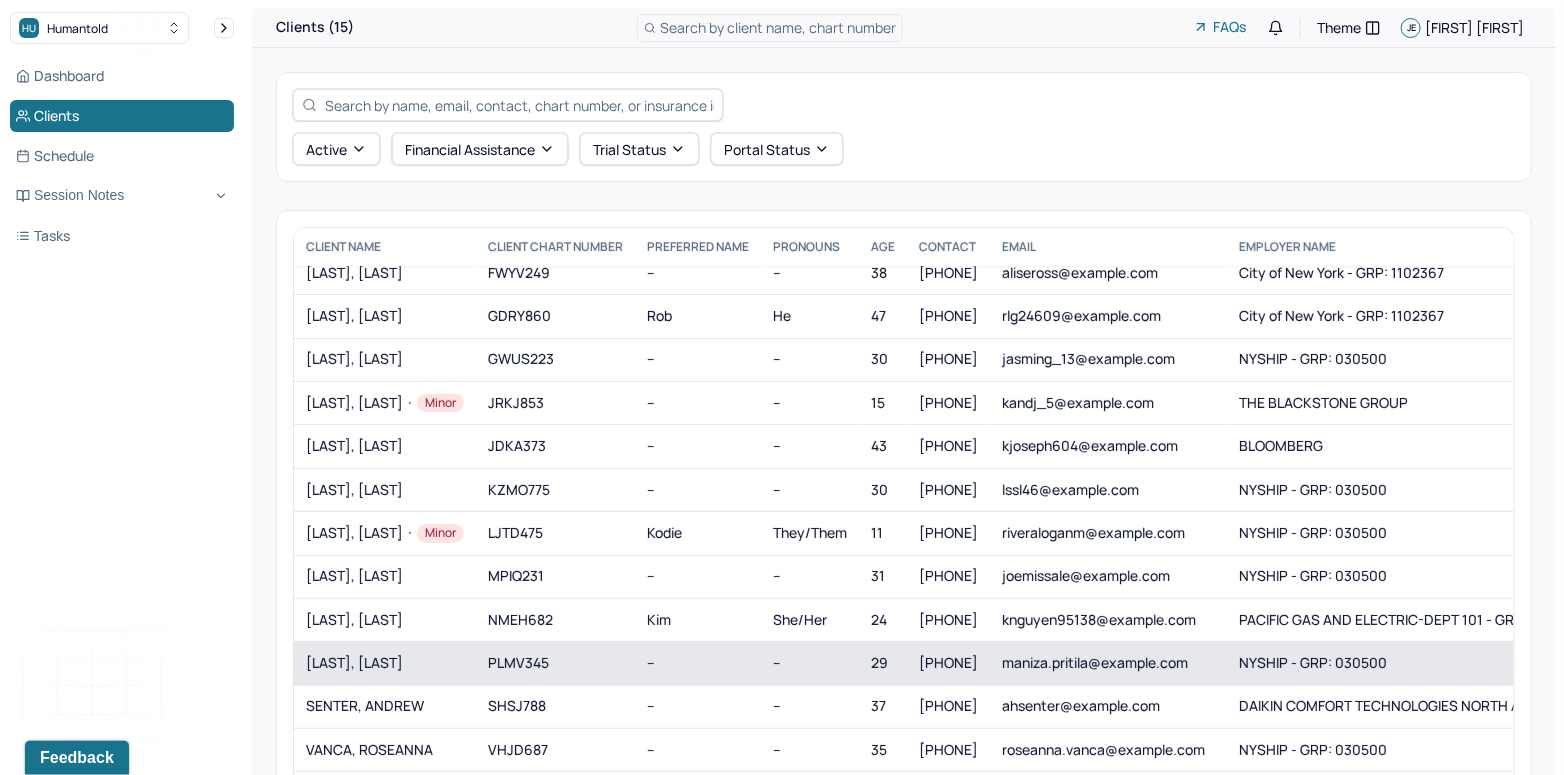 click on "[LAST], [LAST]" at bounding box center [385, 663] 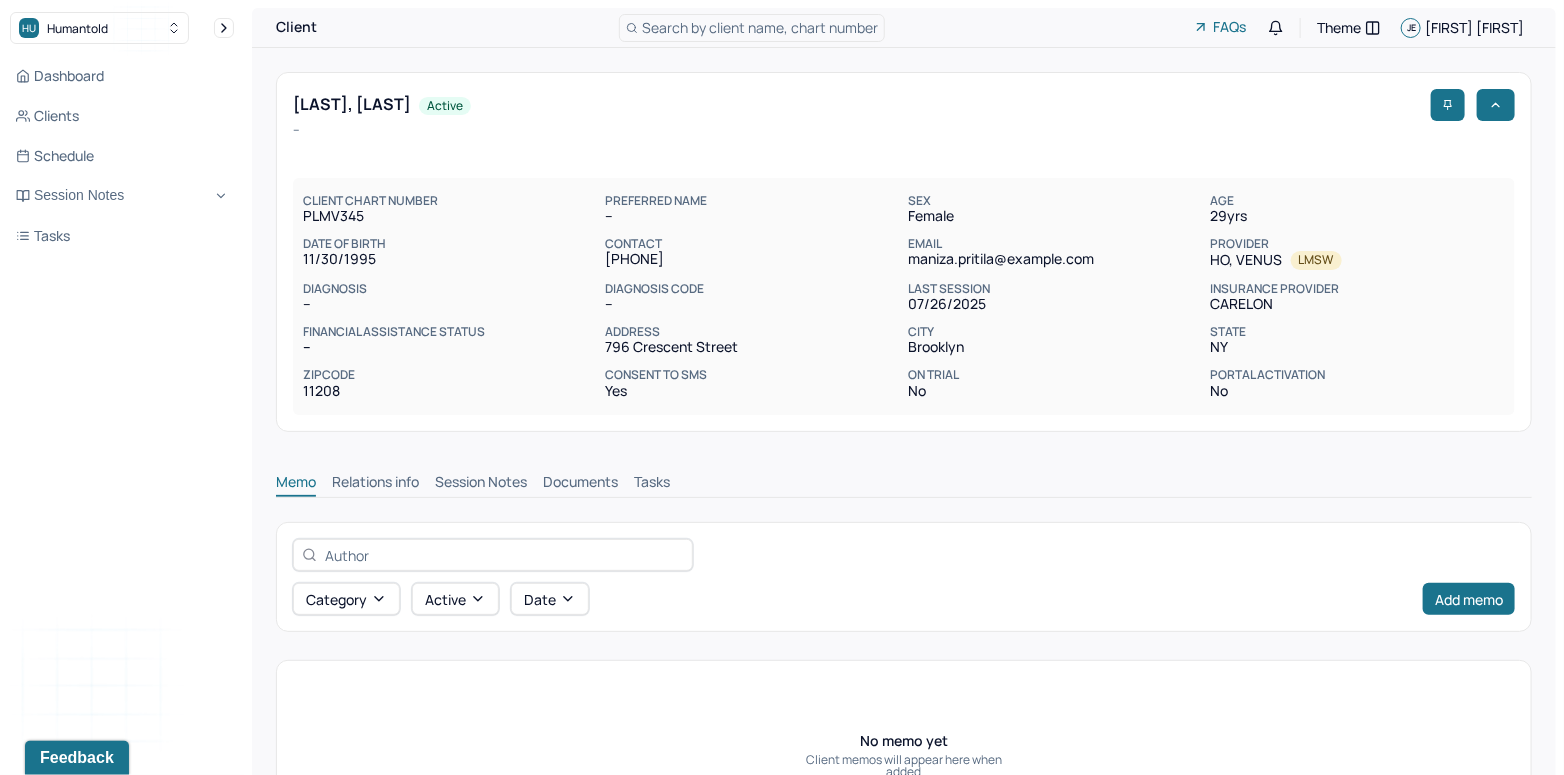 click on "Session Notes" at bounding box center [481, 484] 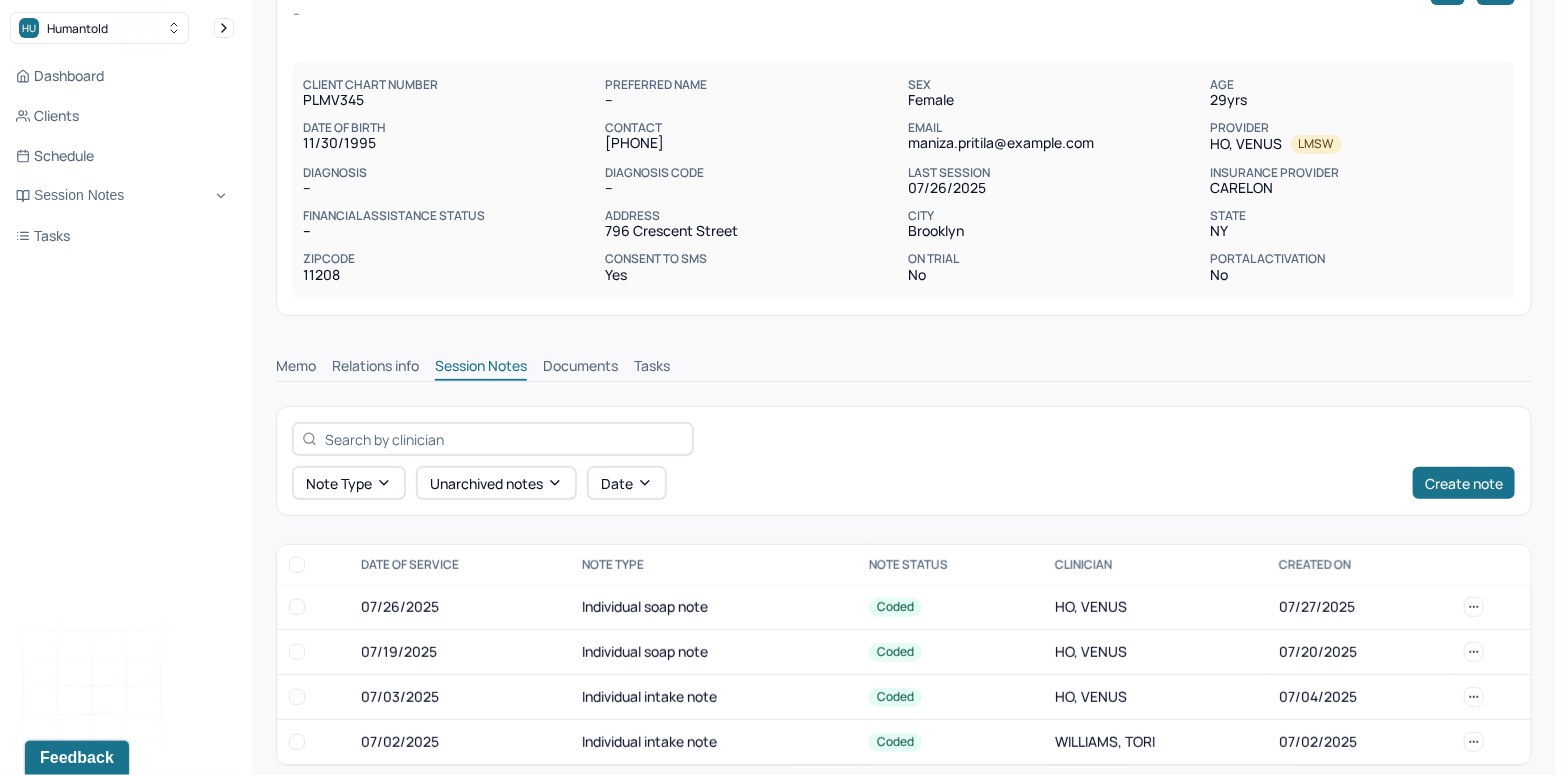 scroll, scrollTop: 134, scrollLeft: 0, axis: vertical 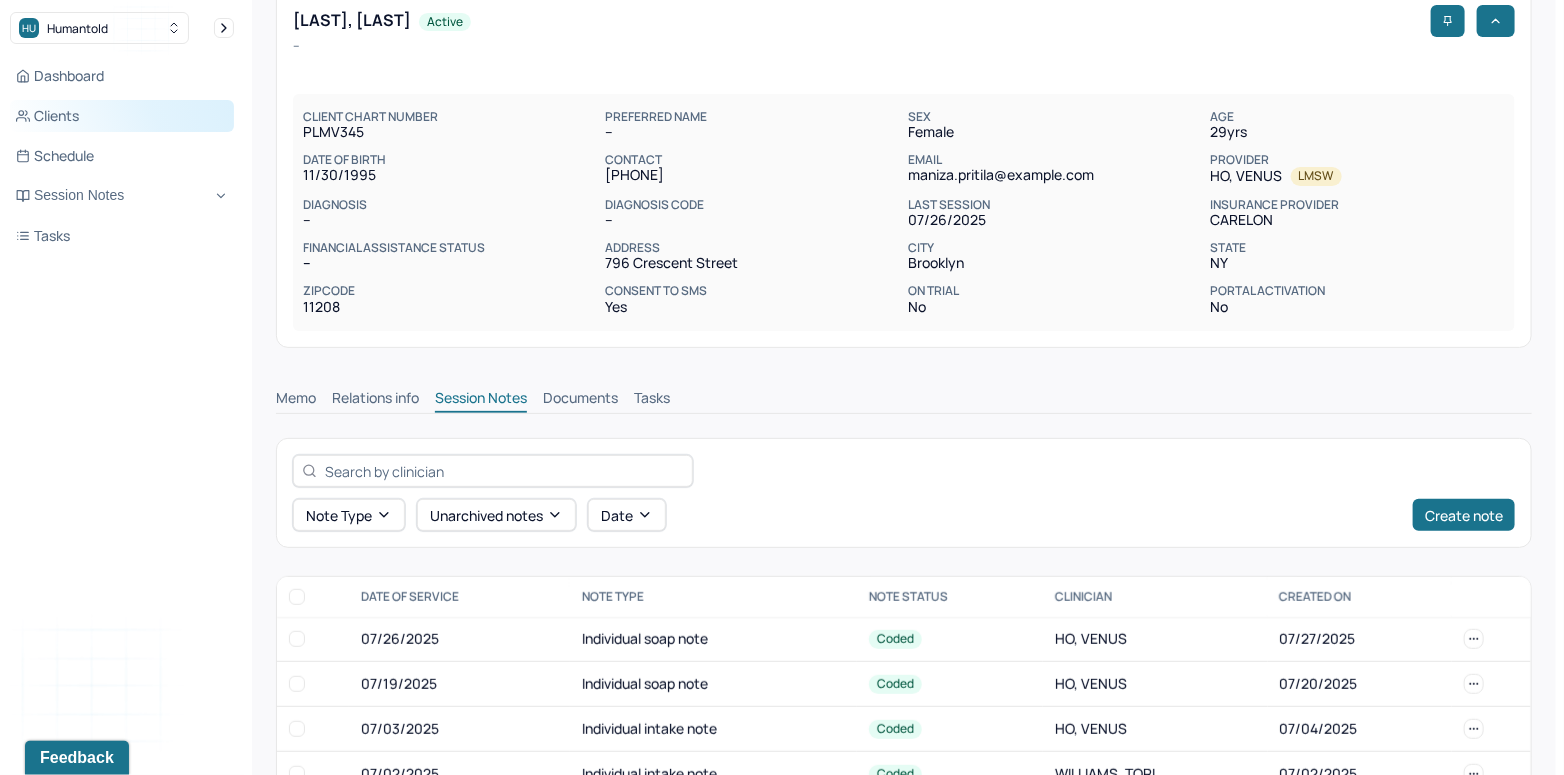 click on "Clients" at bounding box center [122, 116] 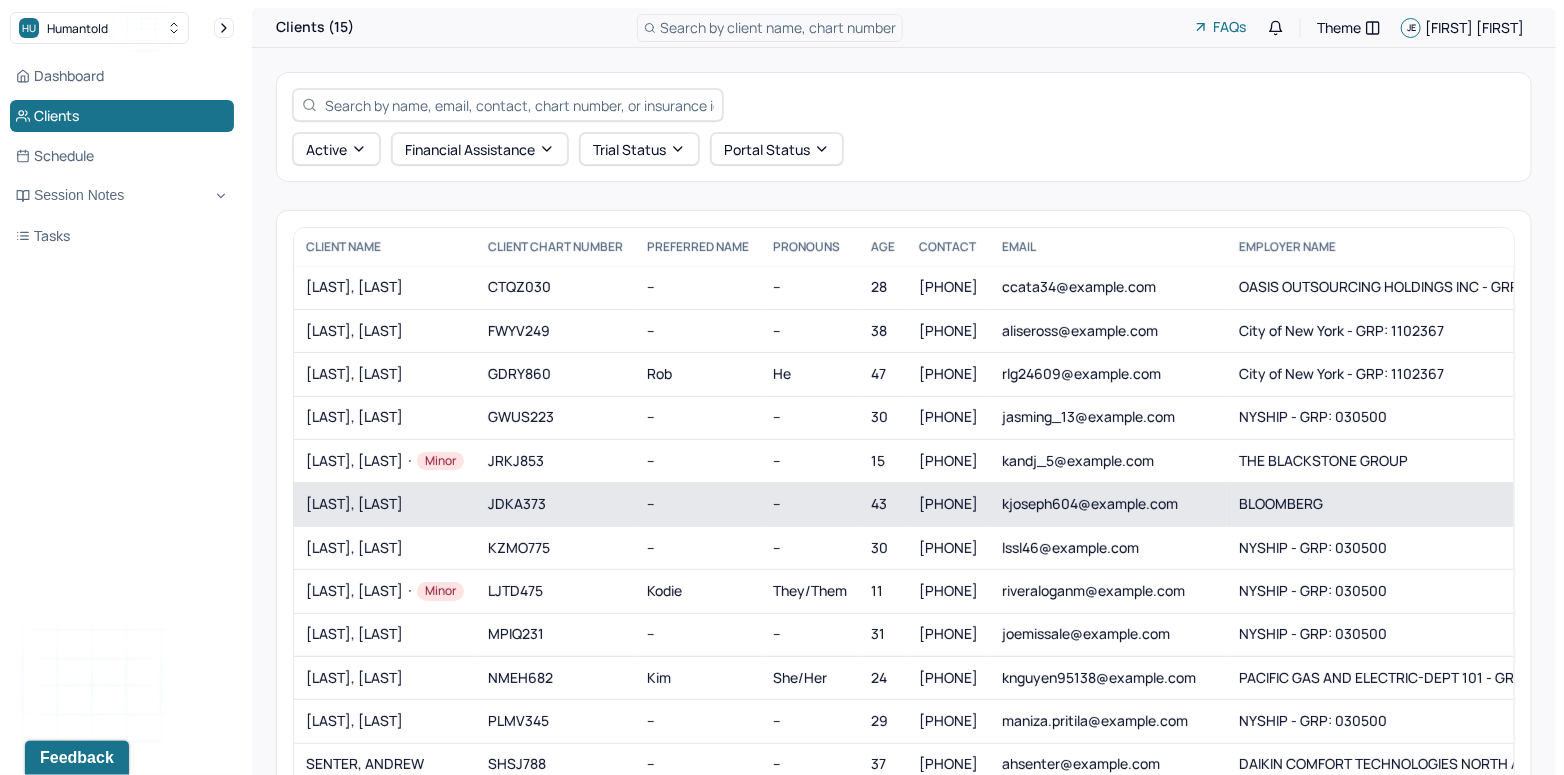 scroll, scrollTop: 8, scrollLeft: 0, axis: vertical 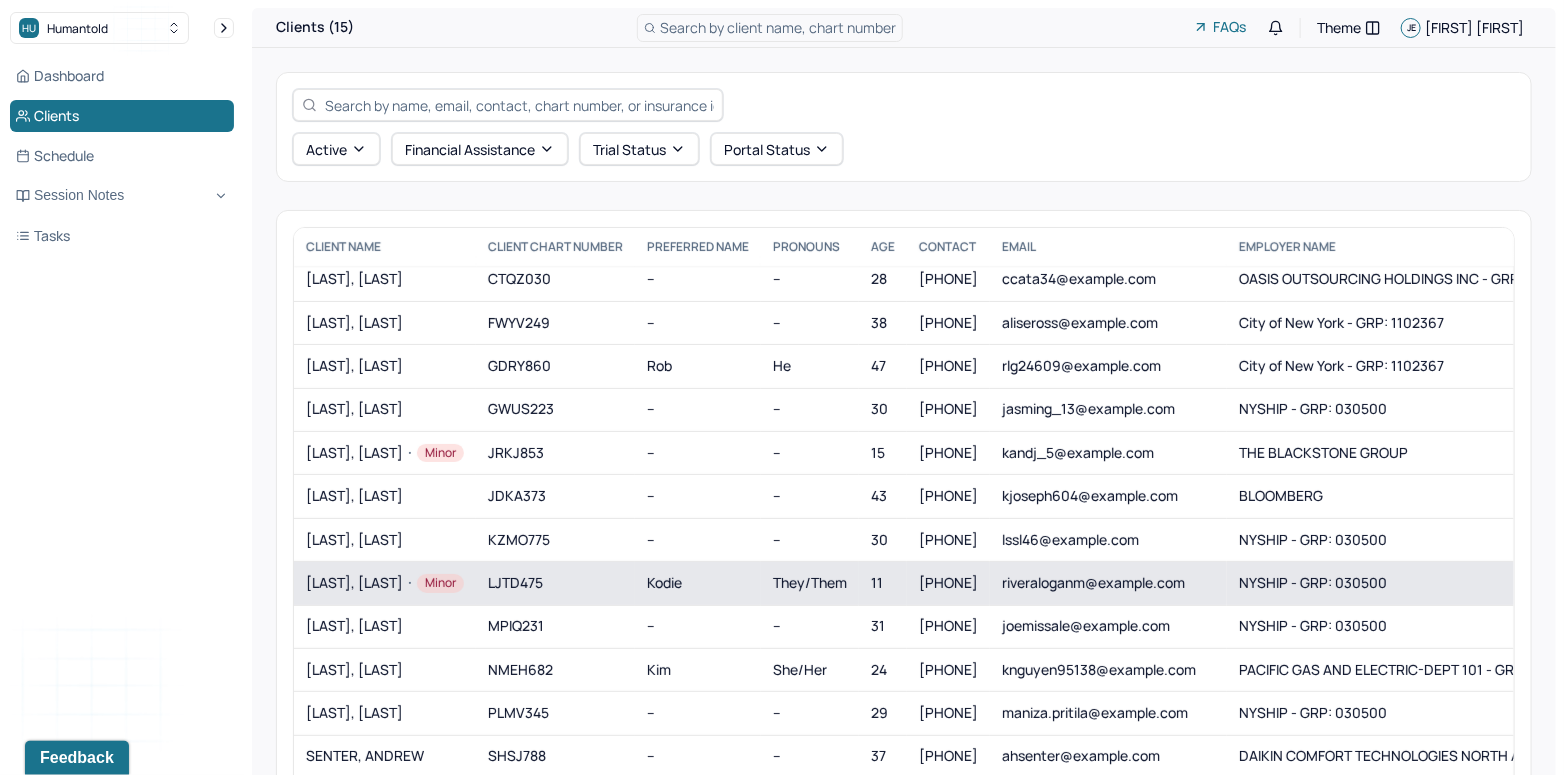 click on "Minor" at bounding box center (440, 583) 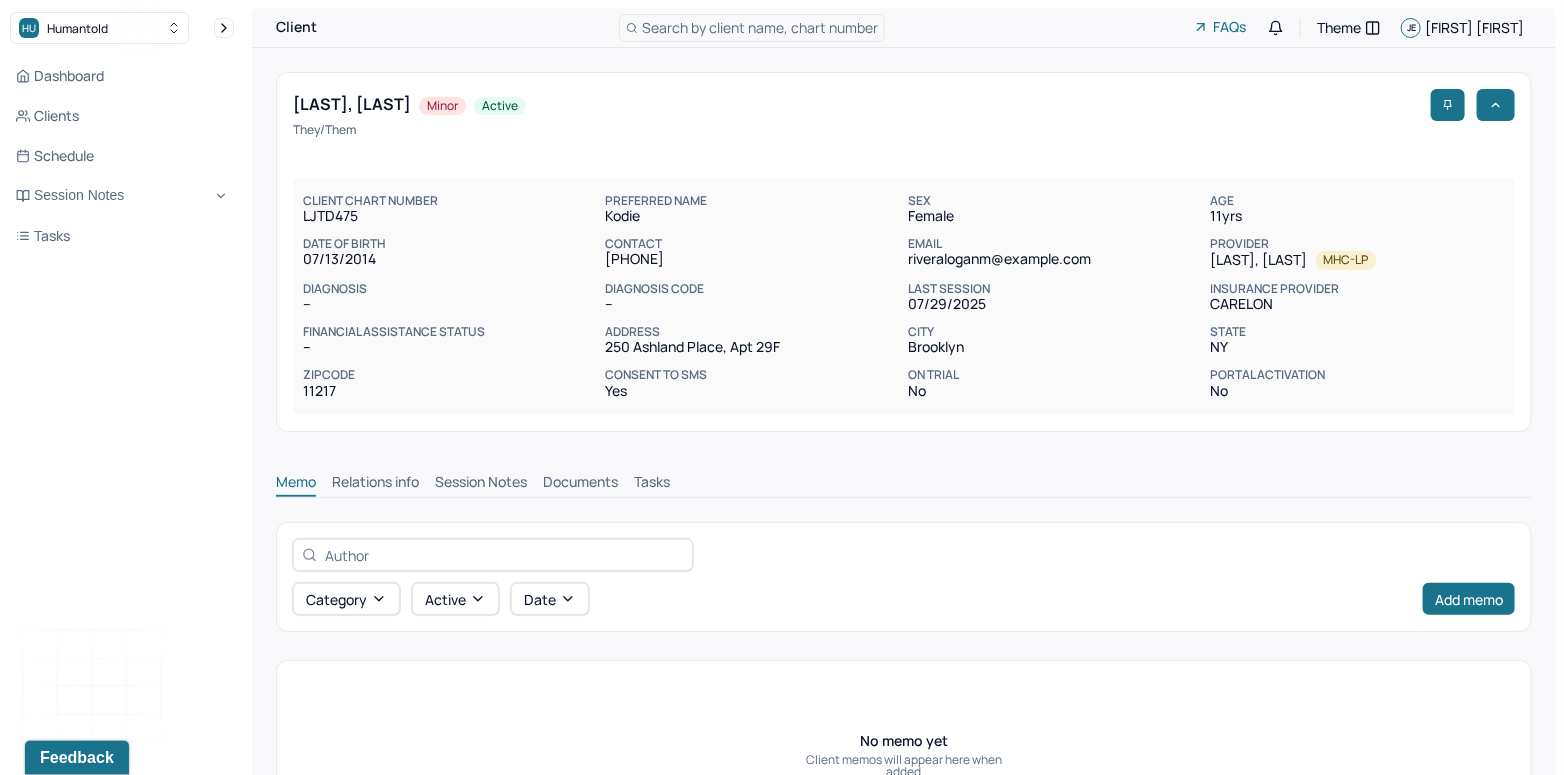 click on "Session Notes" at bounding box center [481, 484] 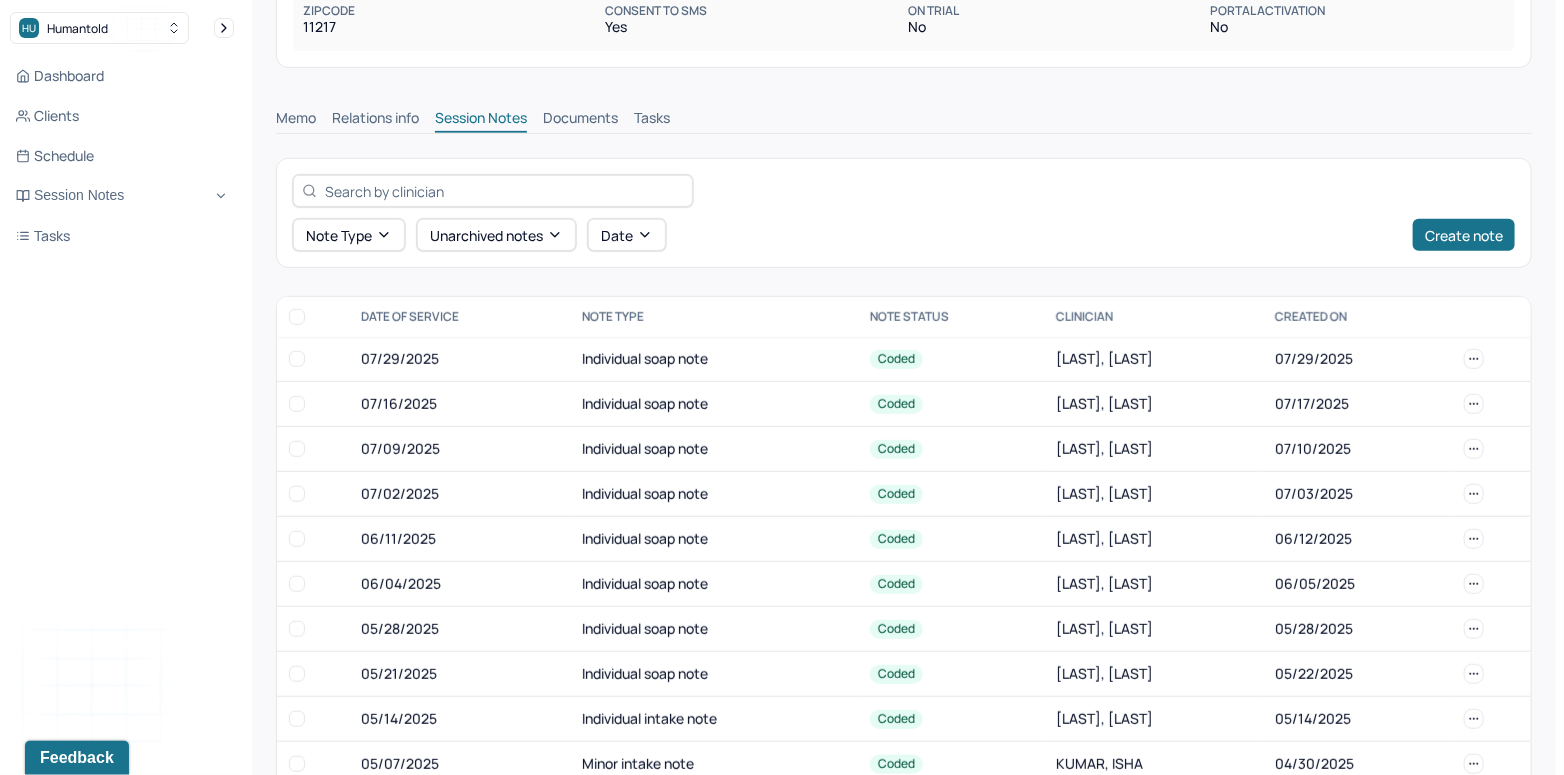 scroll, scrollTop: 401, scrollLeft: 0, axis: vertical 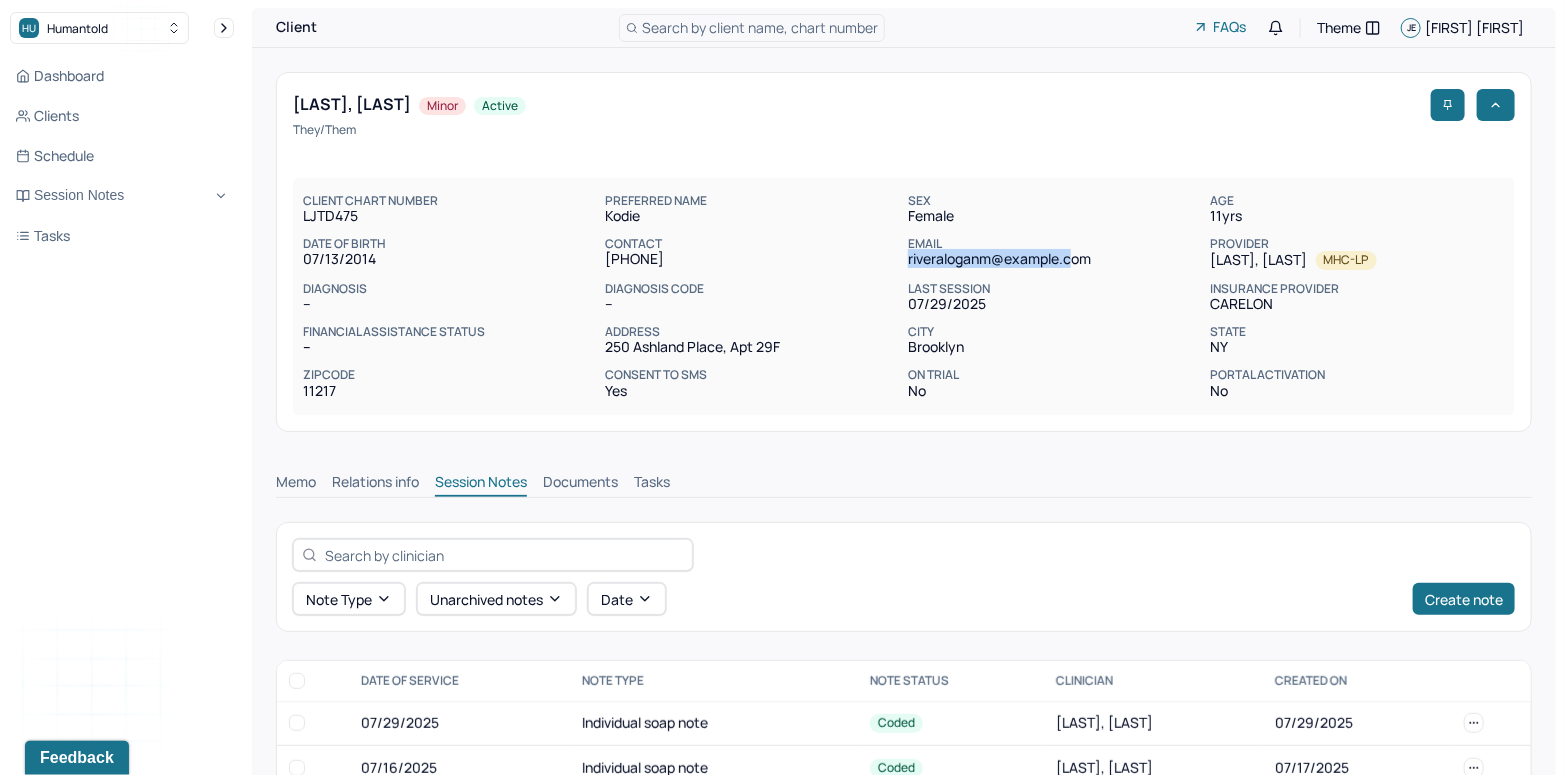 drag, startPoint x: 1080, startPoint y: 258, endPoint x: 907, endPoint y: 264, distance: 173.10402 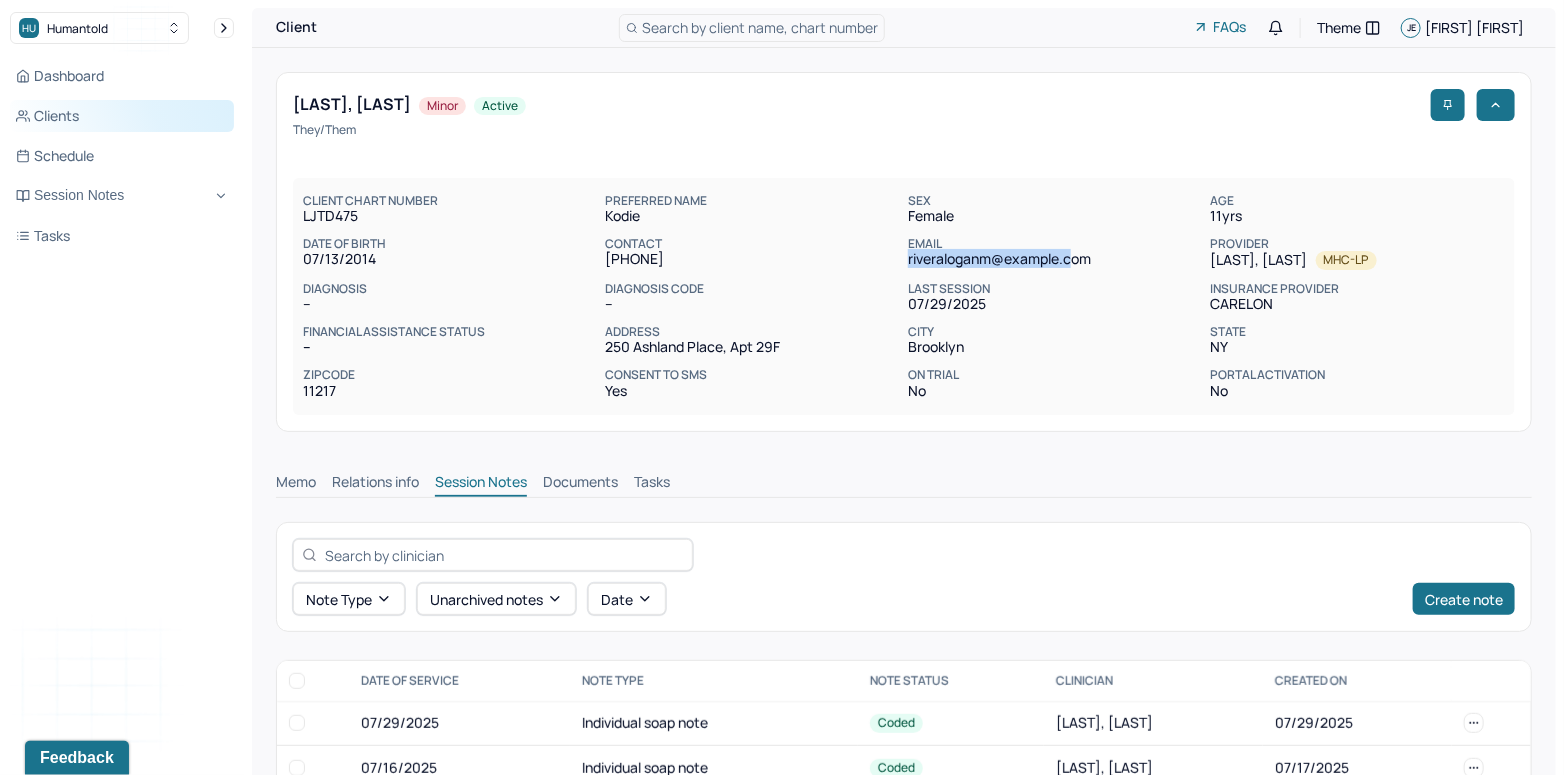 click on "Clients" at bounding box center [122, 116] 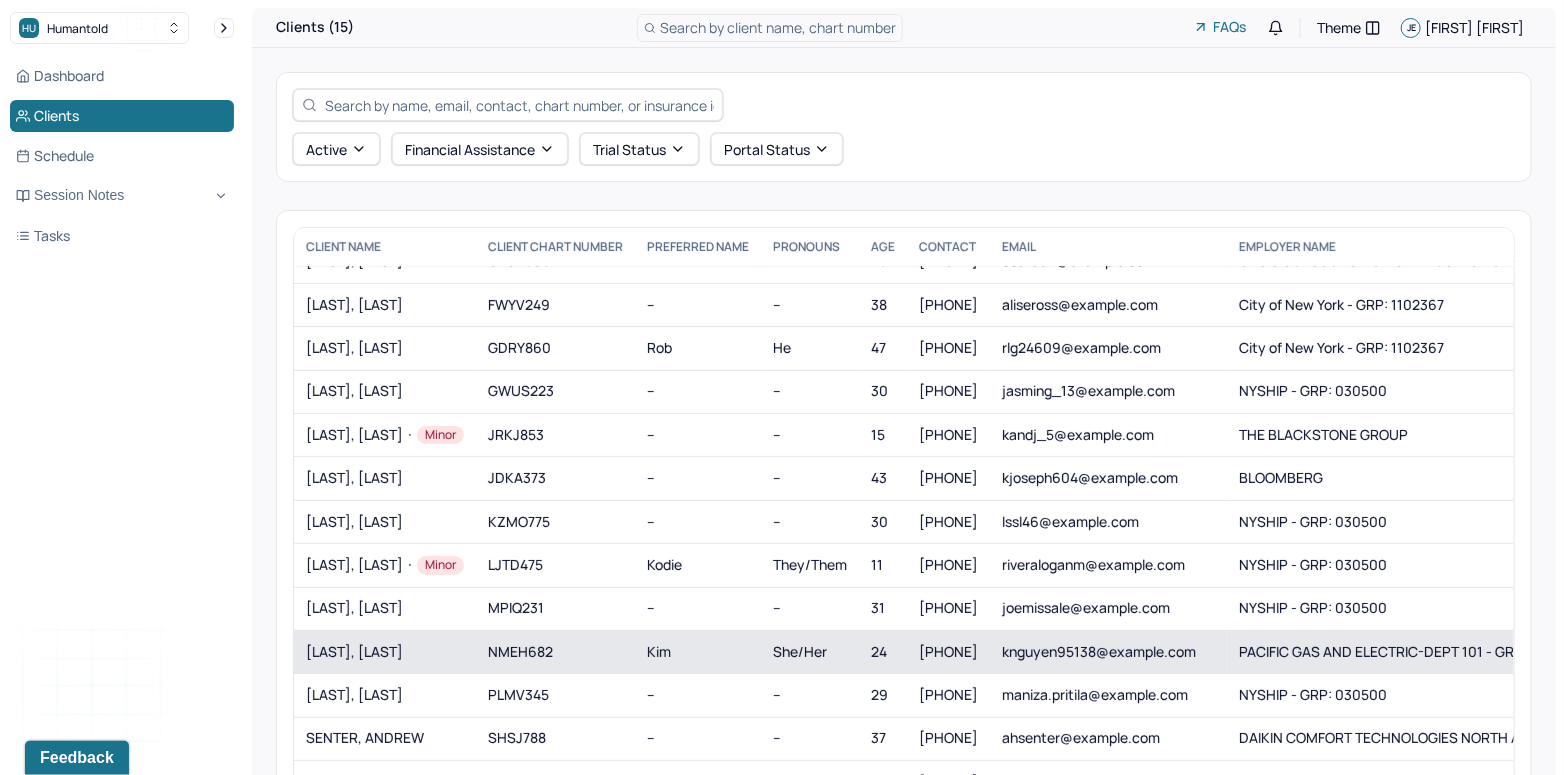 scroll, scrollTop: 0, scrollLeft: 0, axis: both 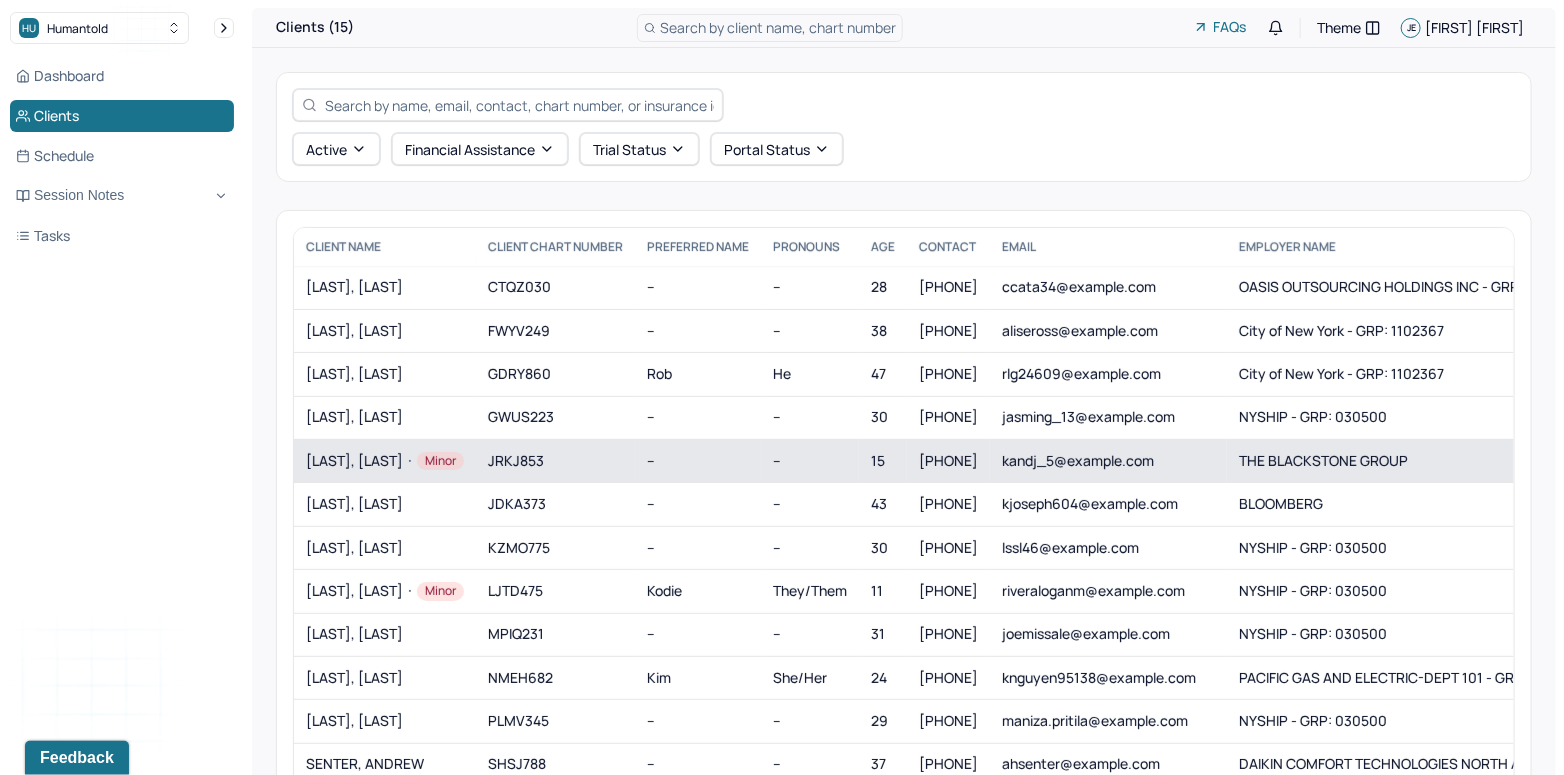click on "[LAST], [LAST] Minor" at bounding box center (385, 461) 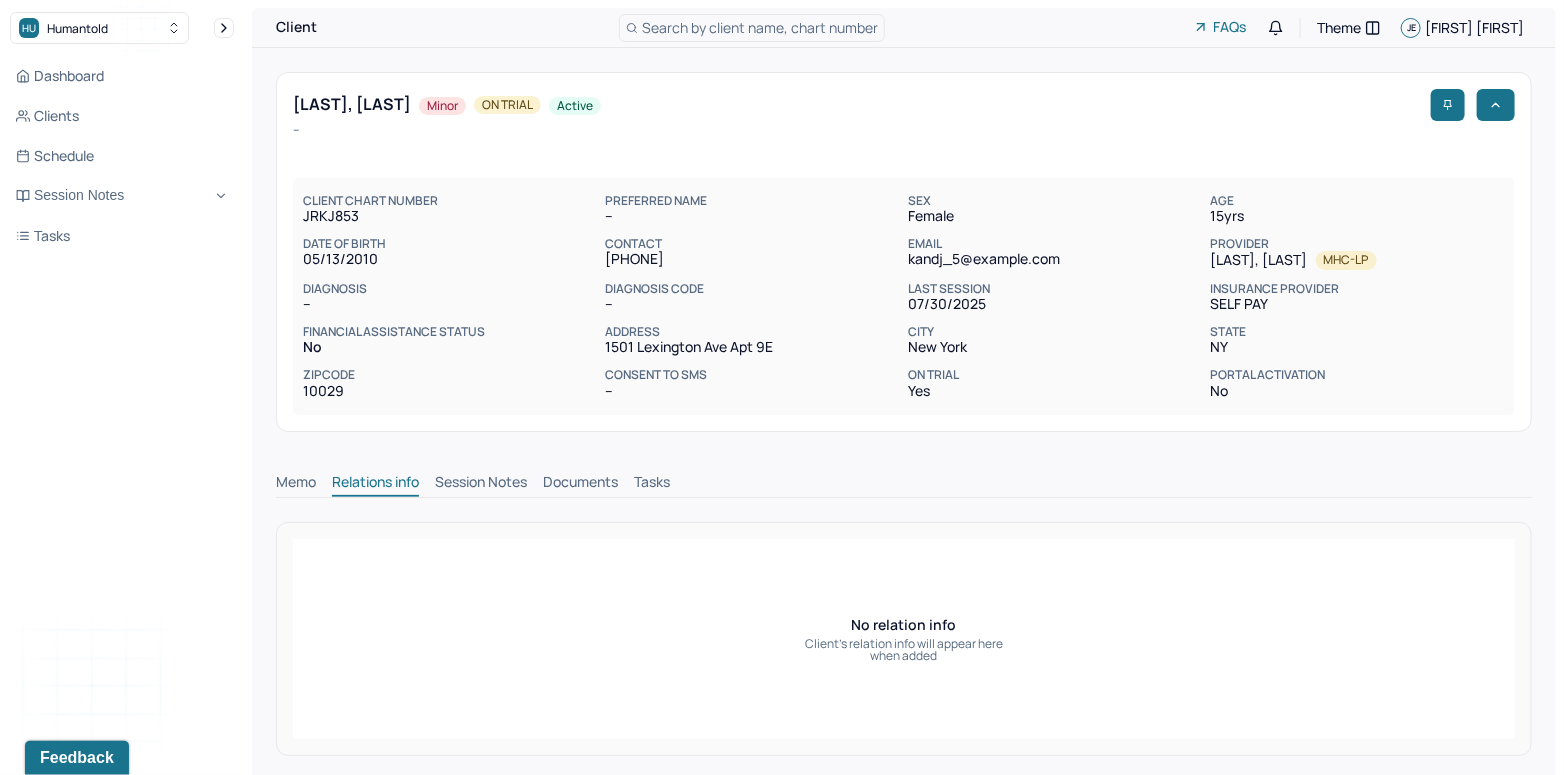 click on "Session Notes" at bounding box center [481, 484] 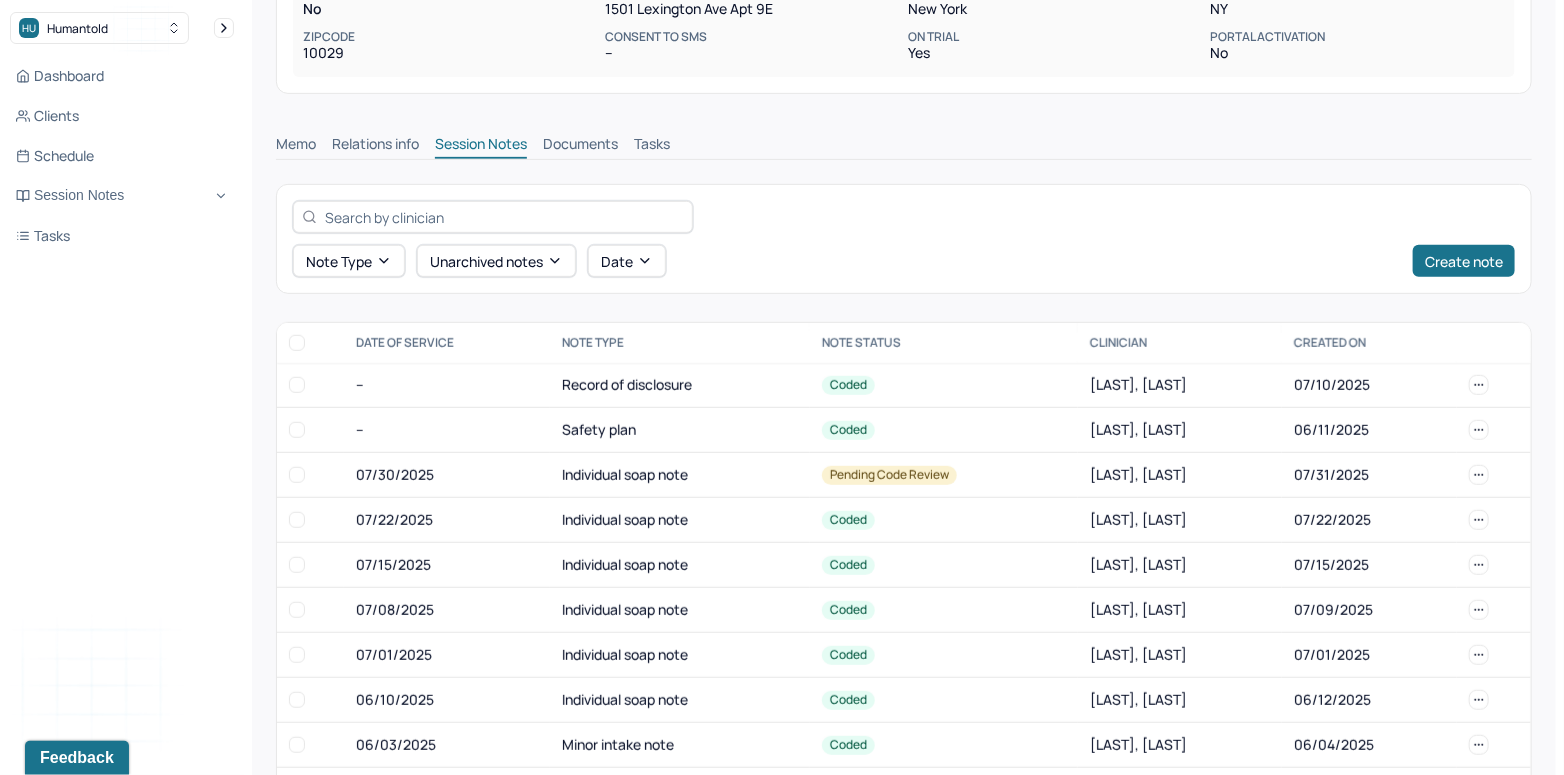 scroll, scrollTop: 401, scrollLeft: 0, axis: vertical 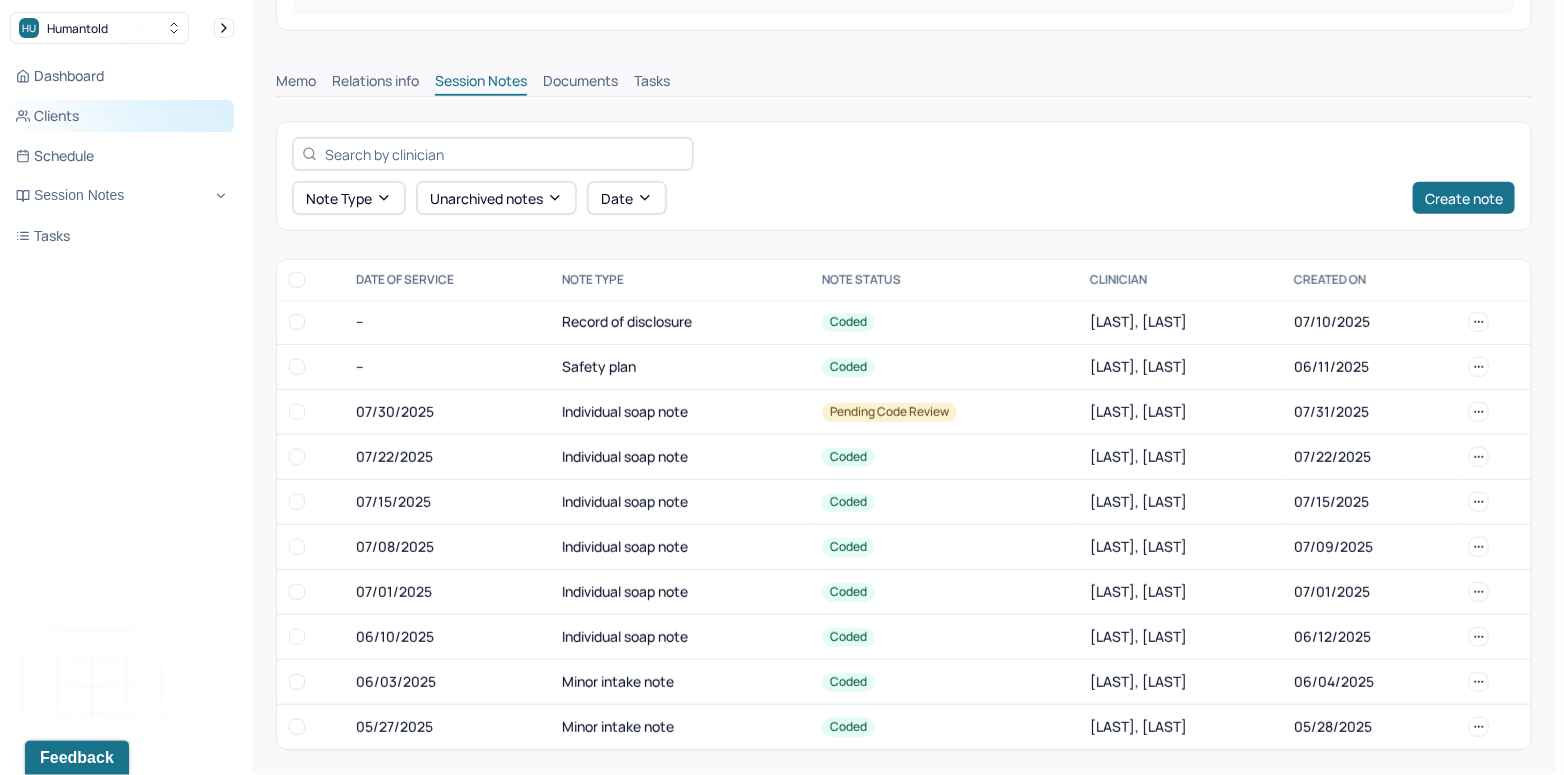 click on "Clients" at bounding box center (122, 116) 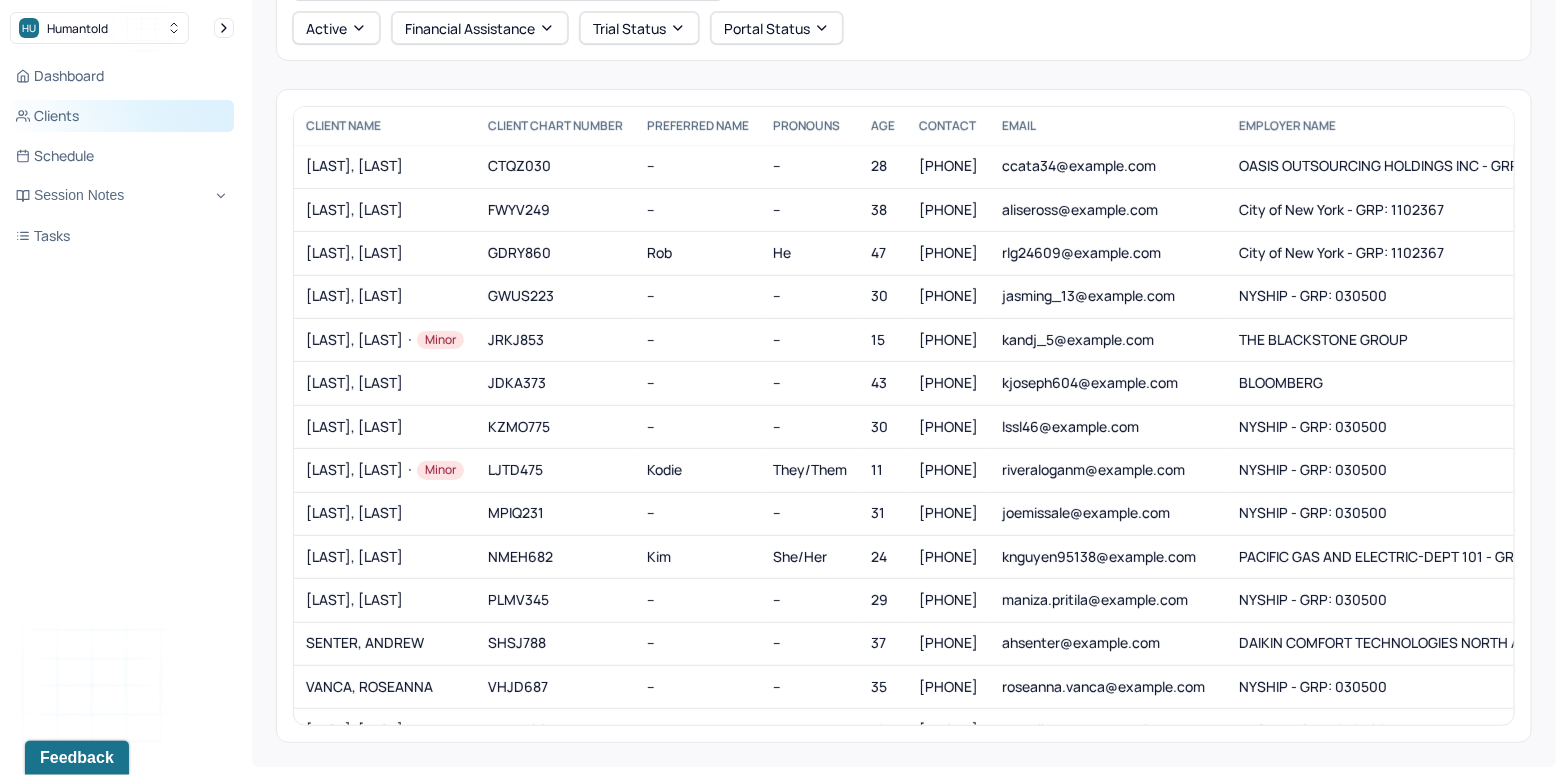 scroll, scrollTop: 118, scrollLeft: 0, axis: vertical 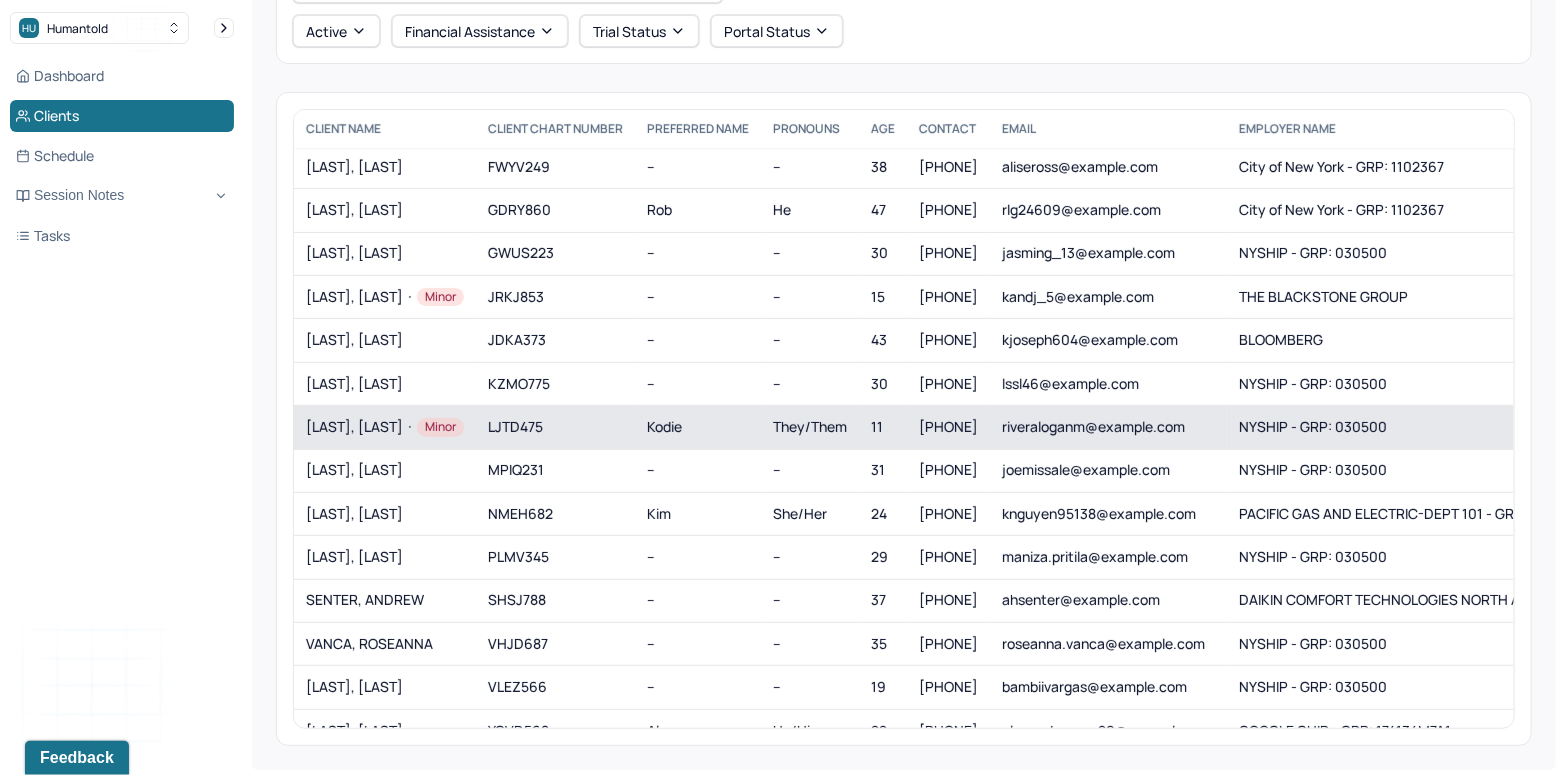 click on "[LAST], [LAST] Minor" at bounding box center [385, 427] 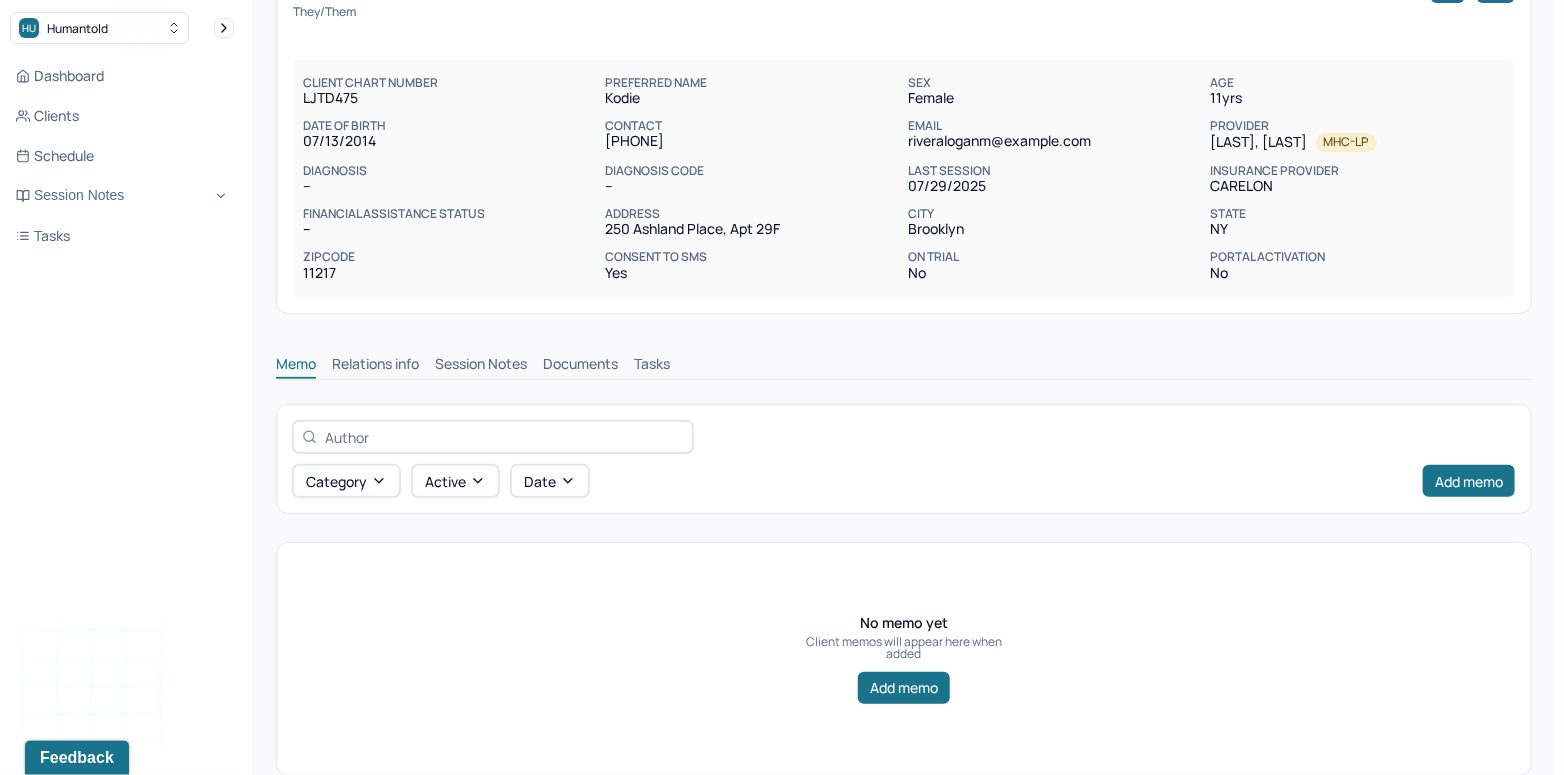 scroll, scrollTop: 0, scrollLeft: 0, axis: both 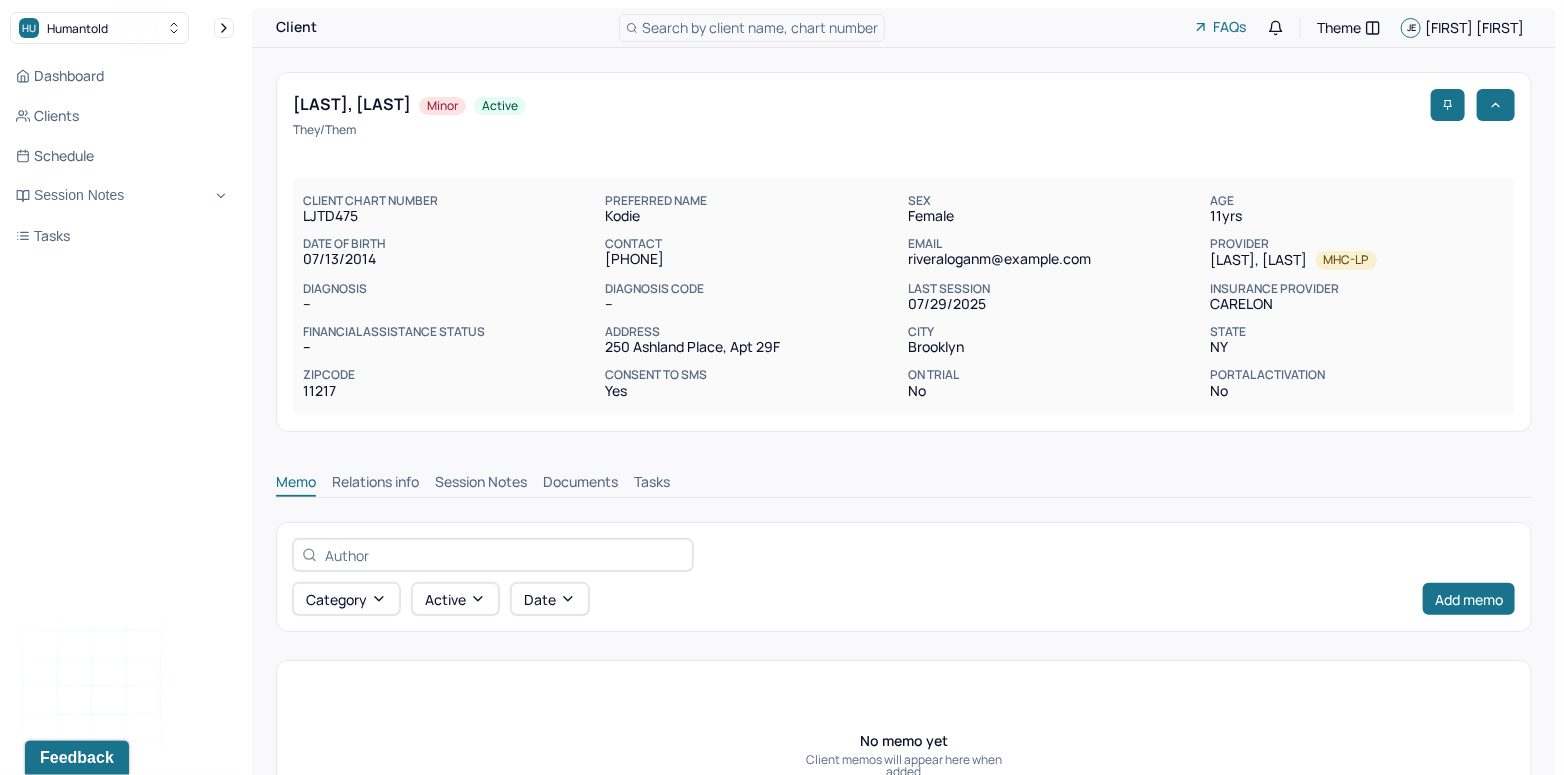 click on "[LAST], [LAST]  Minor active they/them CLIENT CHART NUMBER LJTD475 PREFERRED NAME Kodie SEX female AGE 11  yrs DATE OF BIRTH 07/13/2014  CONTACT [PHONE] EMAIL riveraloganm@example.com PROVIDER KINANE, SARAH MHC-LP DIAGNOSIS -- DIAGNOSIS CODE -- LAST SESSION 07/29/2025 insurance provider CARELON FINANCIAL ASSISTANCE STATUS -- Address 250 Ashland Place,  Apt 29F City Brooklyn State NY Zipcode 11217 Consent to Sms Yes On Trial No Portal Activation No" at bounding box center (904, 252) 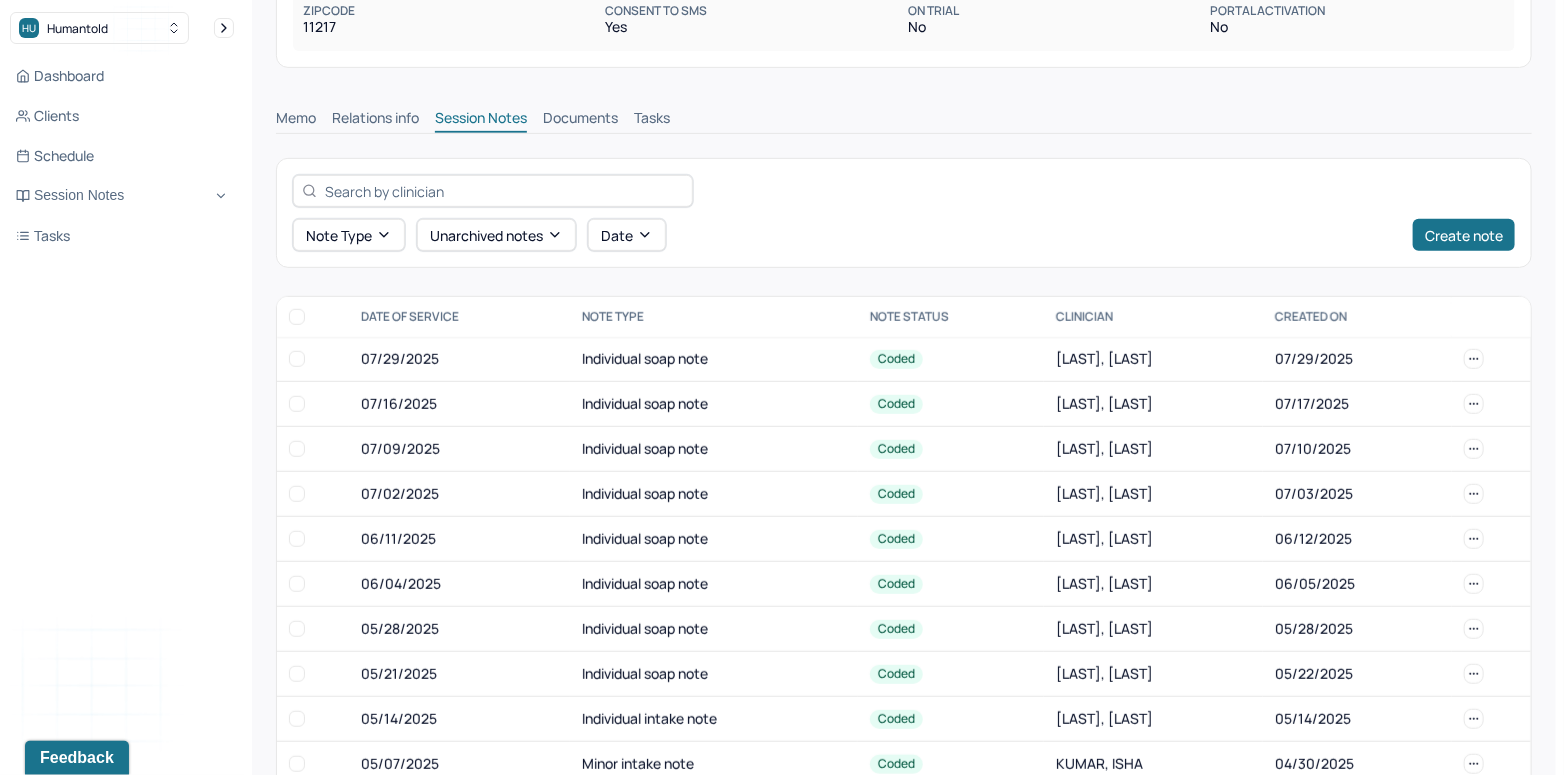 scroll, scrollTop: 401, scrollLeft: 0, axis: vertical 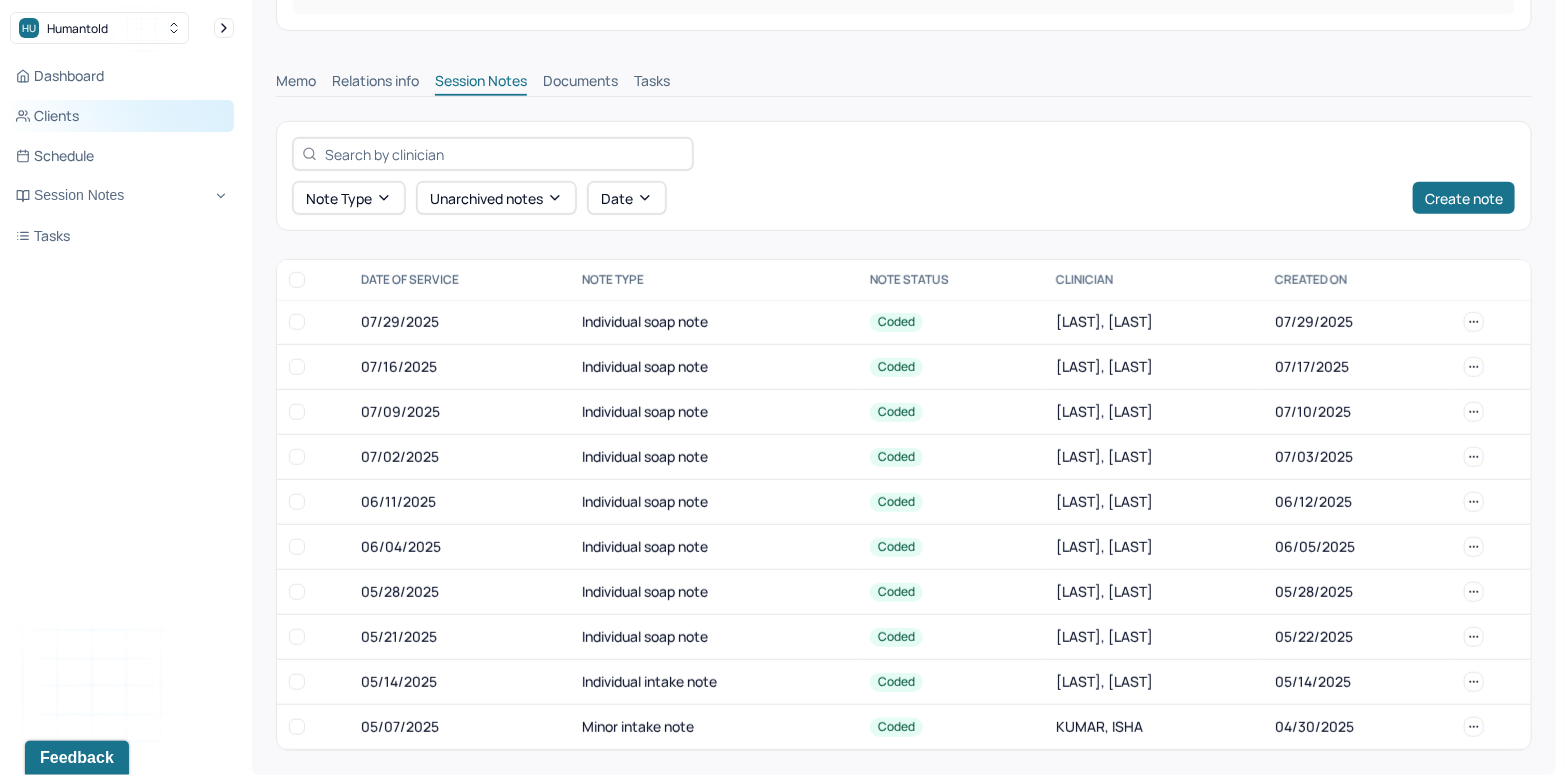 click on "Clients" at bounding box center (122, 116) 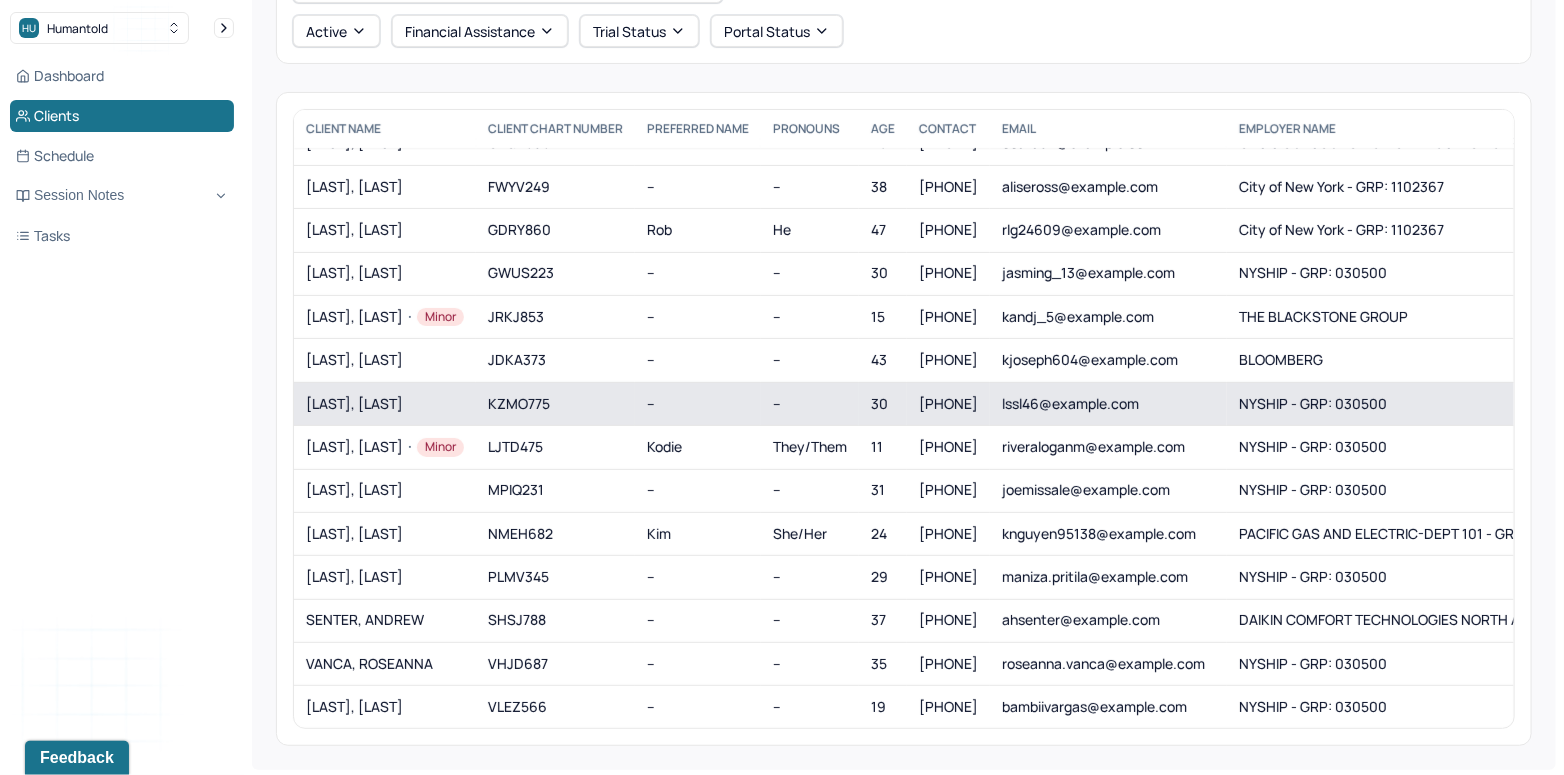 scroll, scrollTop: 23, scrollLeft: 0, axis: vertical 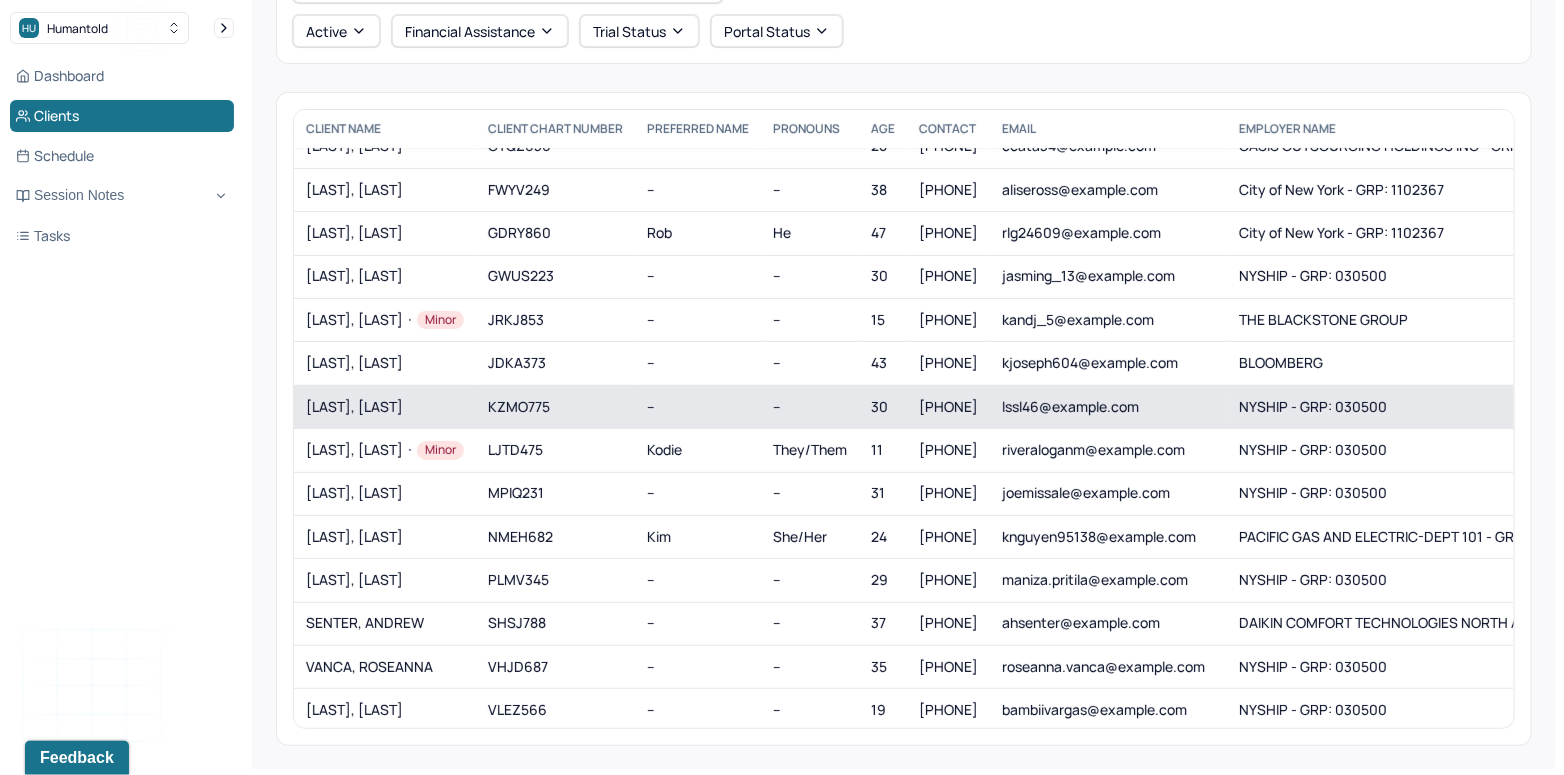 click on "[LAST], [LAST]" at bounding box center [385, 407] 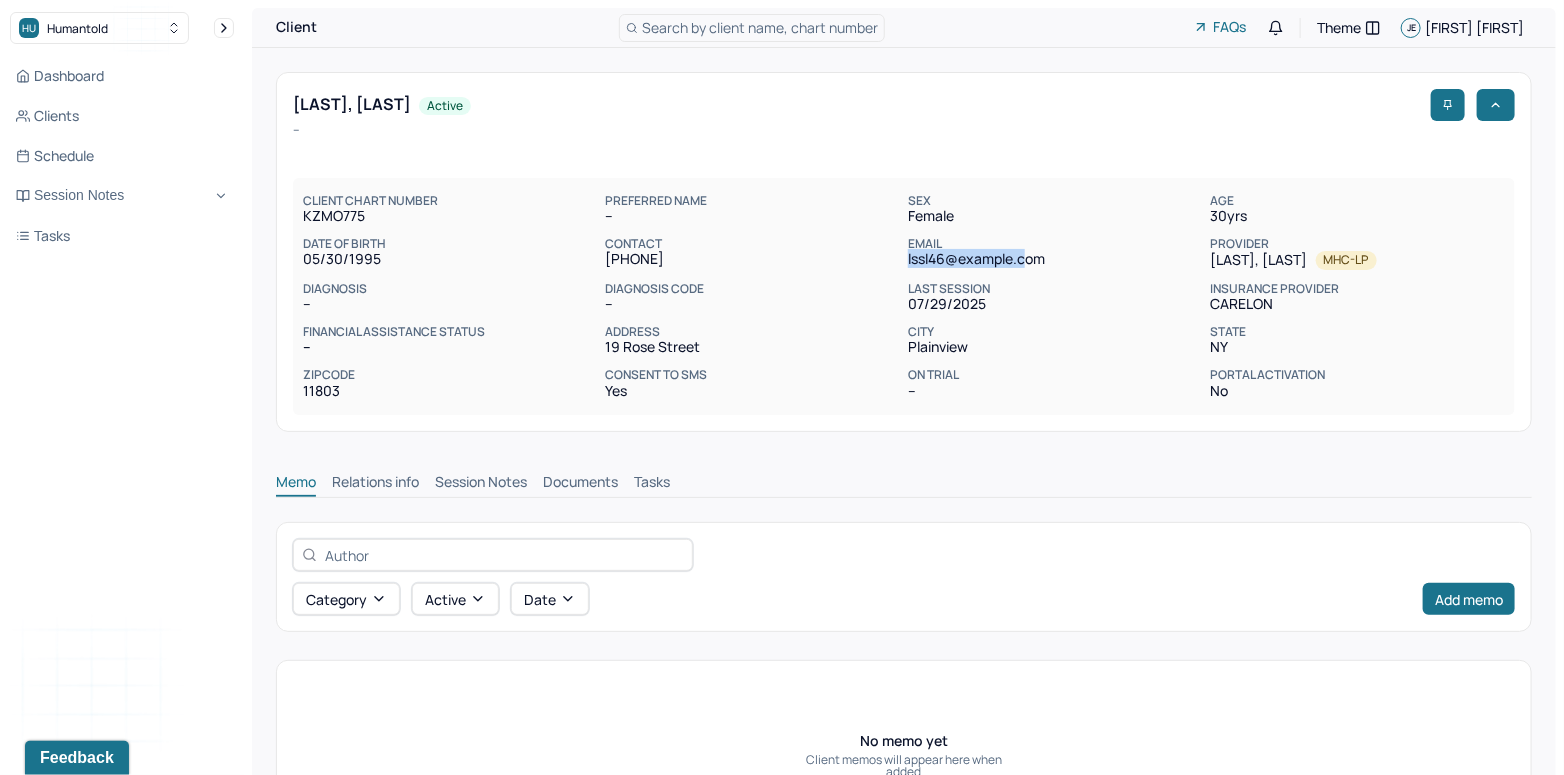 drag, startPoint x: 1035, startPoint y: 256, endPoint x: 909, endPoint y: 261, distance: 126.09917 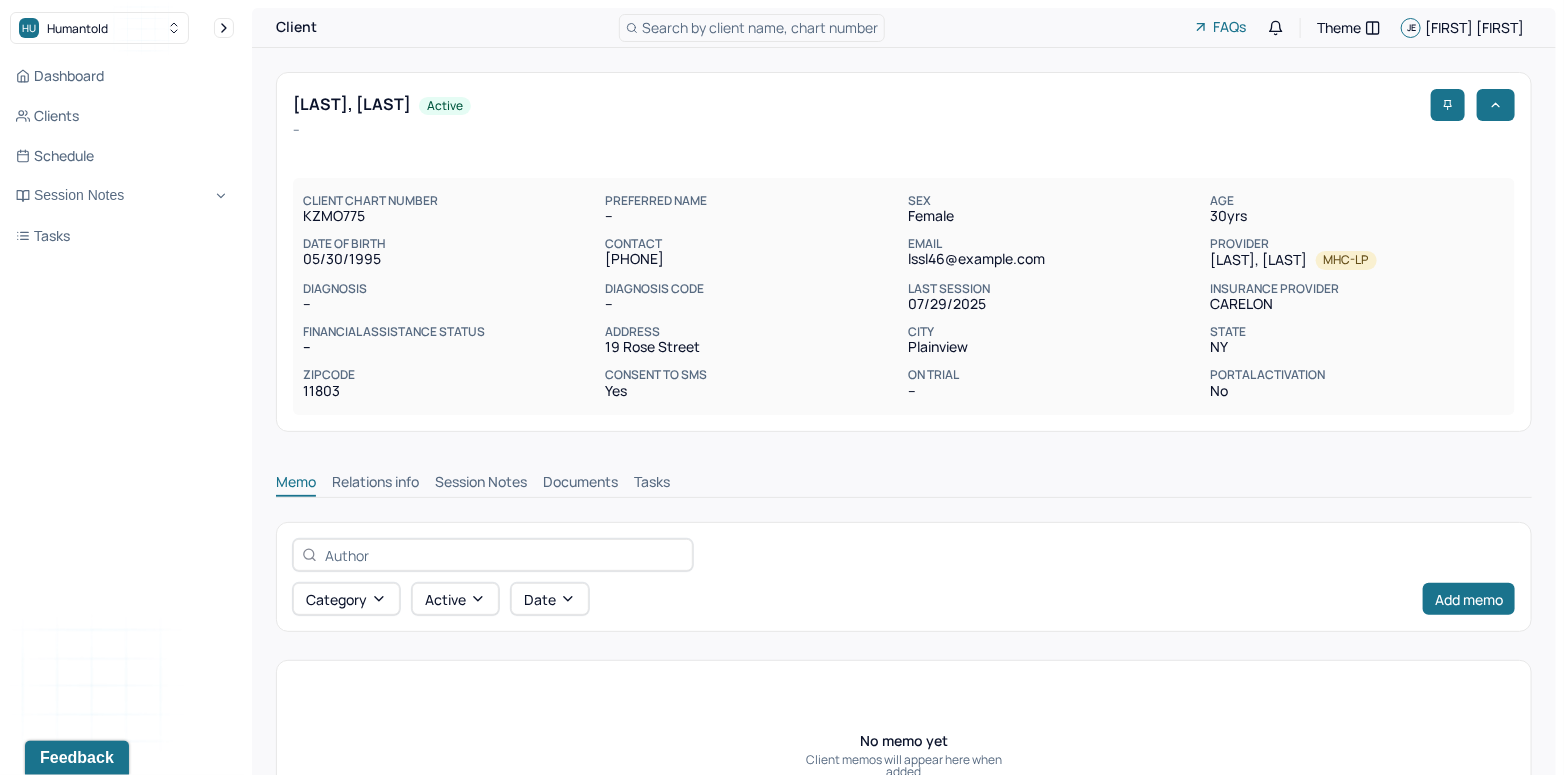 click on "Memo Relations info Session Notes Documents Tasks" at bounding box center (904, 485) 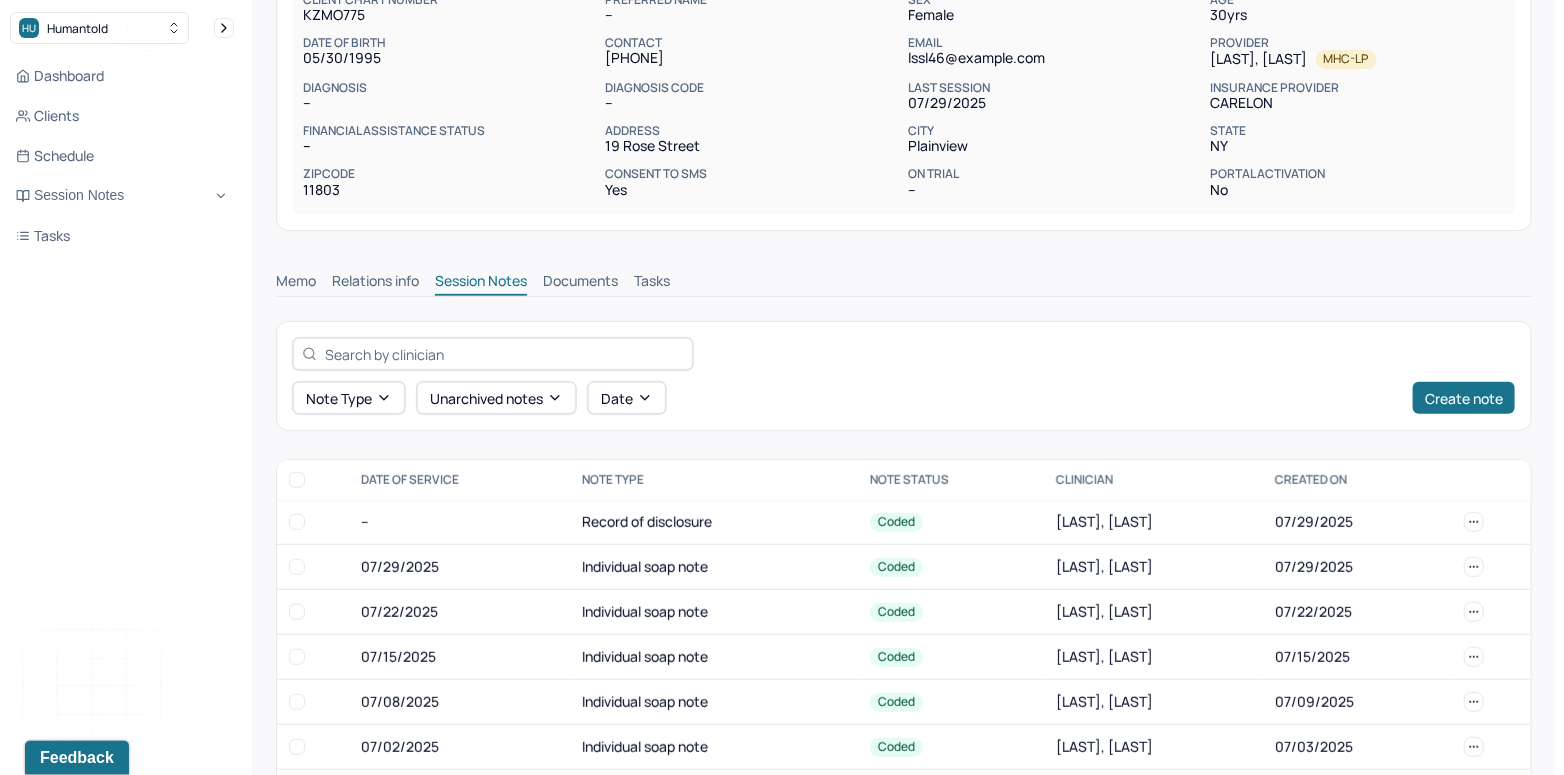 scroll, scrollTop: 401, scrollLeft: 0, axis: vertical 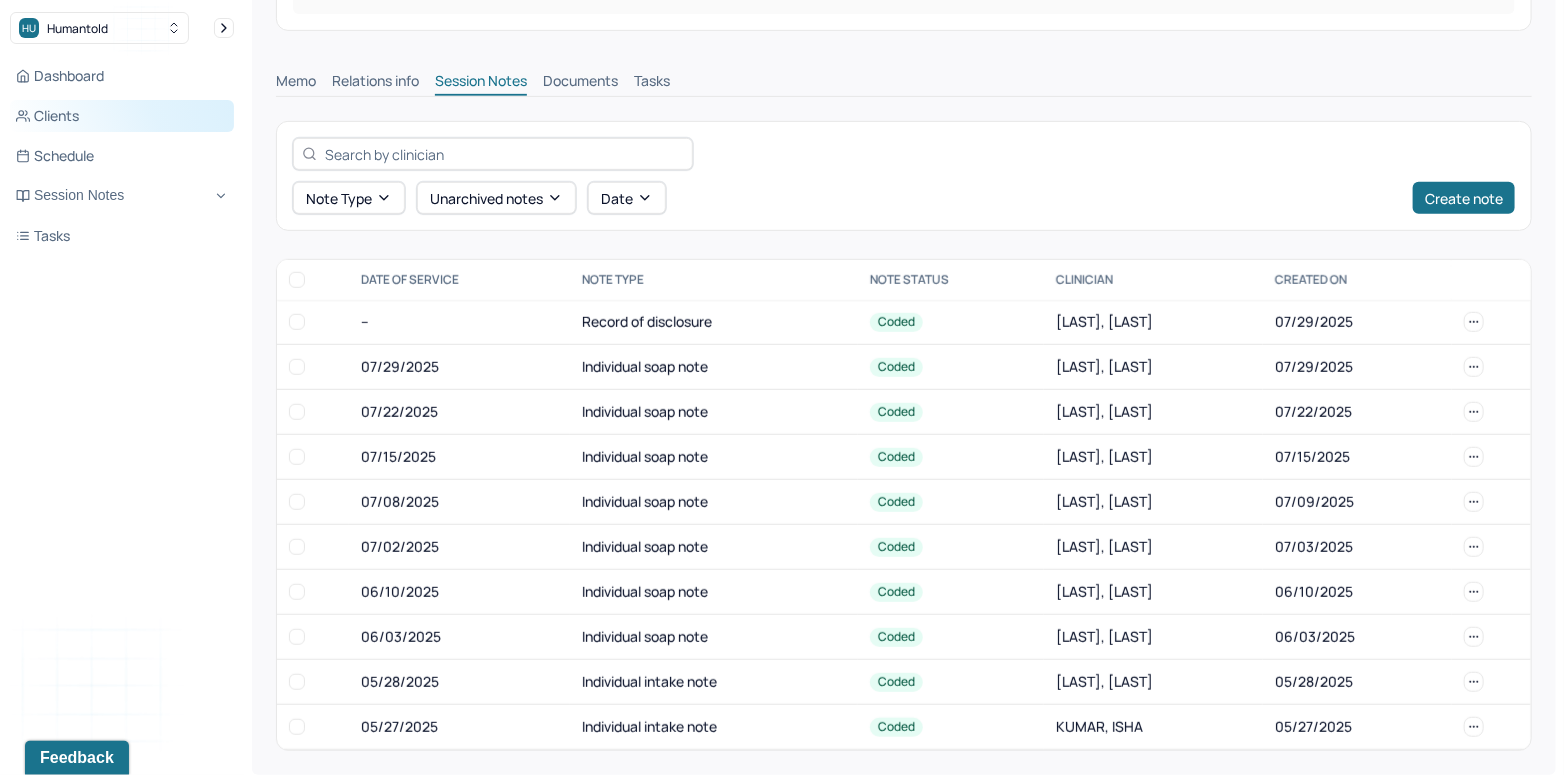 click on "Clients" at bounding box center (122, 116) 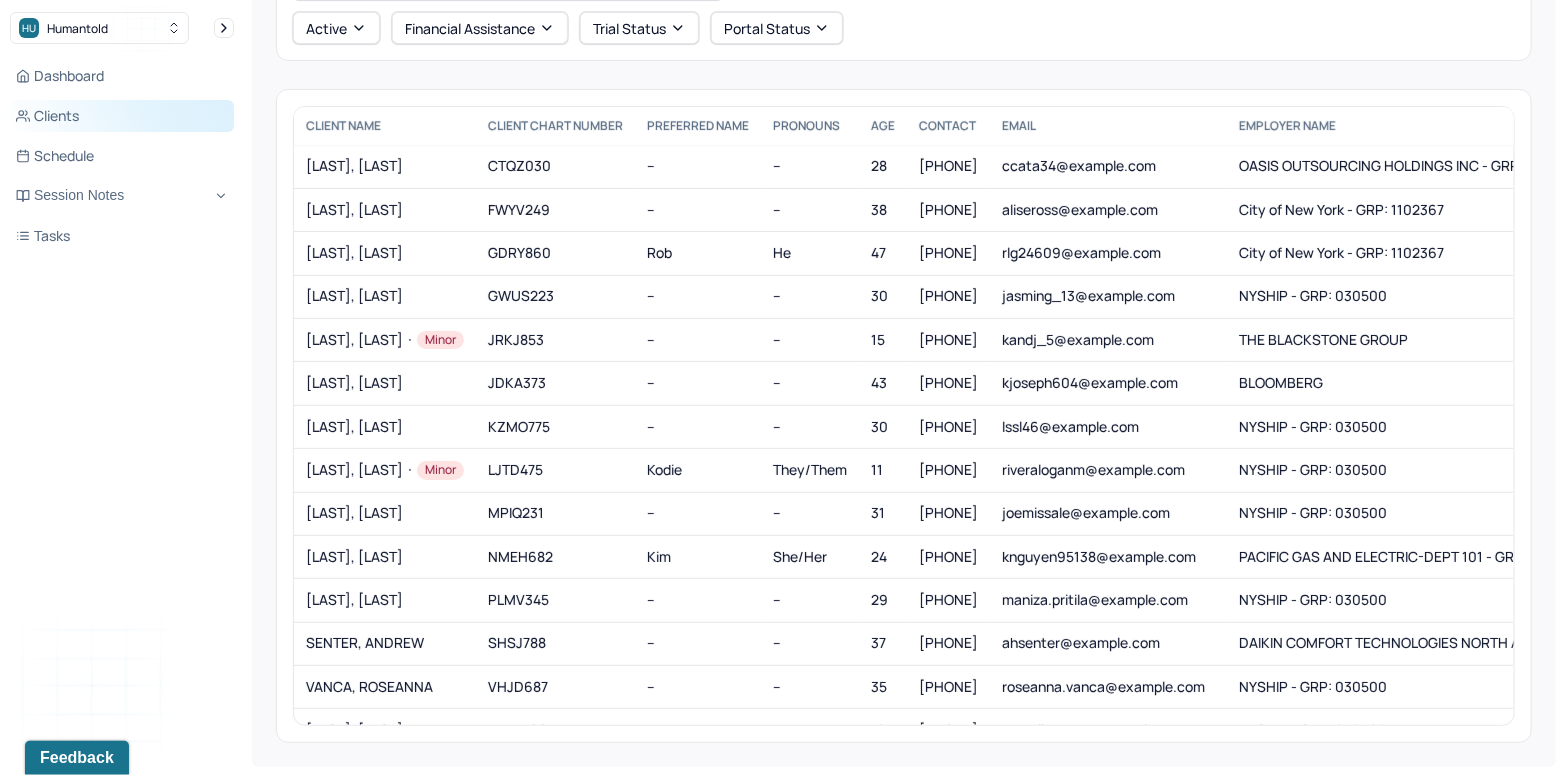 scroll, scrollTop: 118, scrollLeft: 0, axis: vertical 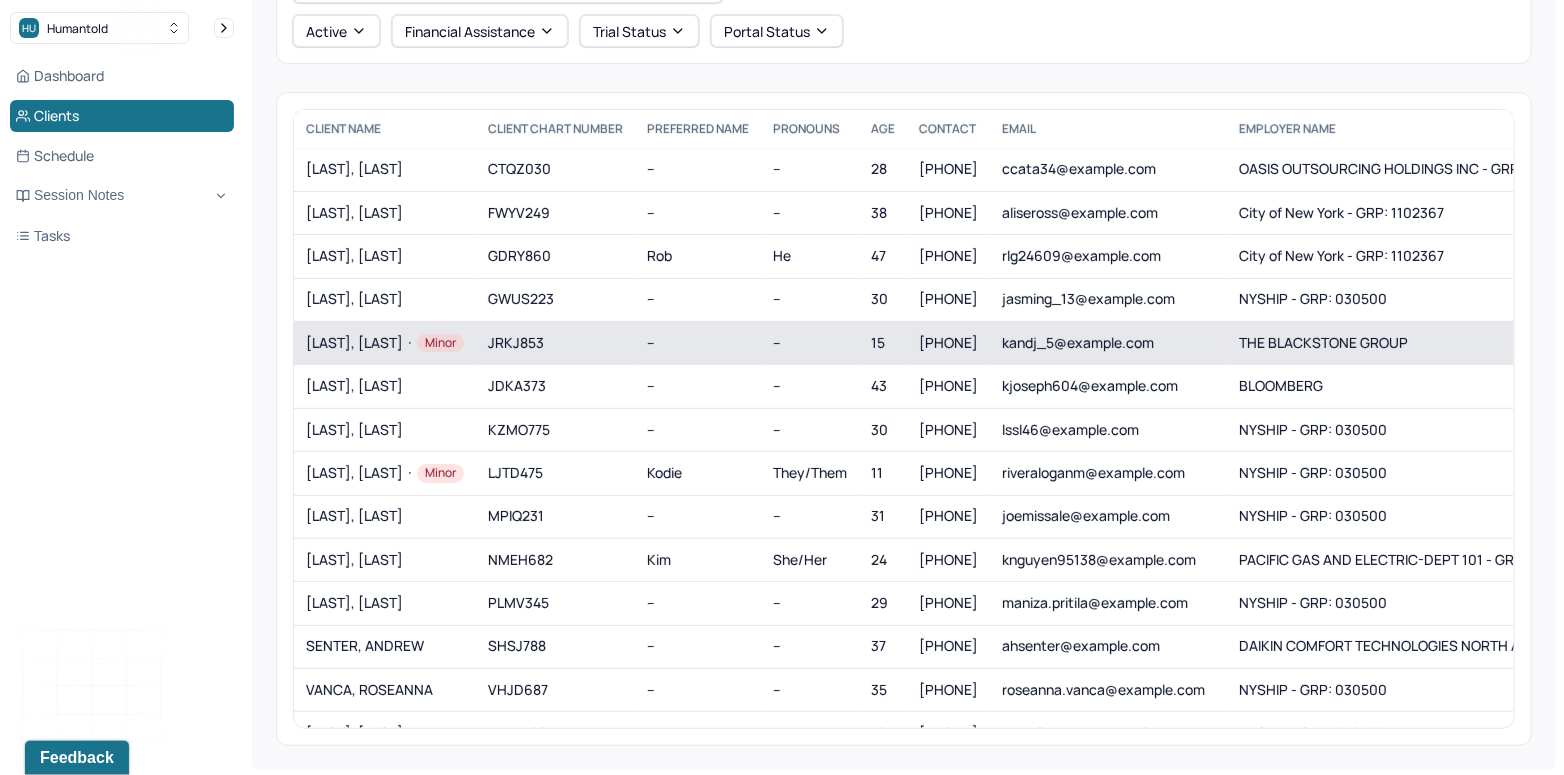 click on "Minor" at bounding box center (433, 343) 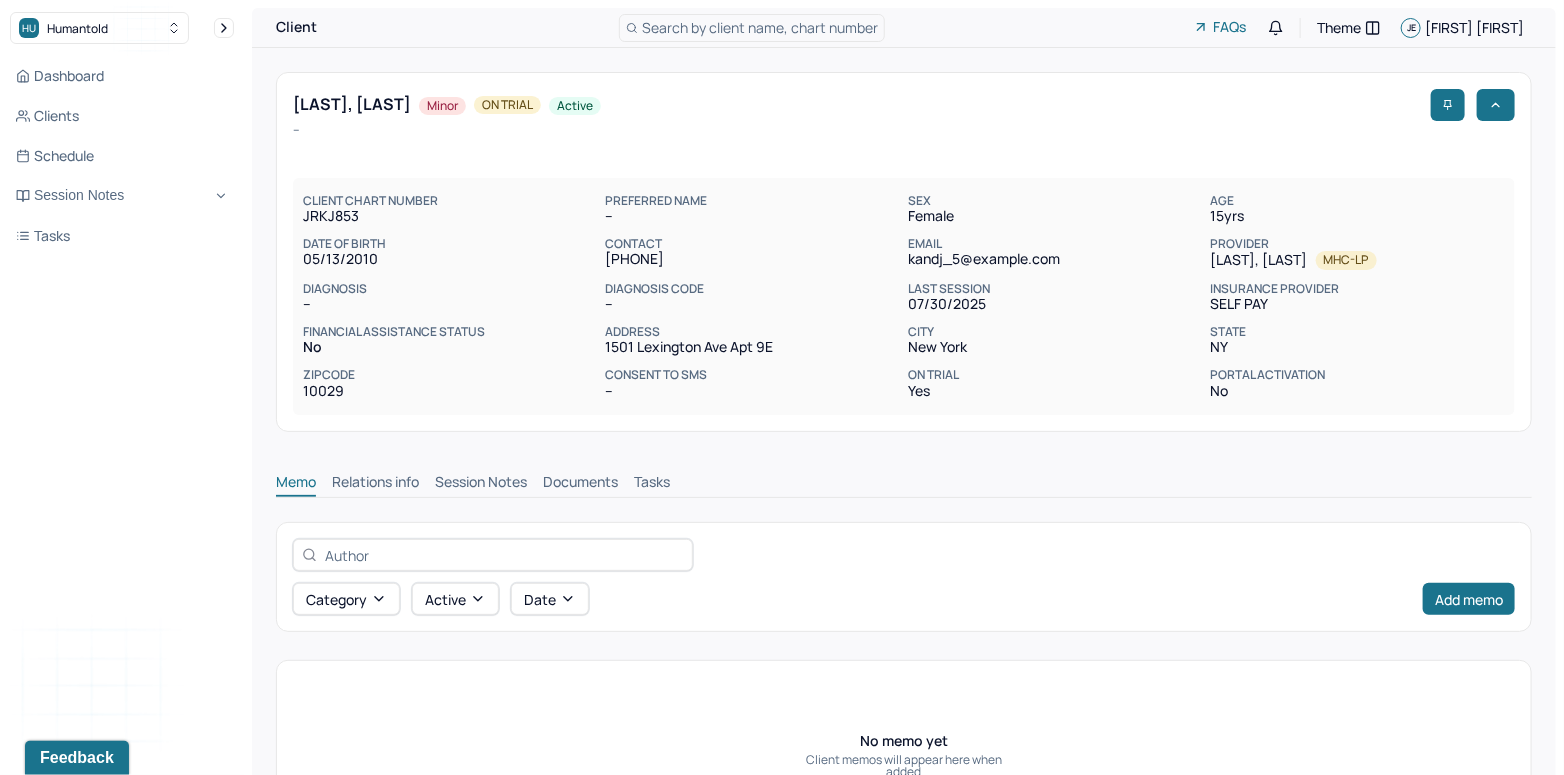 click on "Session Notes" at bounding box center [481, 484] 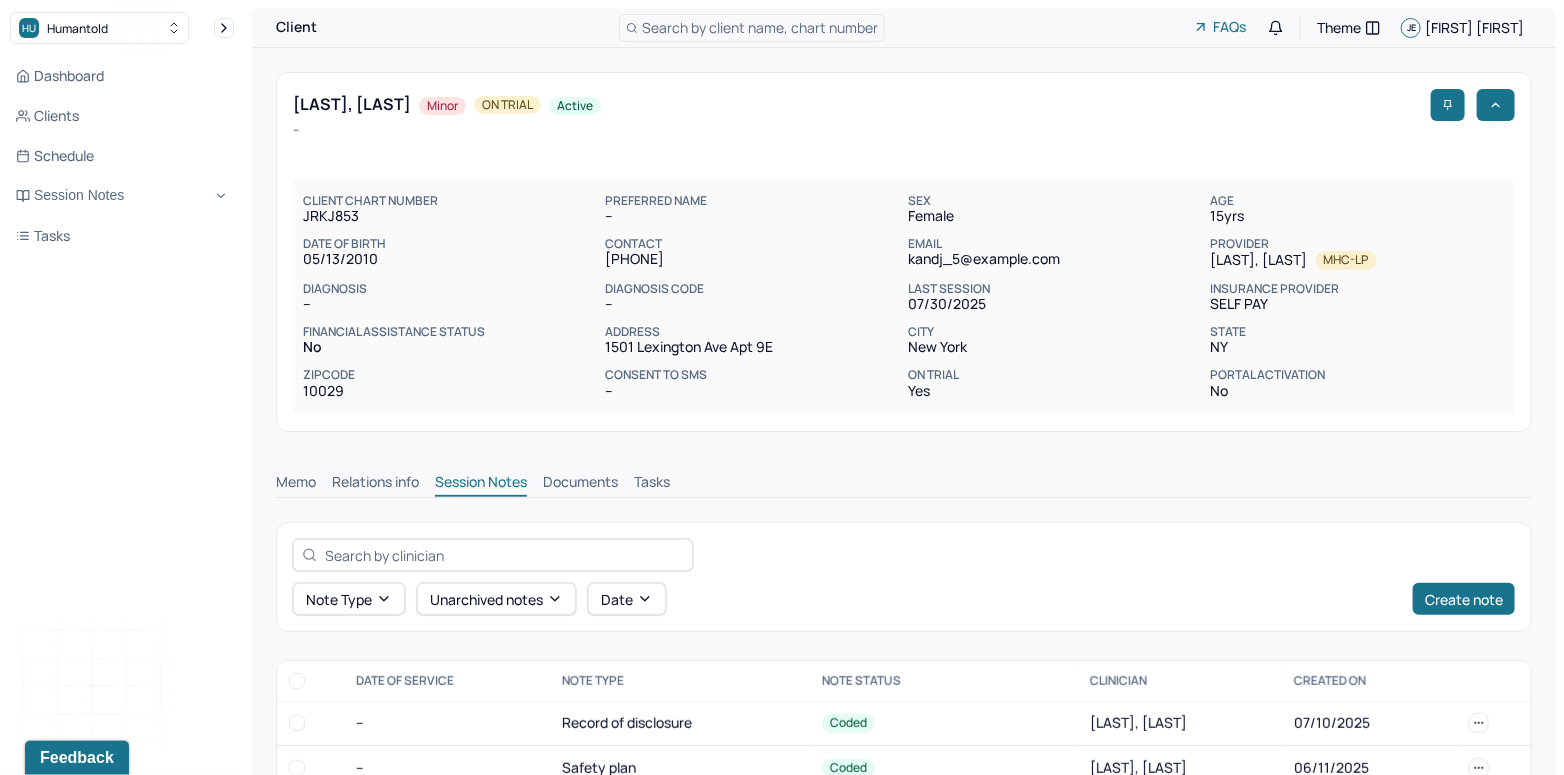 scroll, scrollTop: 0, scrollLeft: 0, axis: both 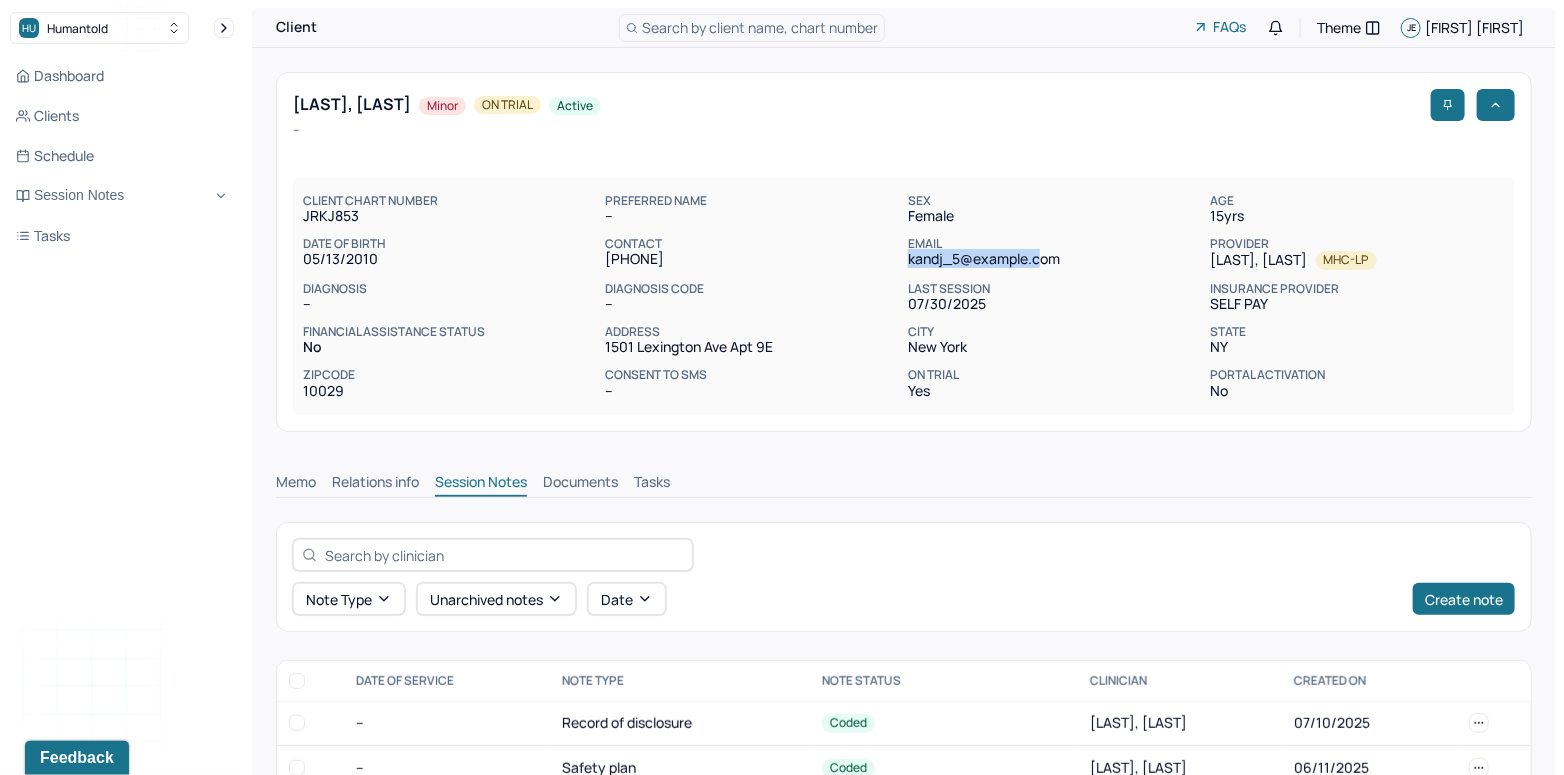 drag, startPoint x: 1055, startPoint y: 264, endPoint x: 908, endPoint y: 264, distance: 147 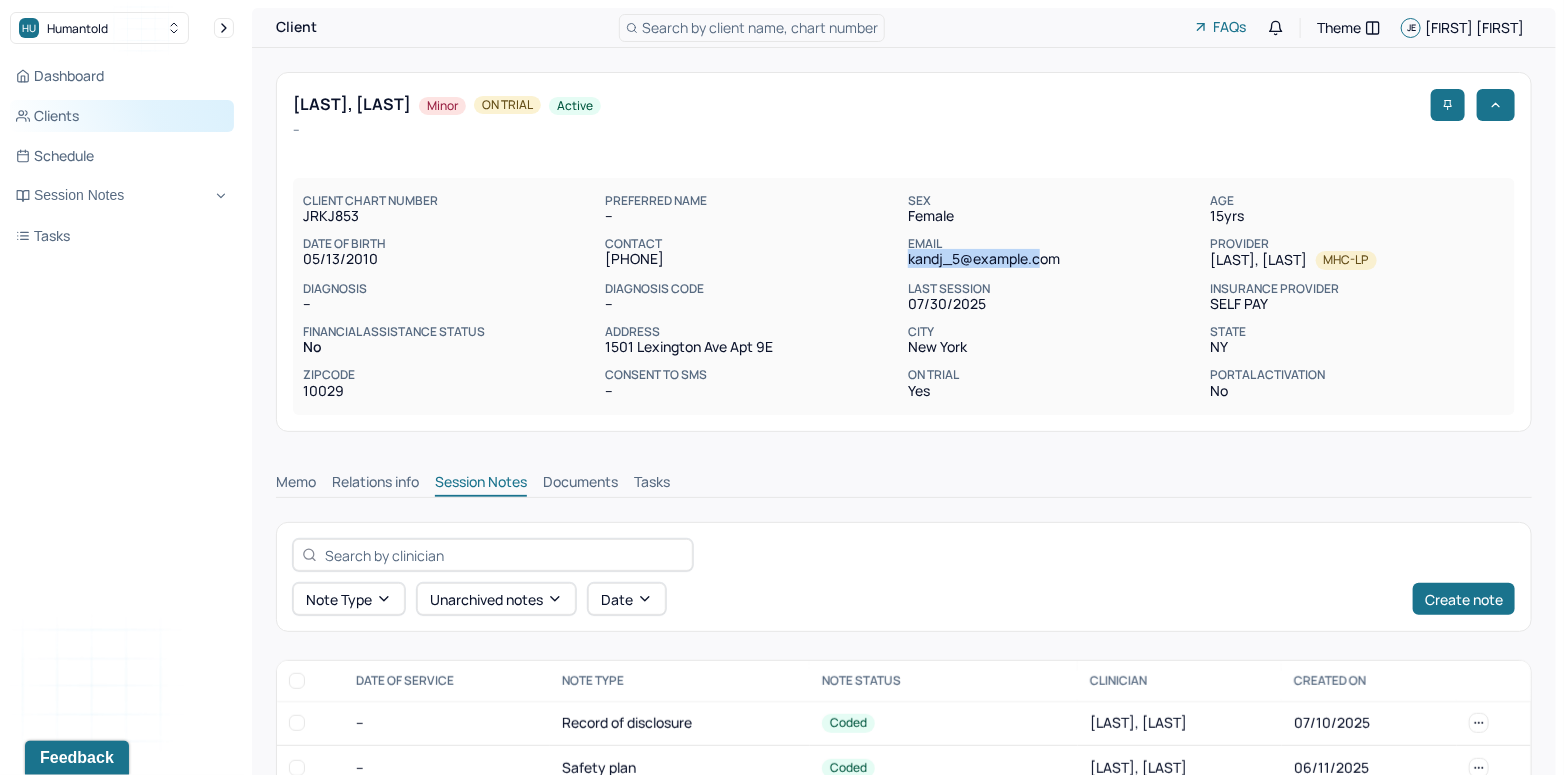 click on "Clients" at bounding box center [122, 116] 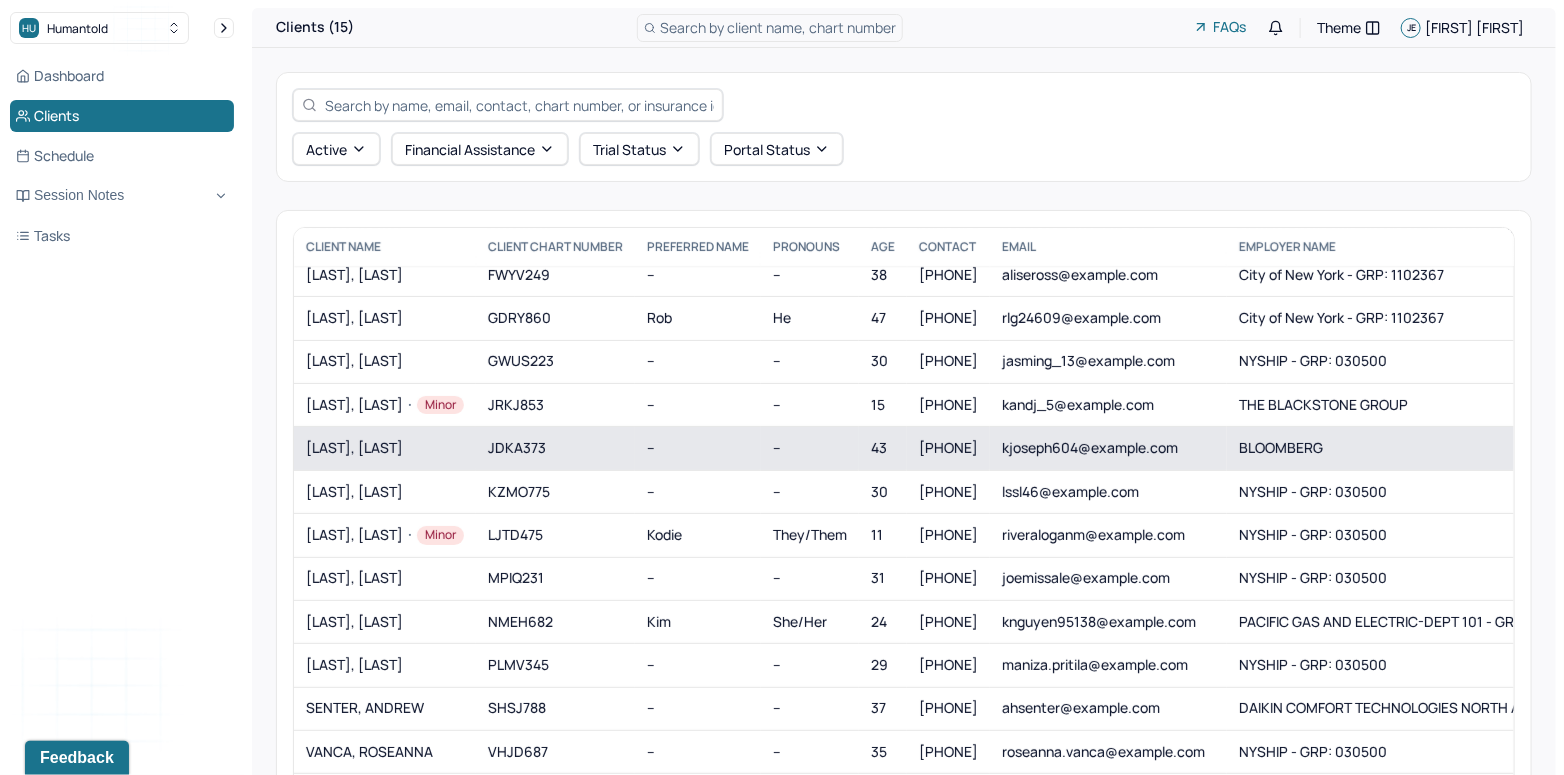scroll, scrollTop: 62, scrollLeft: 0, axis: vertical 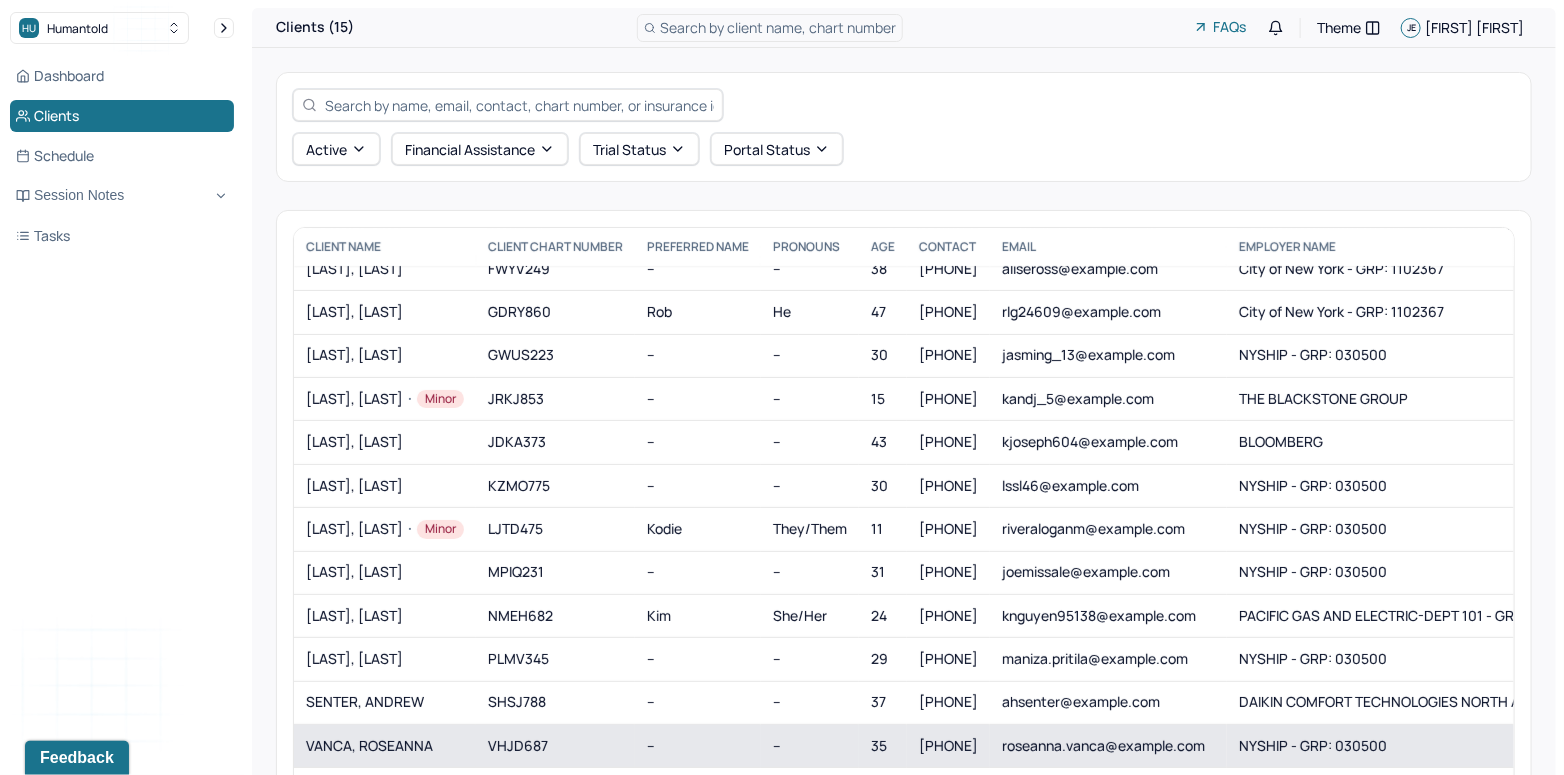 click on "VANCA, ROSEANNA" at bounding box center [385, 746] 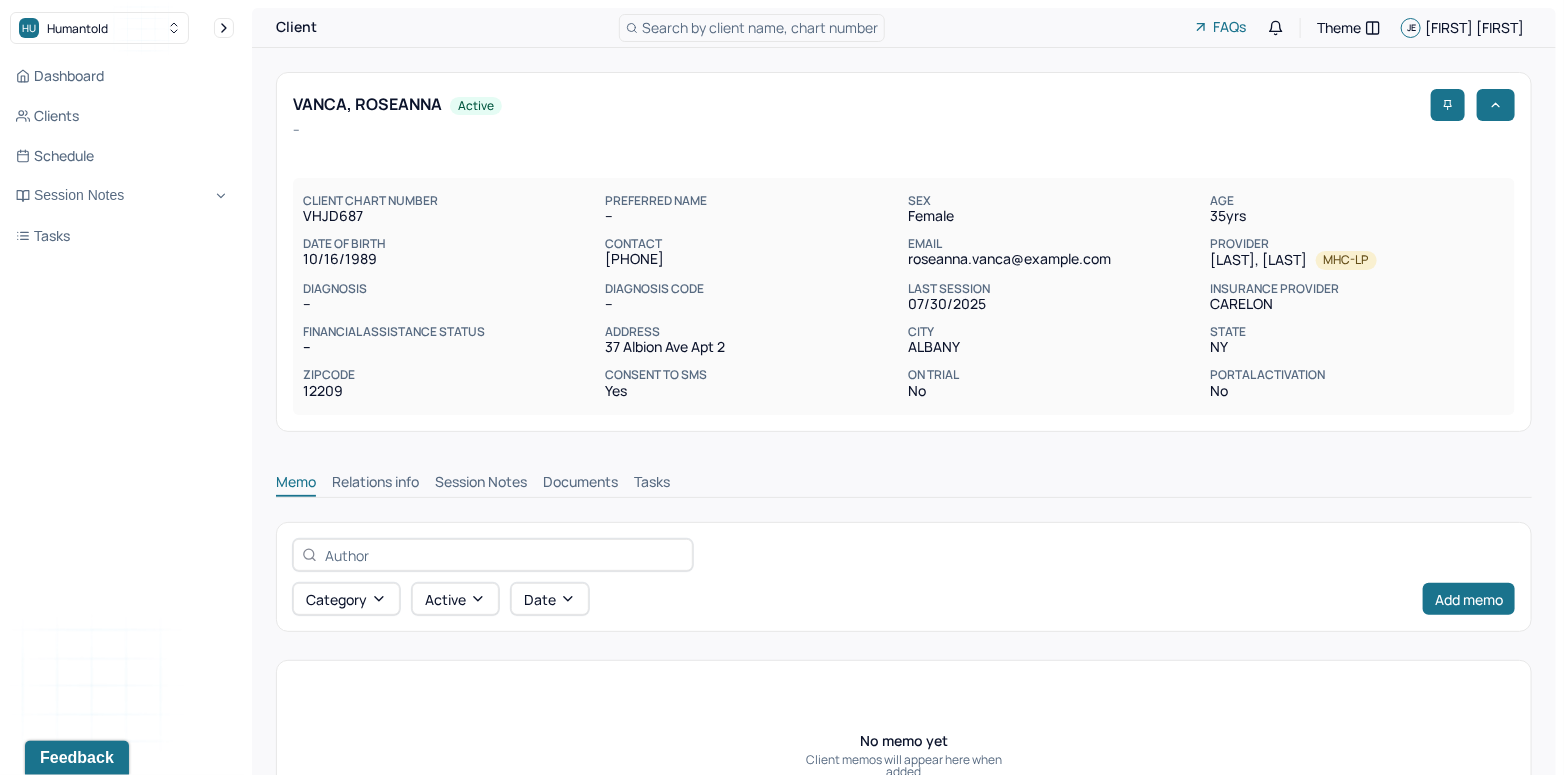 click on "Session Notes" at bounding box center [481, 484] 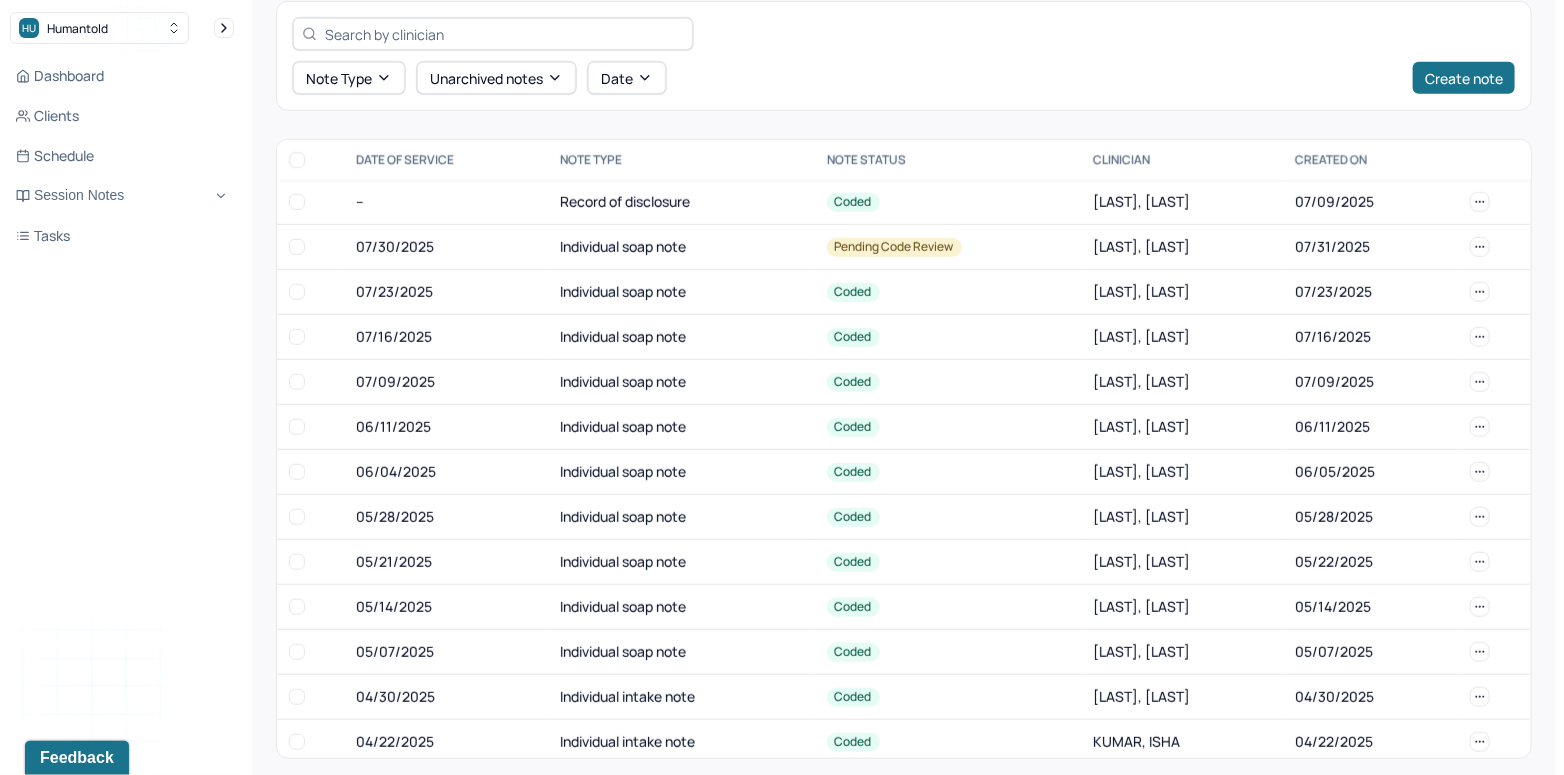 scroll, scrollTop: 535, scrollLeft: 0, axis: vertical 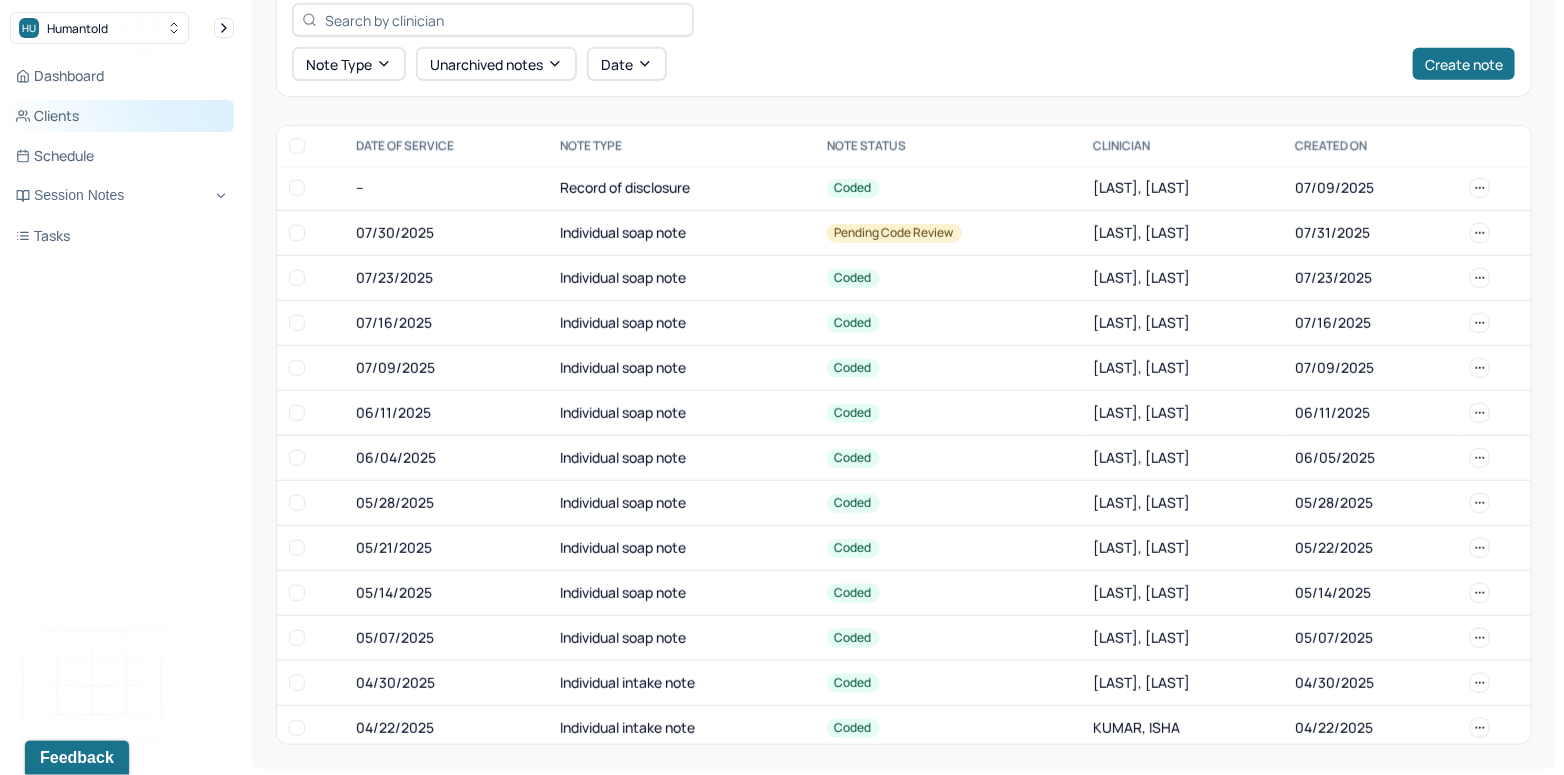 click on "Clients" at bounding box center [122, 116] 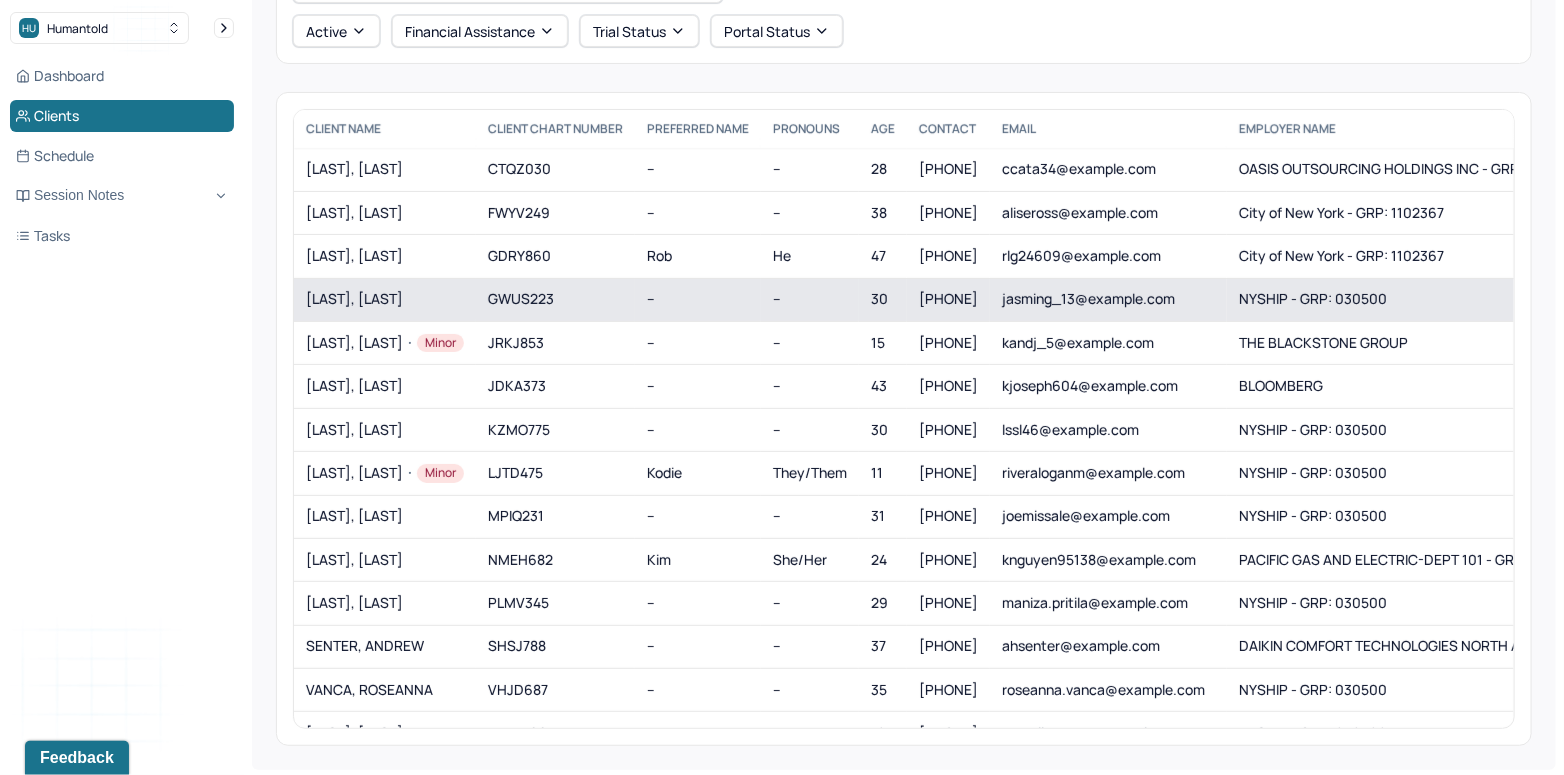 click on "[LAST], [LAST]" at bounding box center (385, 299) 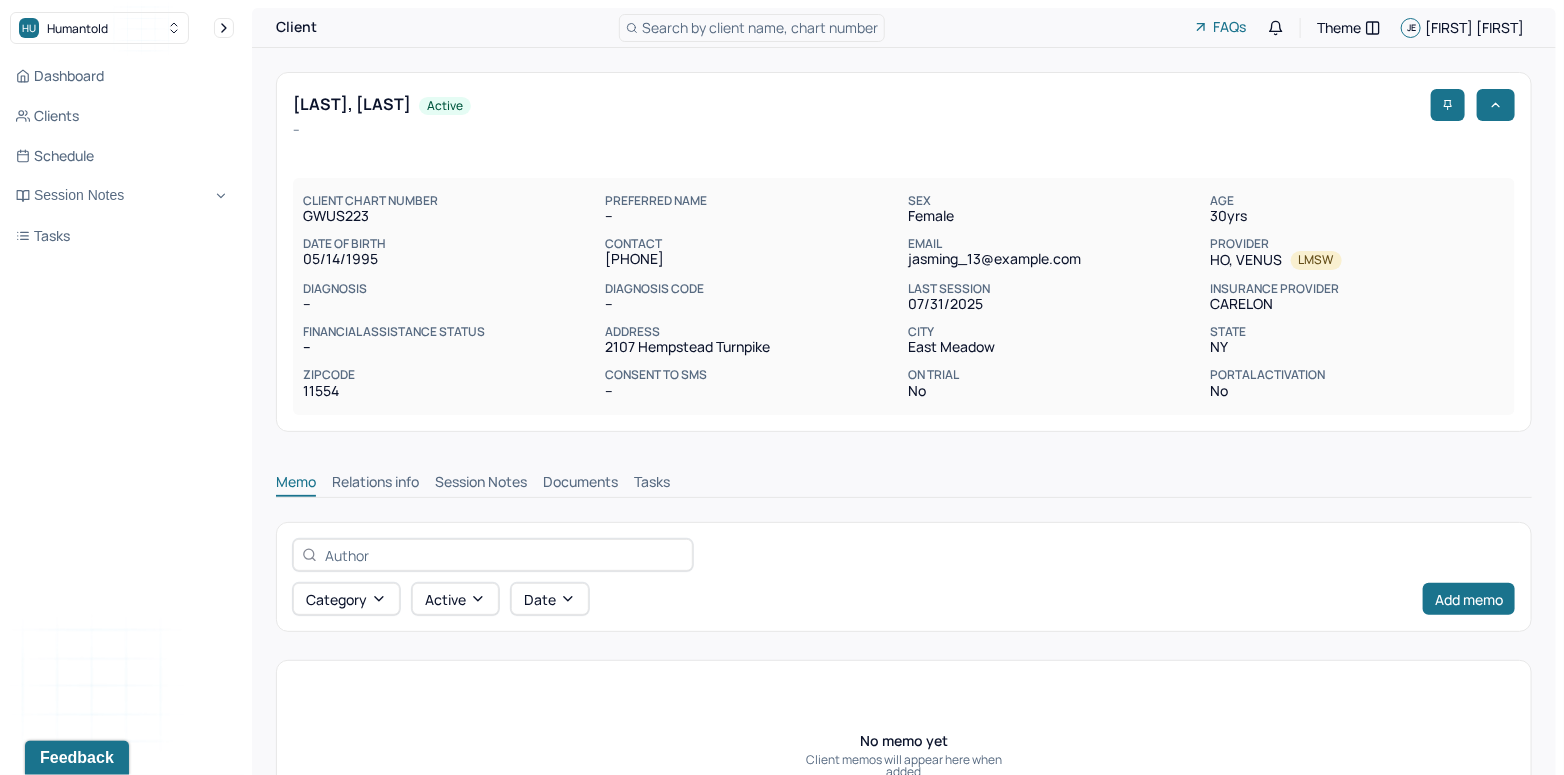 click on "Session Notes" at bounding box center [481, 484] 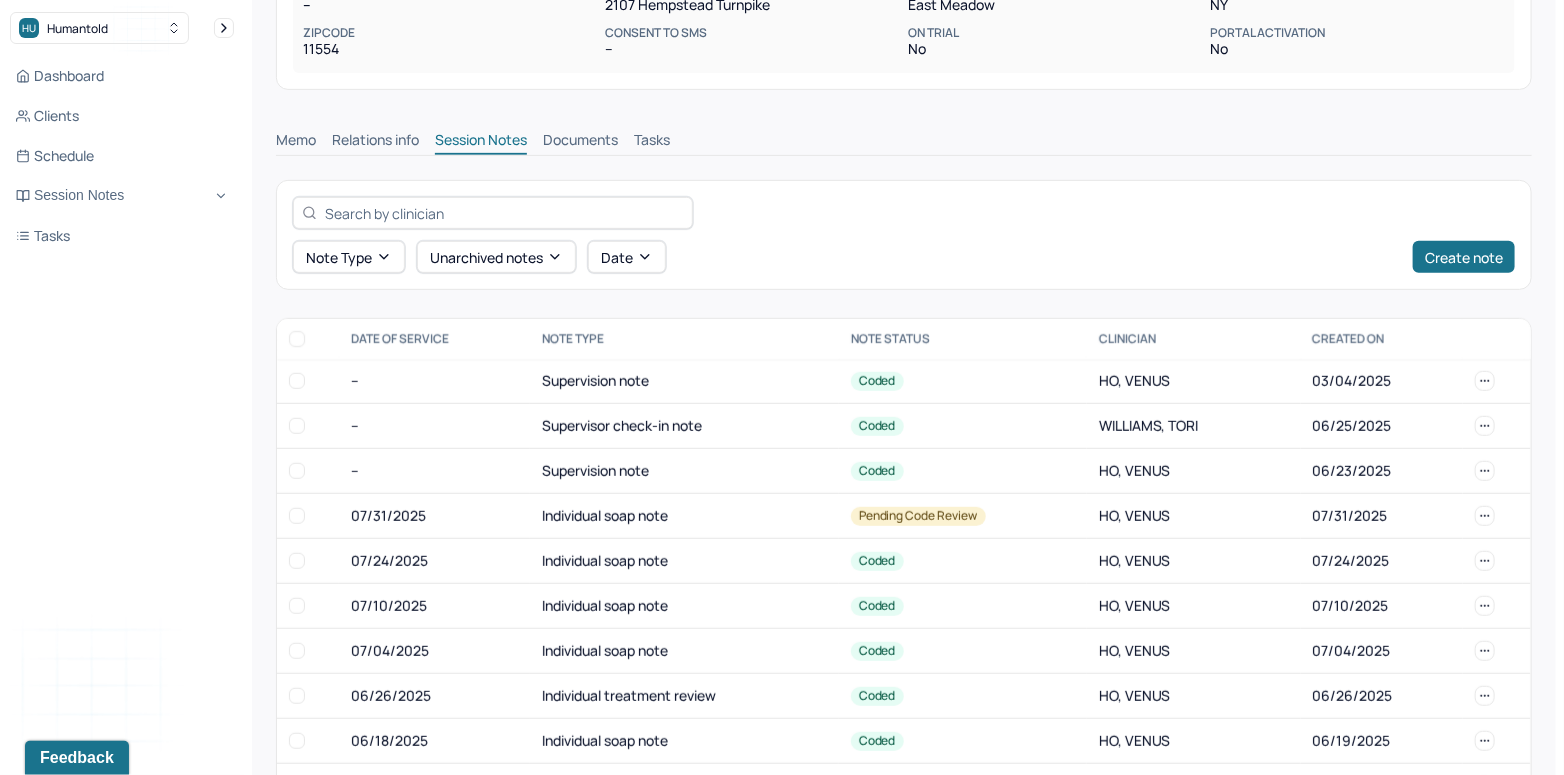 scroll, scrollTop: 535, scrollLeft: 0, axis: vertical 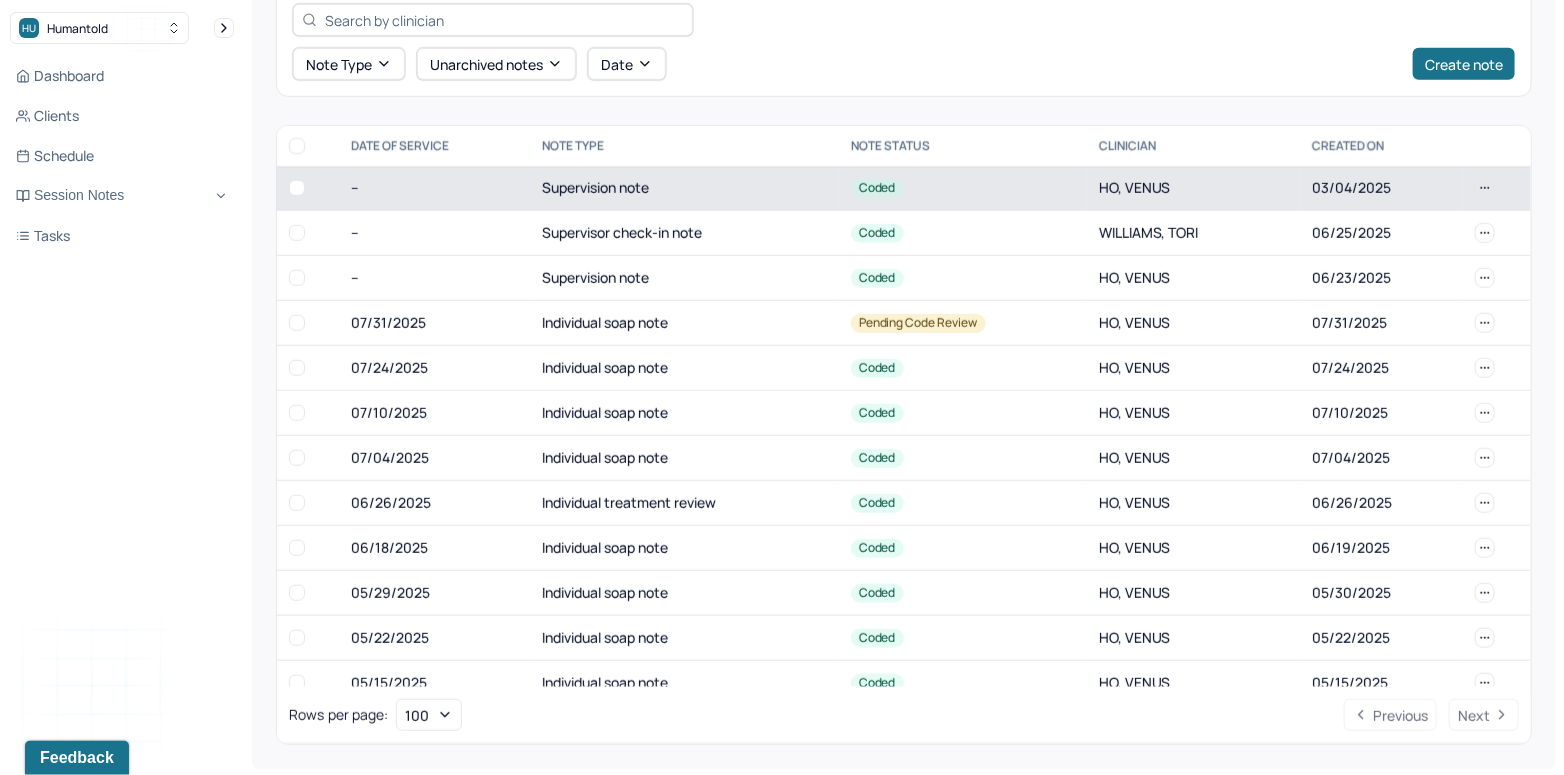 click on "Coded" at bounding box center [963, 188] 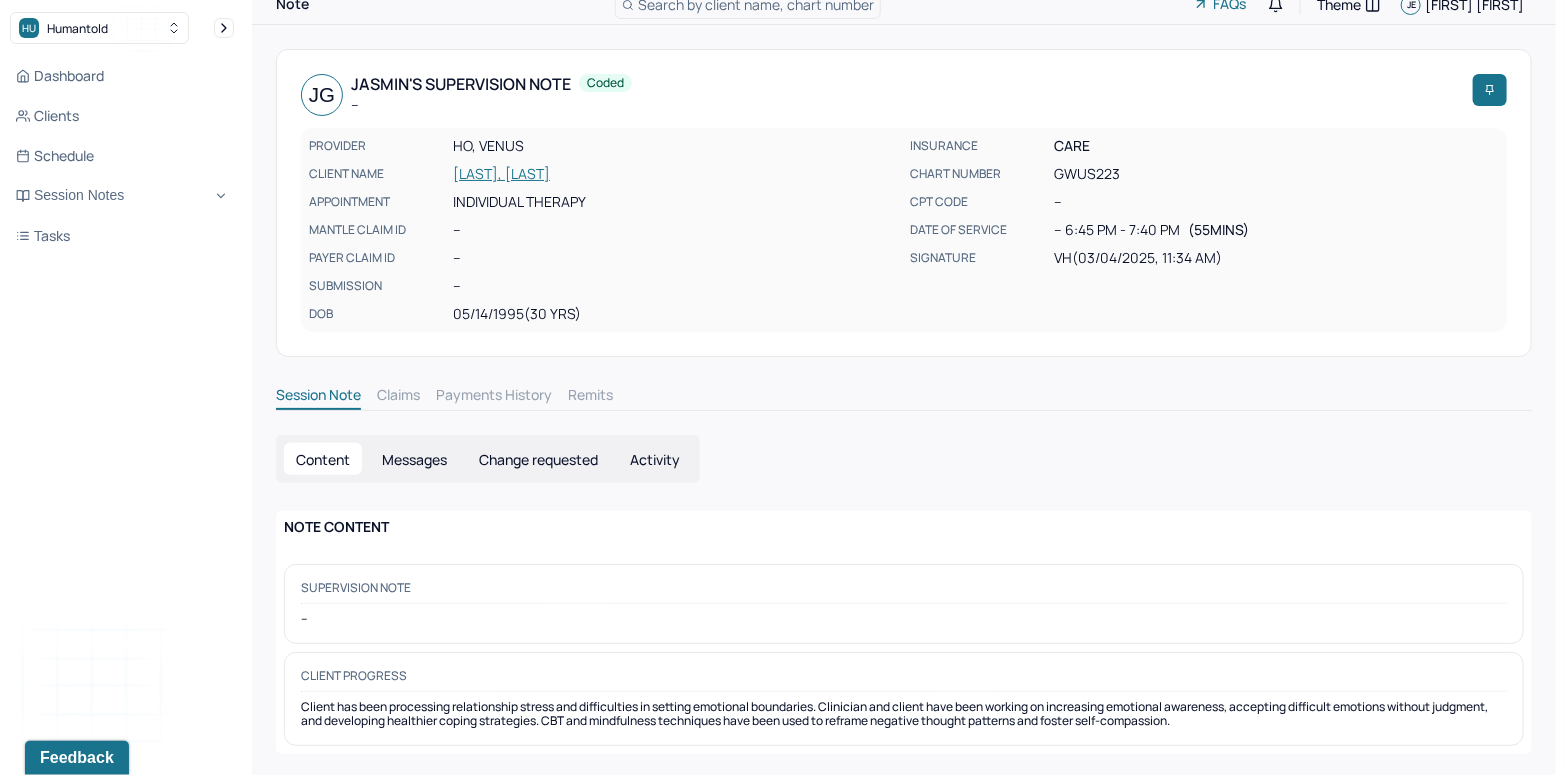 scroll, scrollTop: 29, scrollLeft: 0, axis: vertical 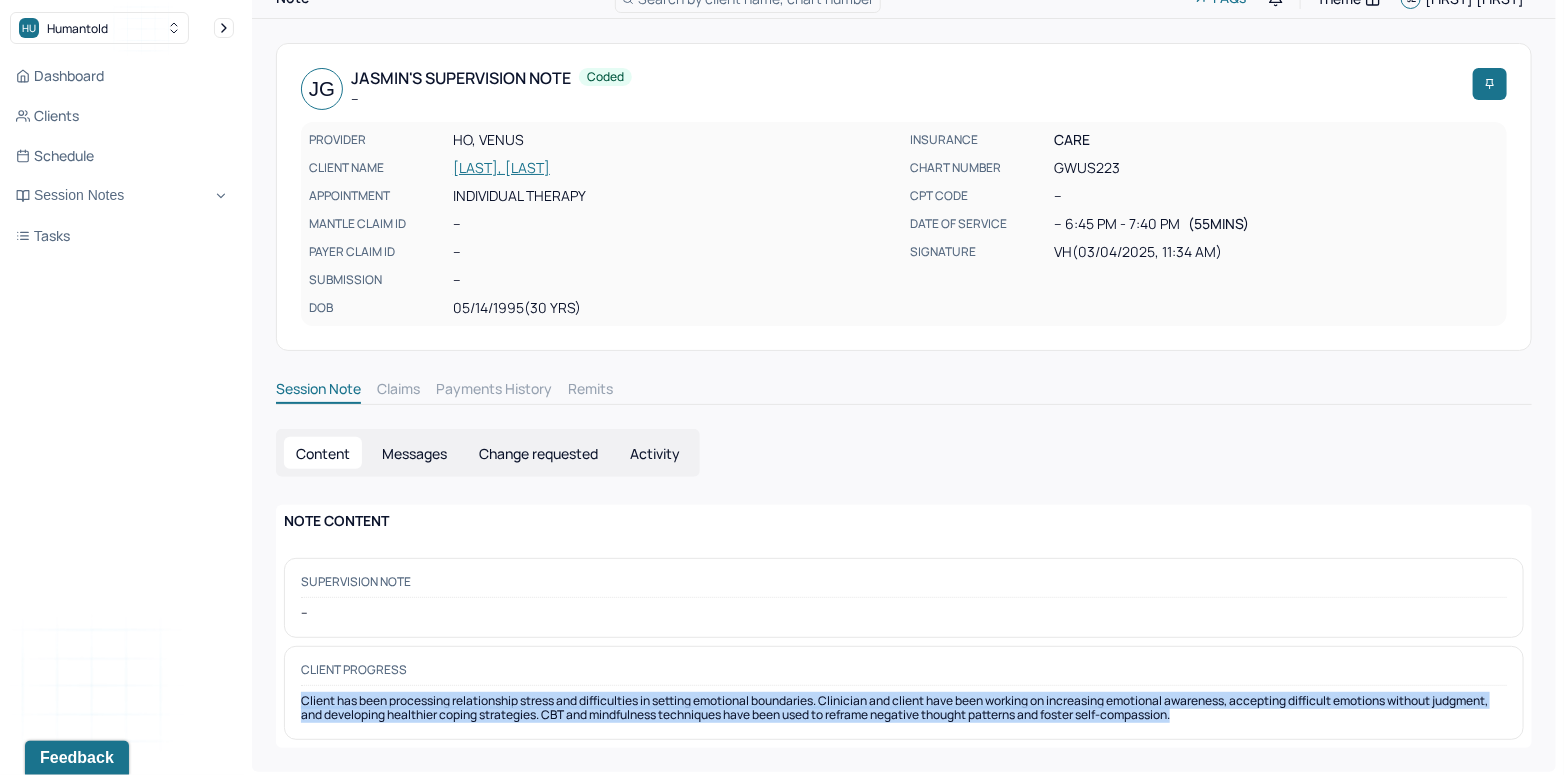 drag, startPoint x: 299, startPoint y: 700, endPoint x: 1228, endPoint y: 719, distance: 929.1943 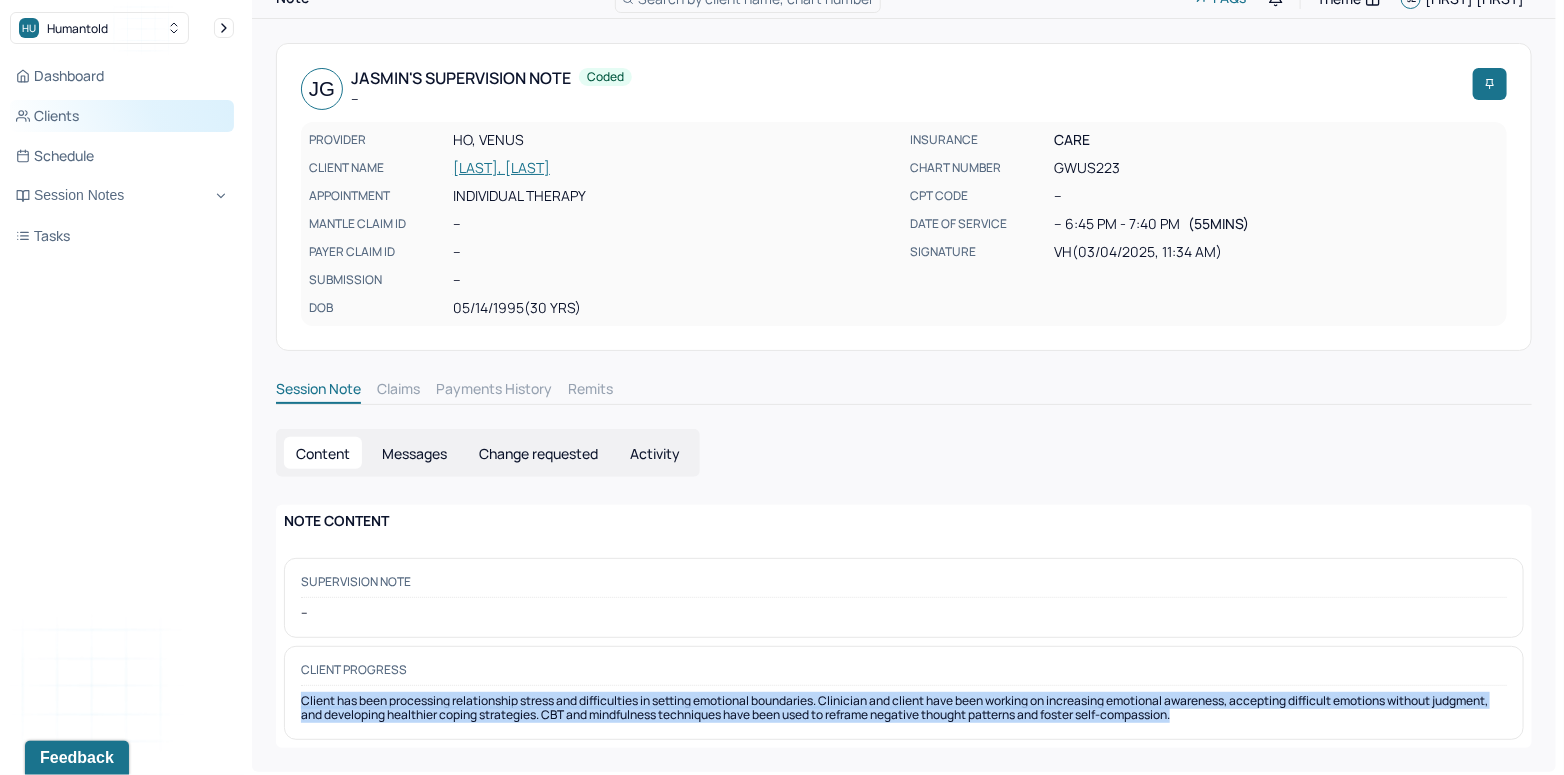 click on "Clients" at bounding box center (122, 116) 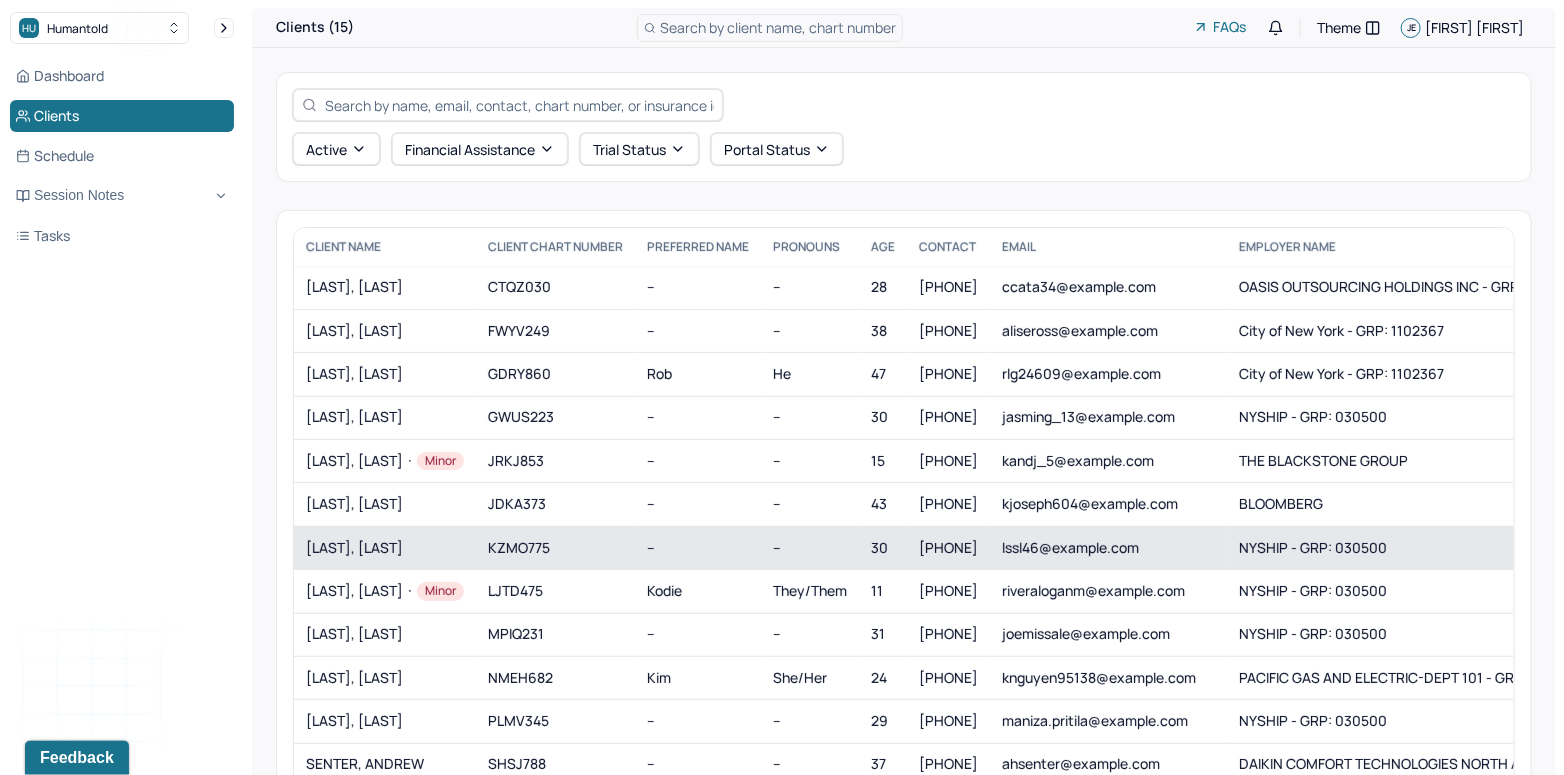 scroll, scrollTop: 62, scrollLeft: 0, axis: vertical 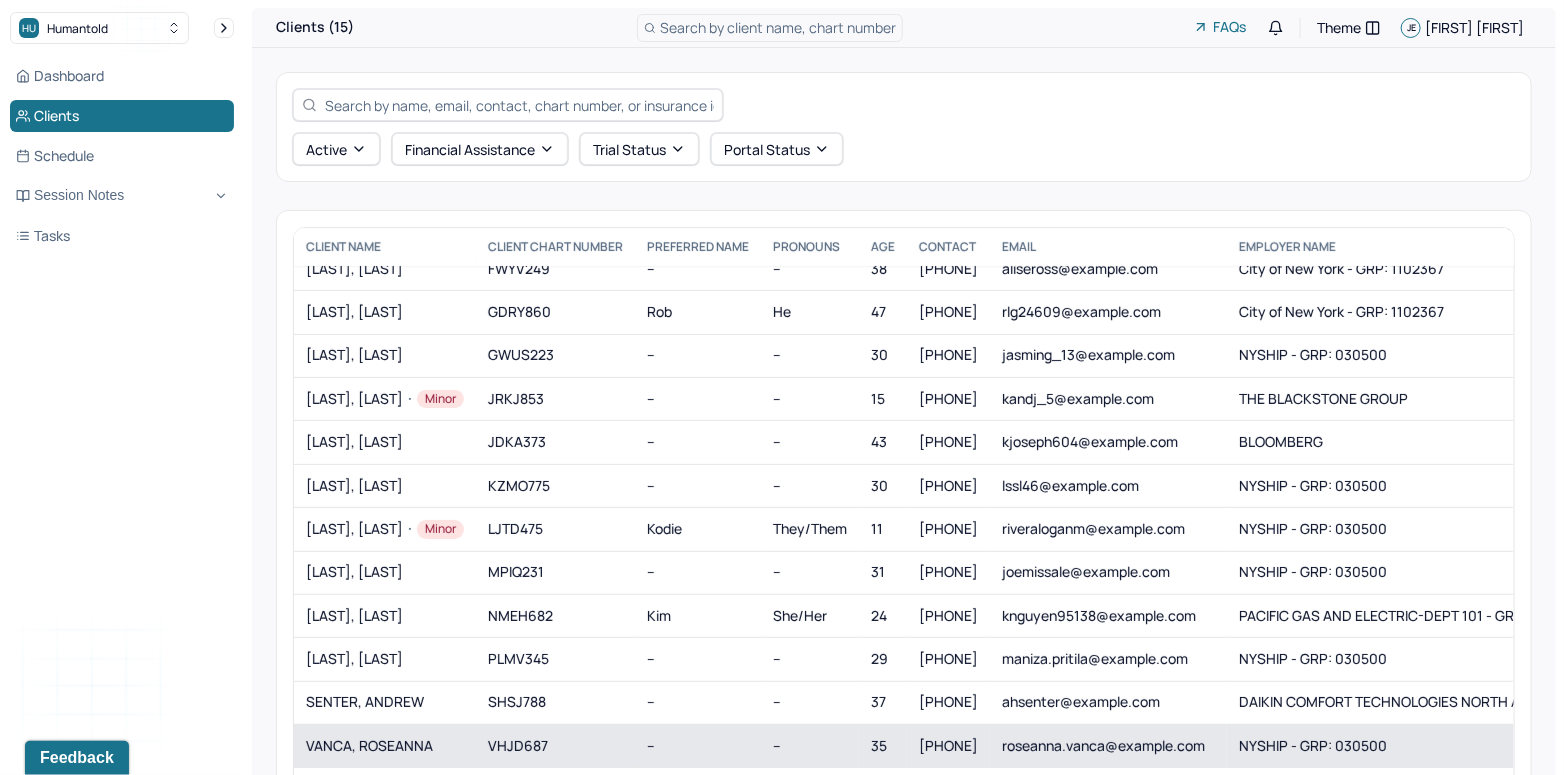 click on "VANCA, ROSEANNA" at bounding box center (385, 746) 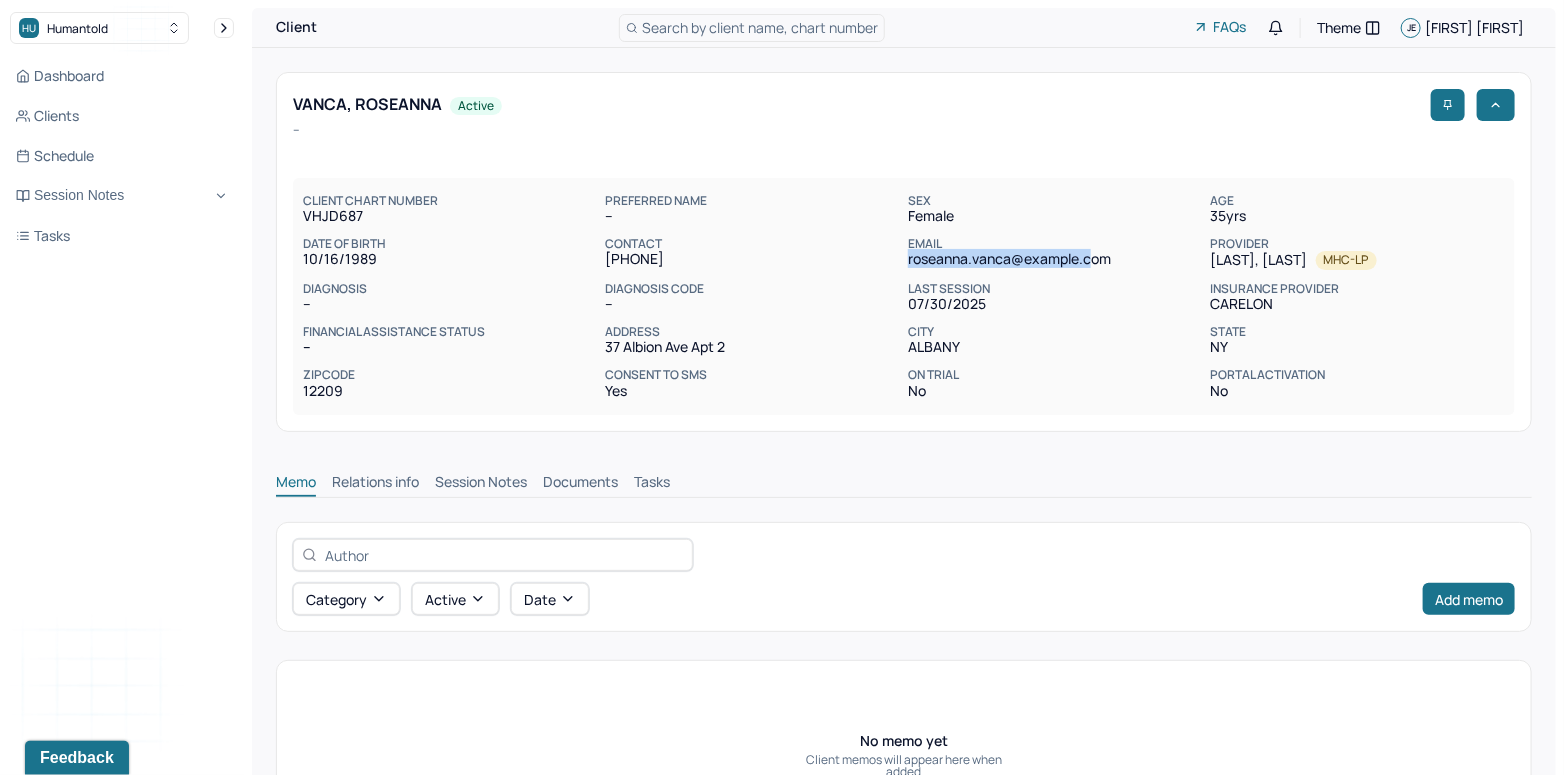 drag, startPoint x: 1090, startPoint y: 264, endPoint x: 909, endPoint y: 266, distance: 181.01105 